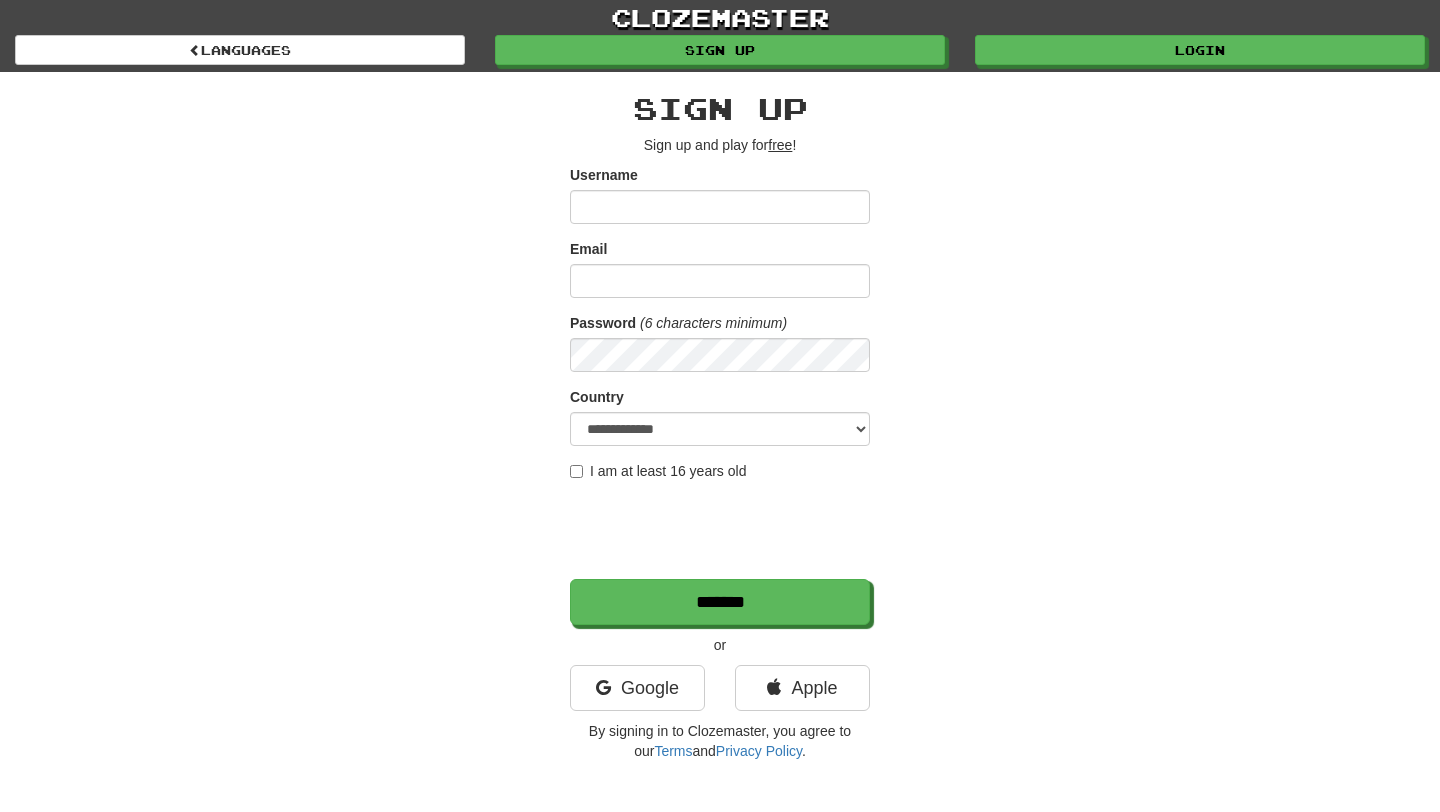 scroll, scrollTop: 0, scrollLeft: 0, axis: both 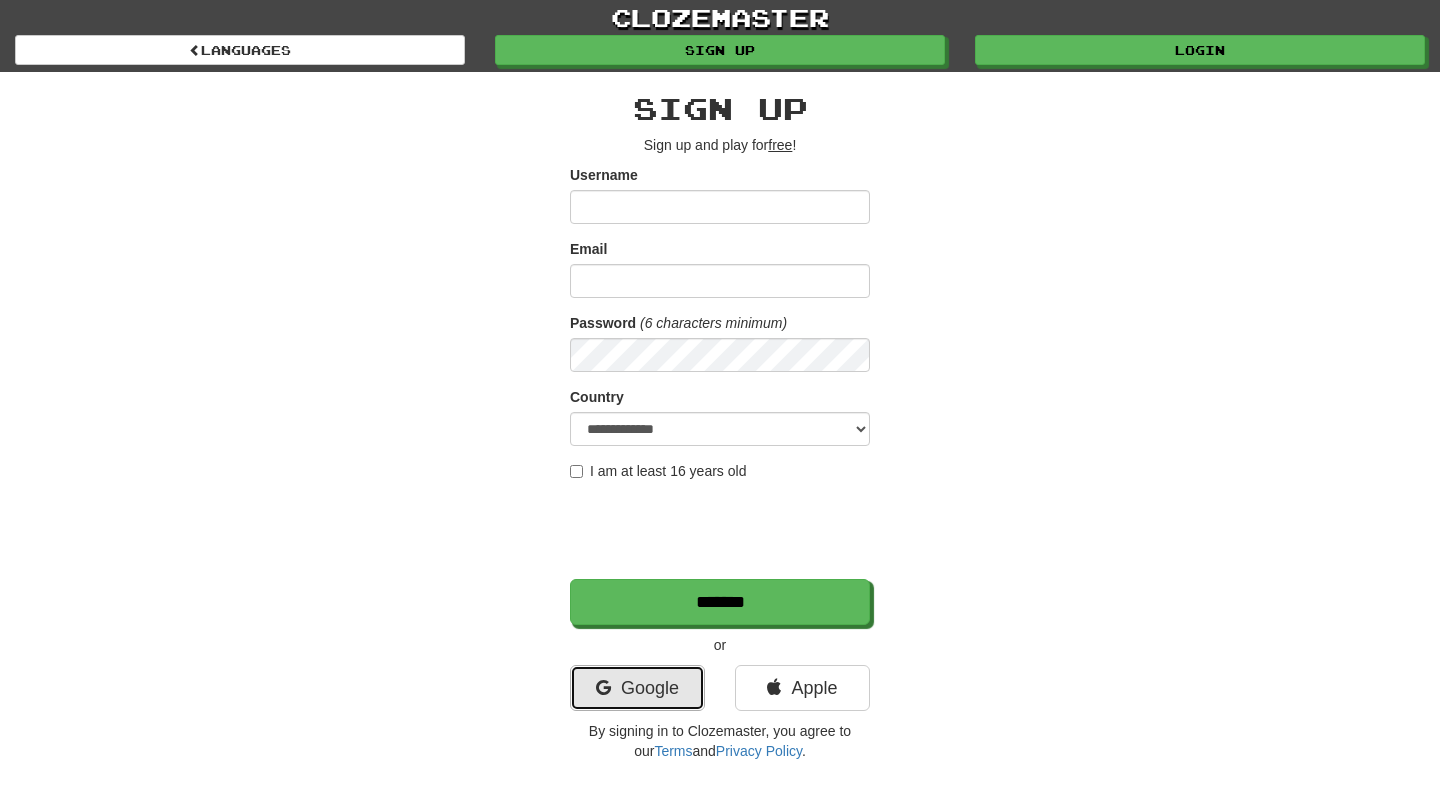click on "Google" at bounding box center [637, 688] 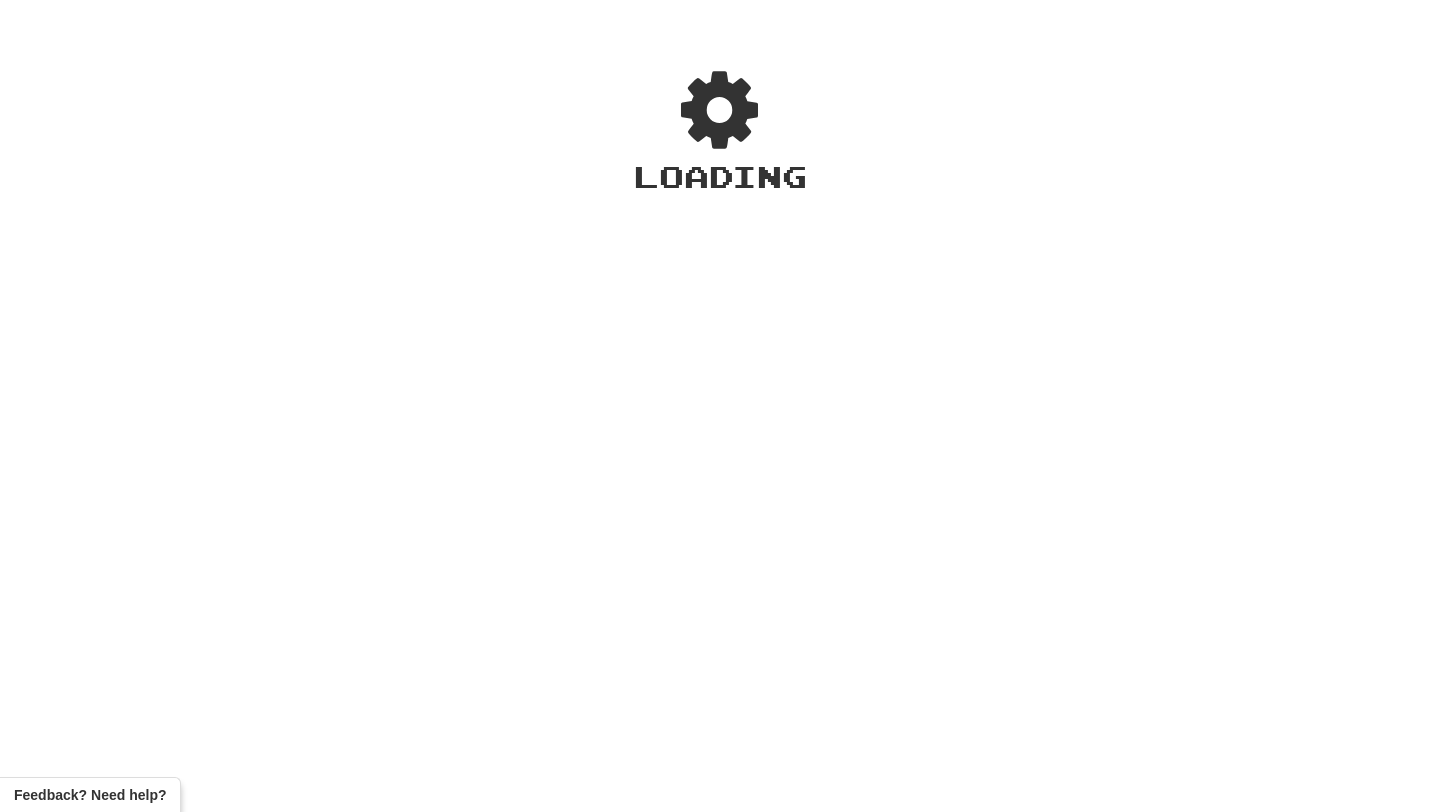 scroll, scrollTop: 0, scrollLeft: 0, axis: both 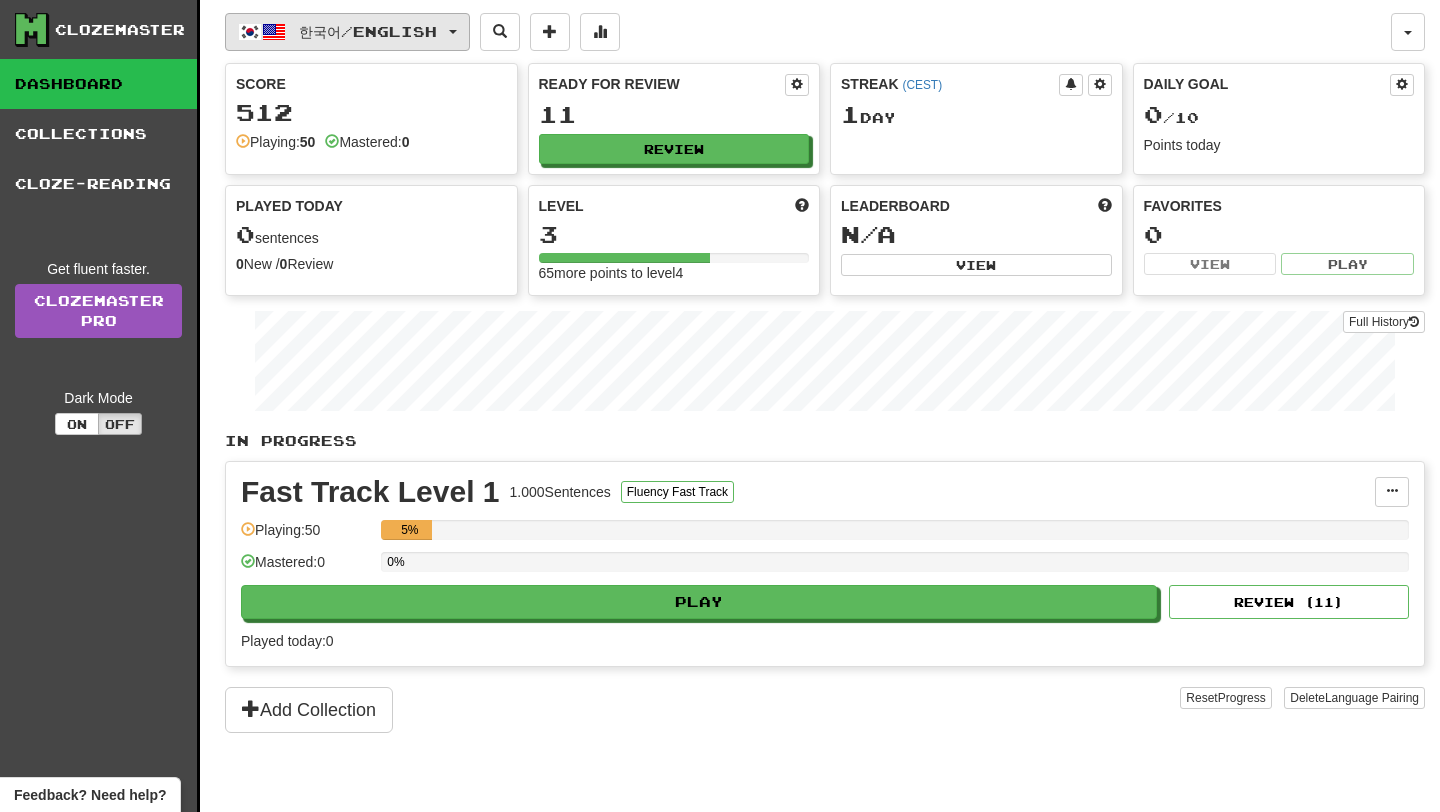 click on "한국어  /  English" at bounding box center [347, 32] 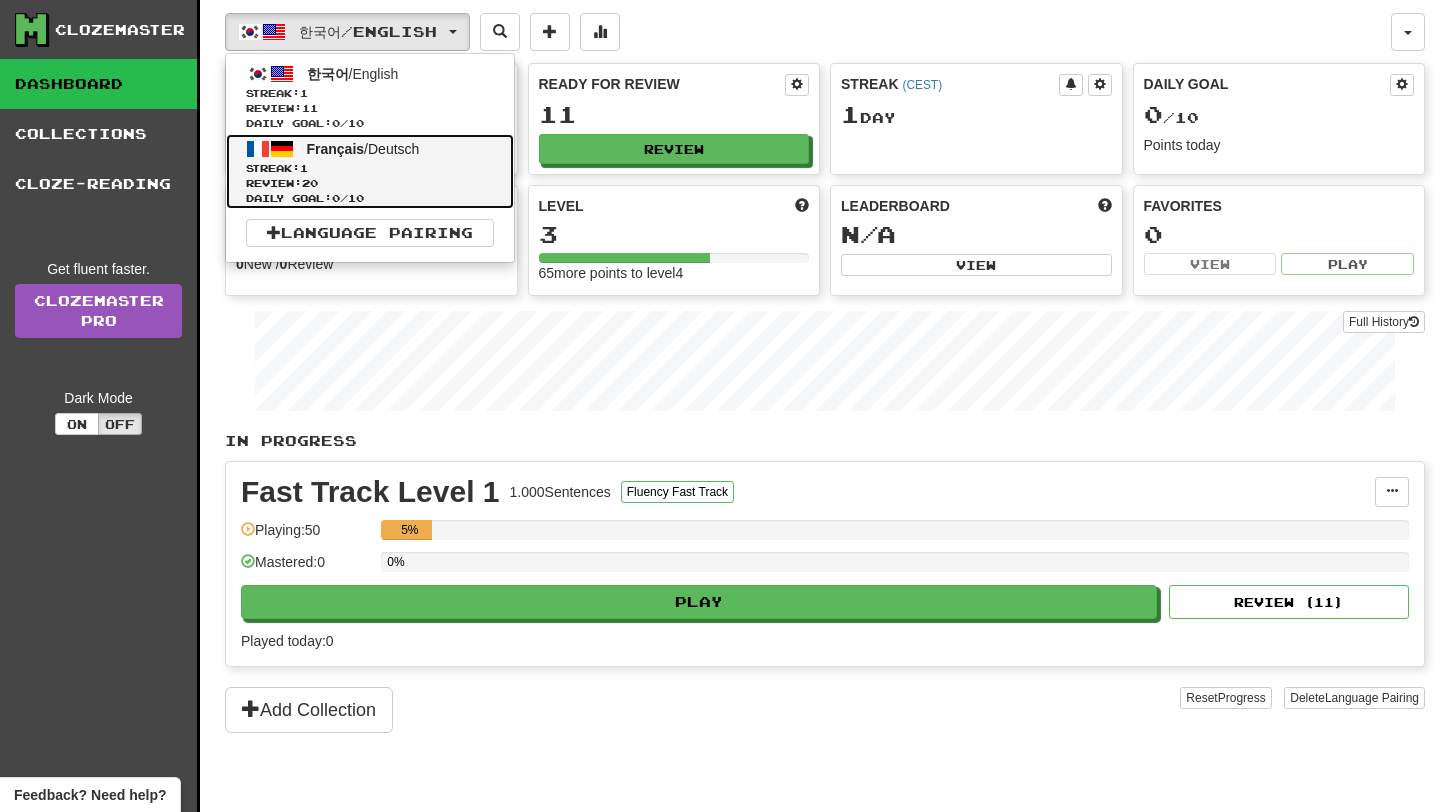 click on "Français  /  Deutsch" at bounding box center [363, 149] 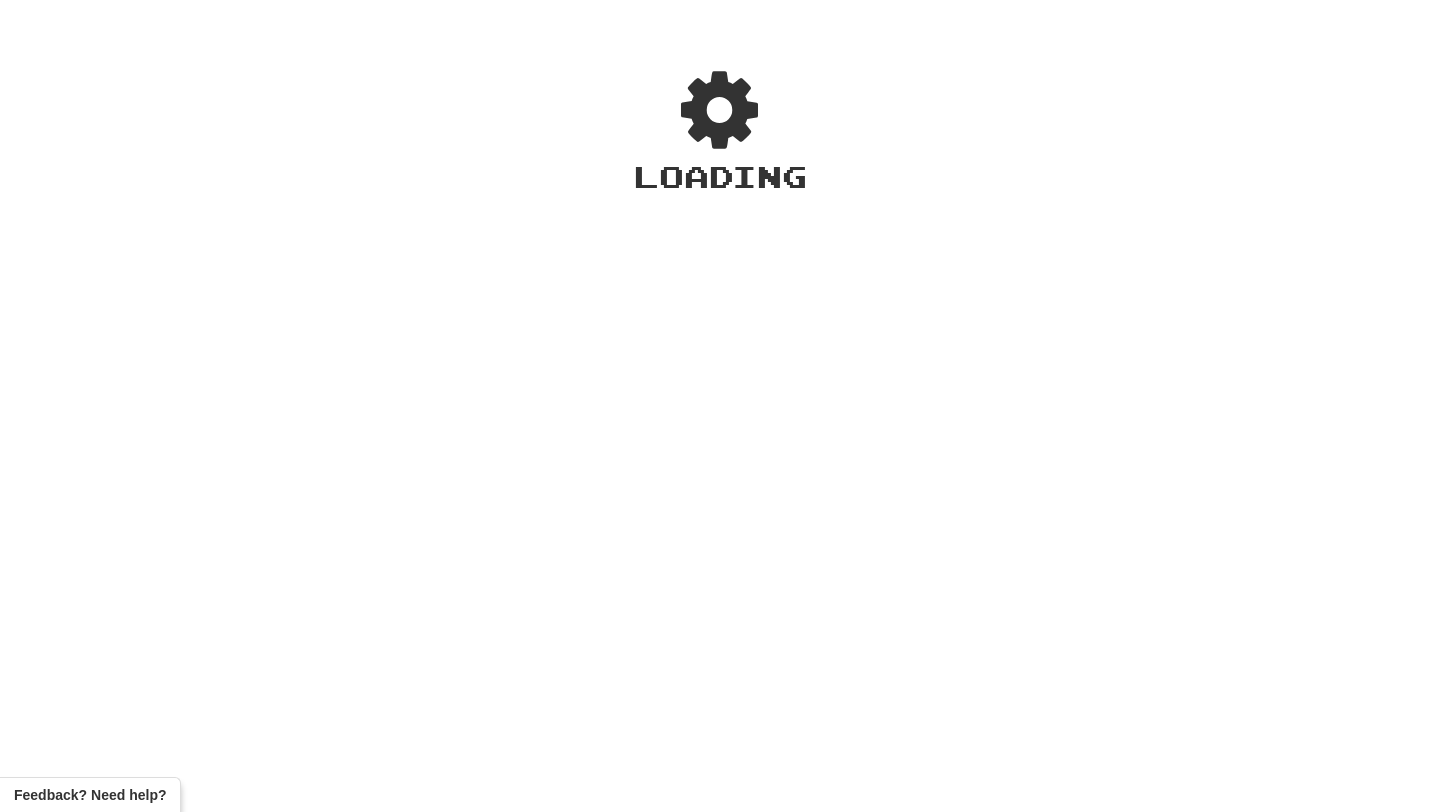scroll, scrollTop: 0, scrollLeft: 0, axis: both 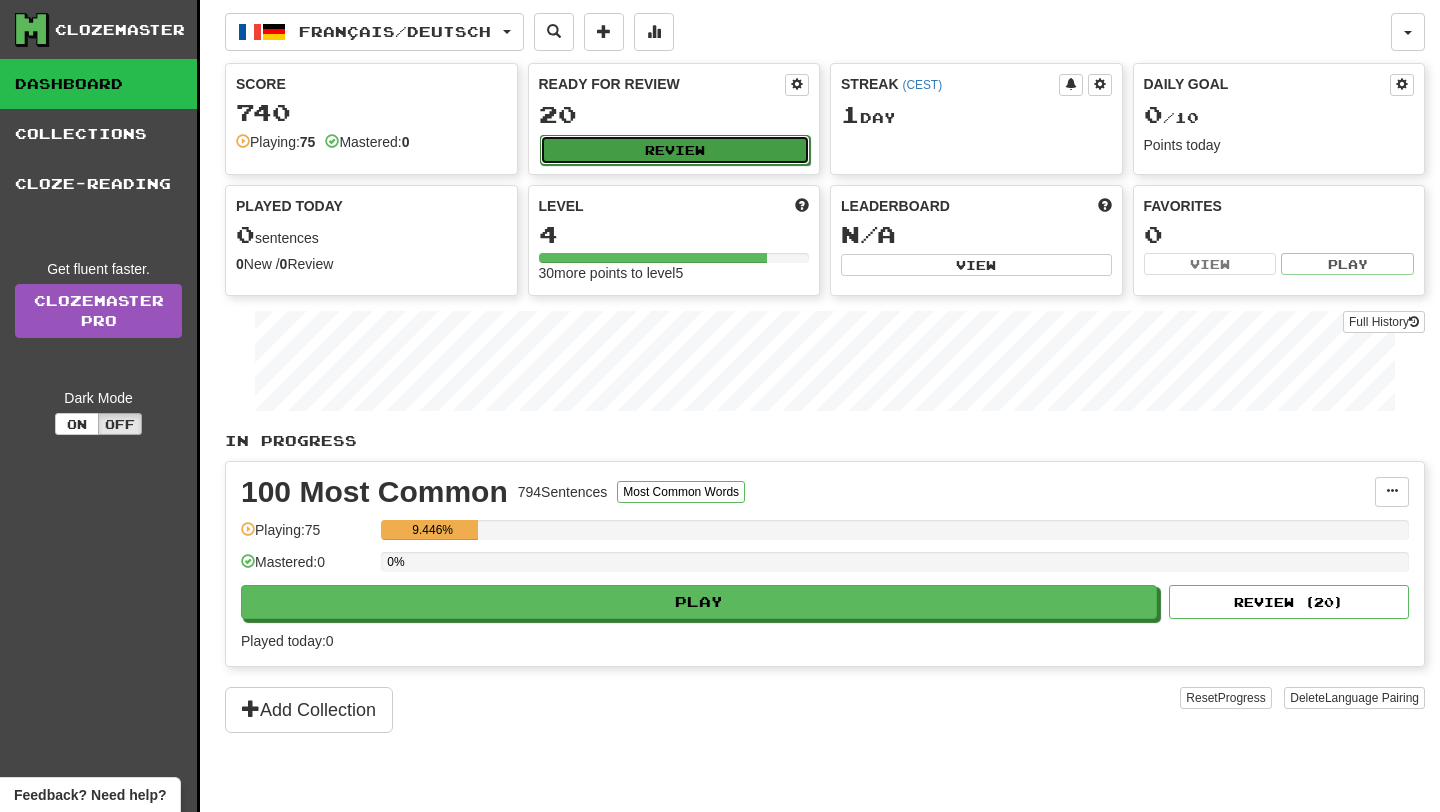 click on "Review" at bounding box center (675, 150) 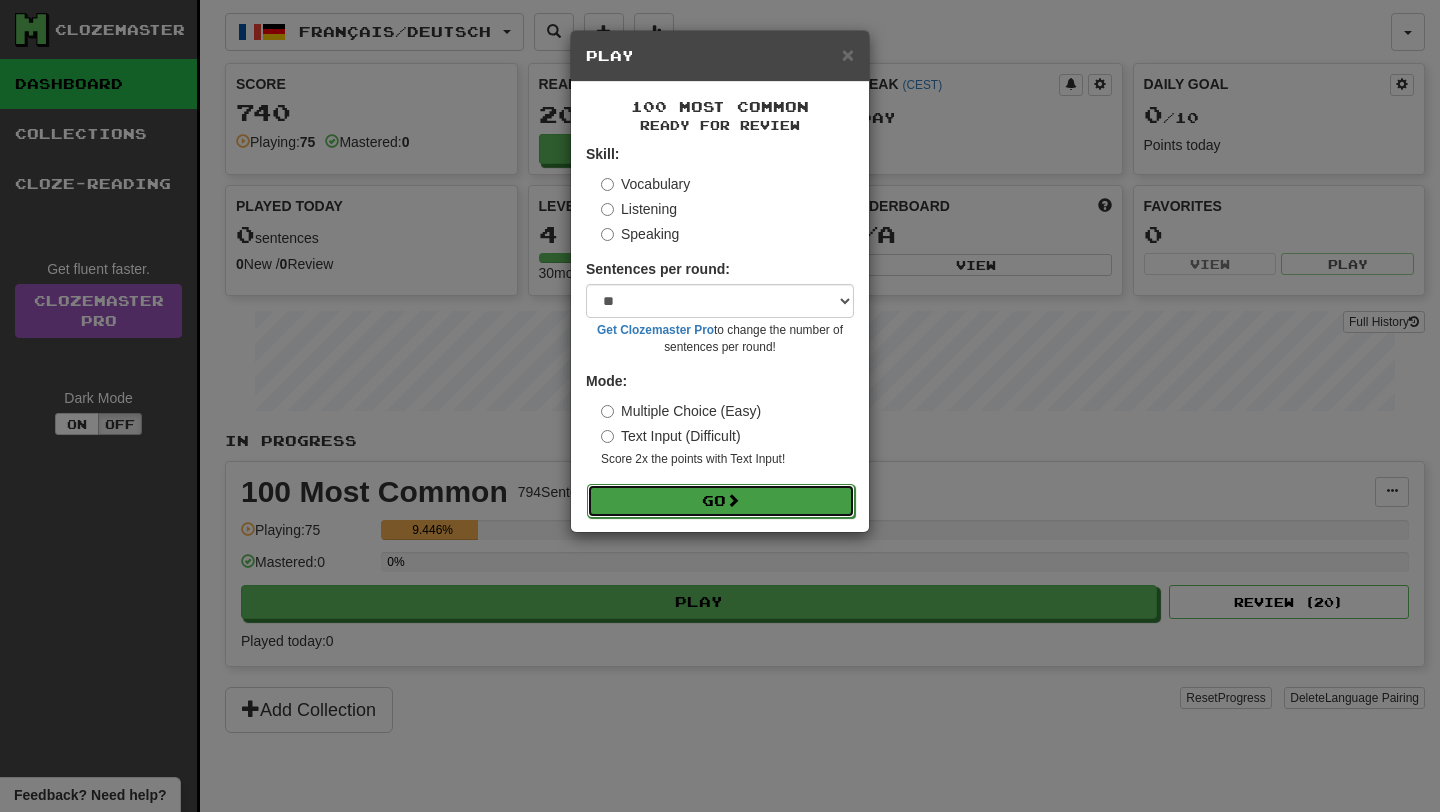 click on "Go" at bounding box center (721, 501) 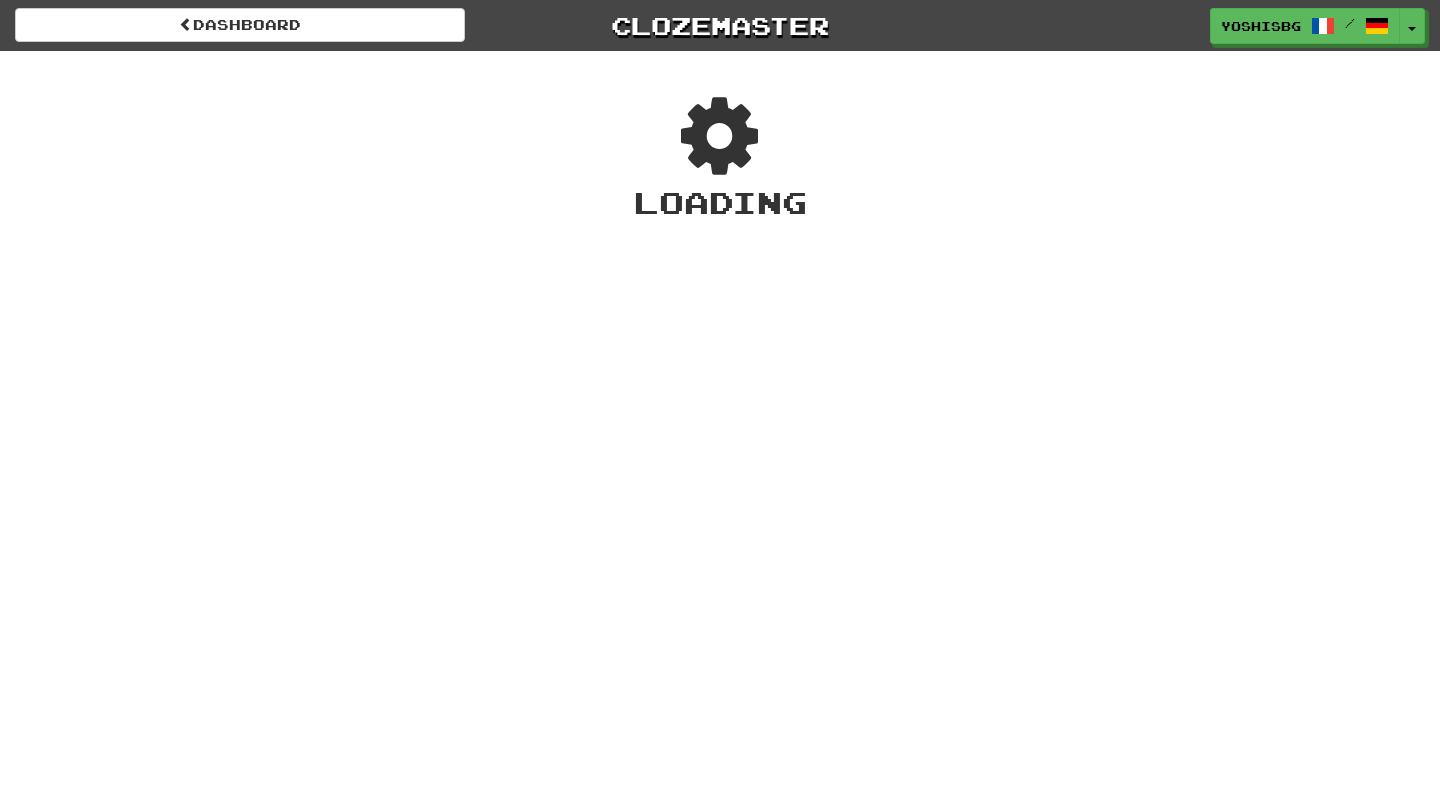 scroll, scrollTop: 0, scrollLeft: 0, axis: both 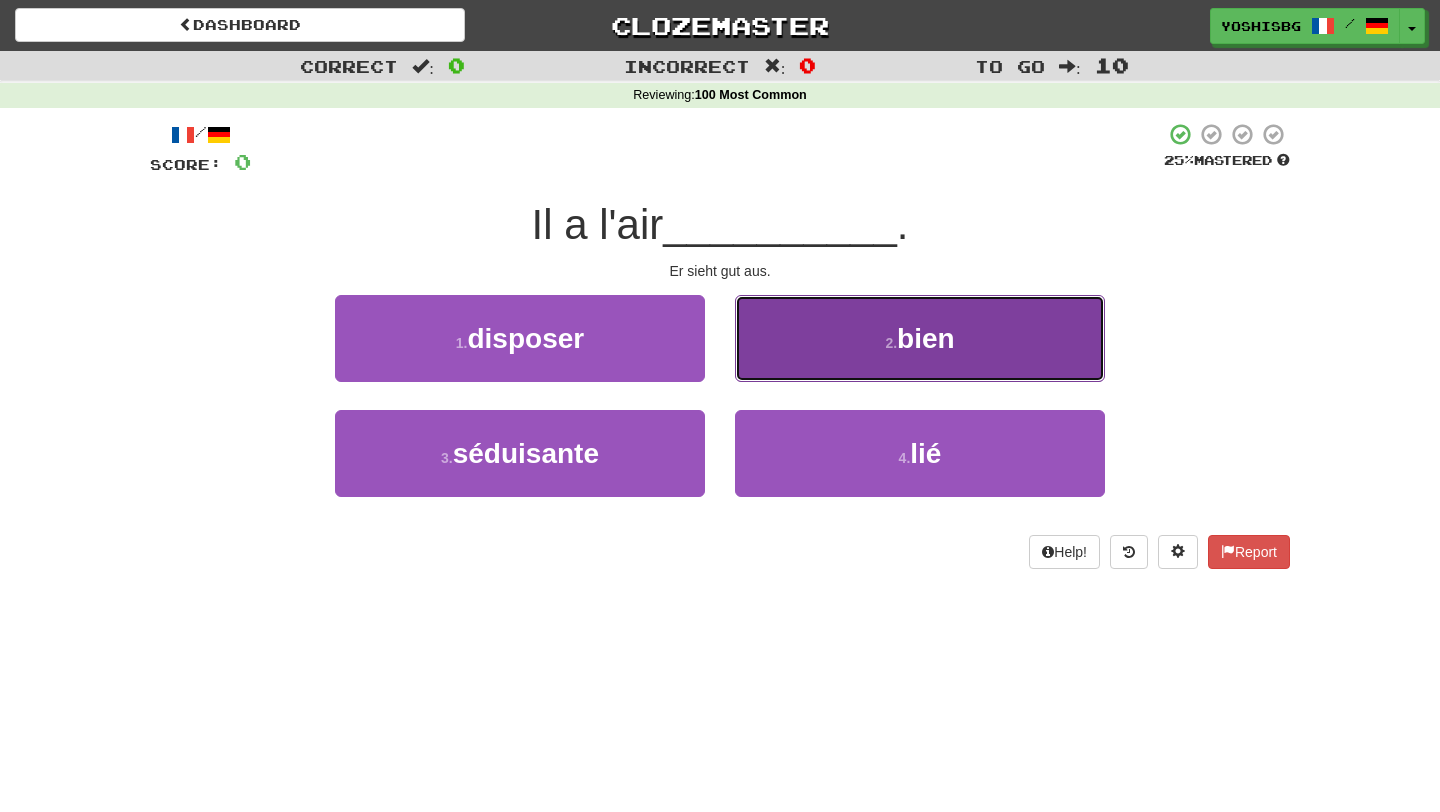click on "2 .  bien" at bounding box center [920, 338] 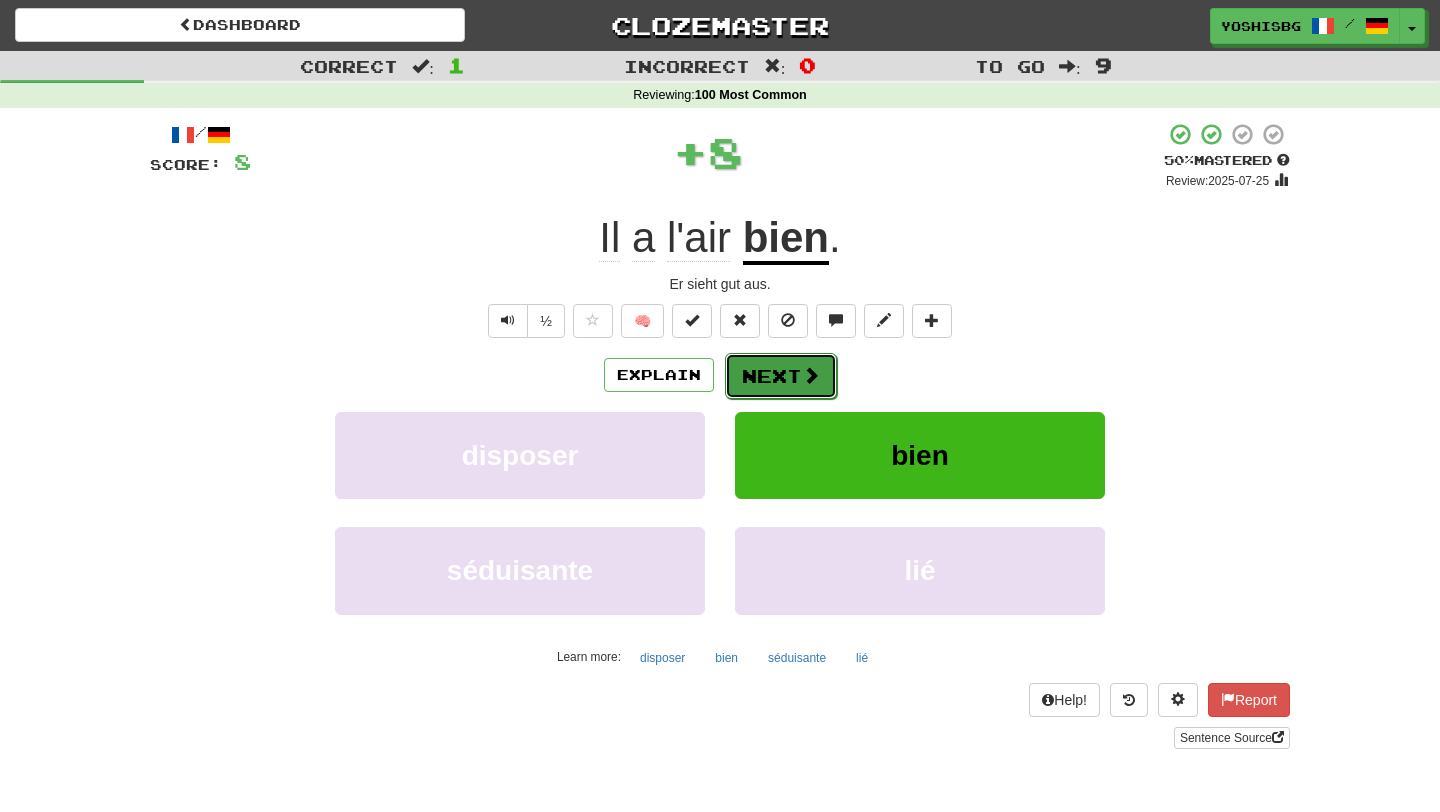 click on "Next" at bounding box center [781, 376] 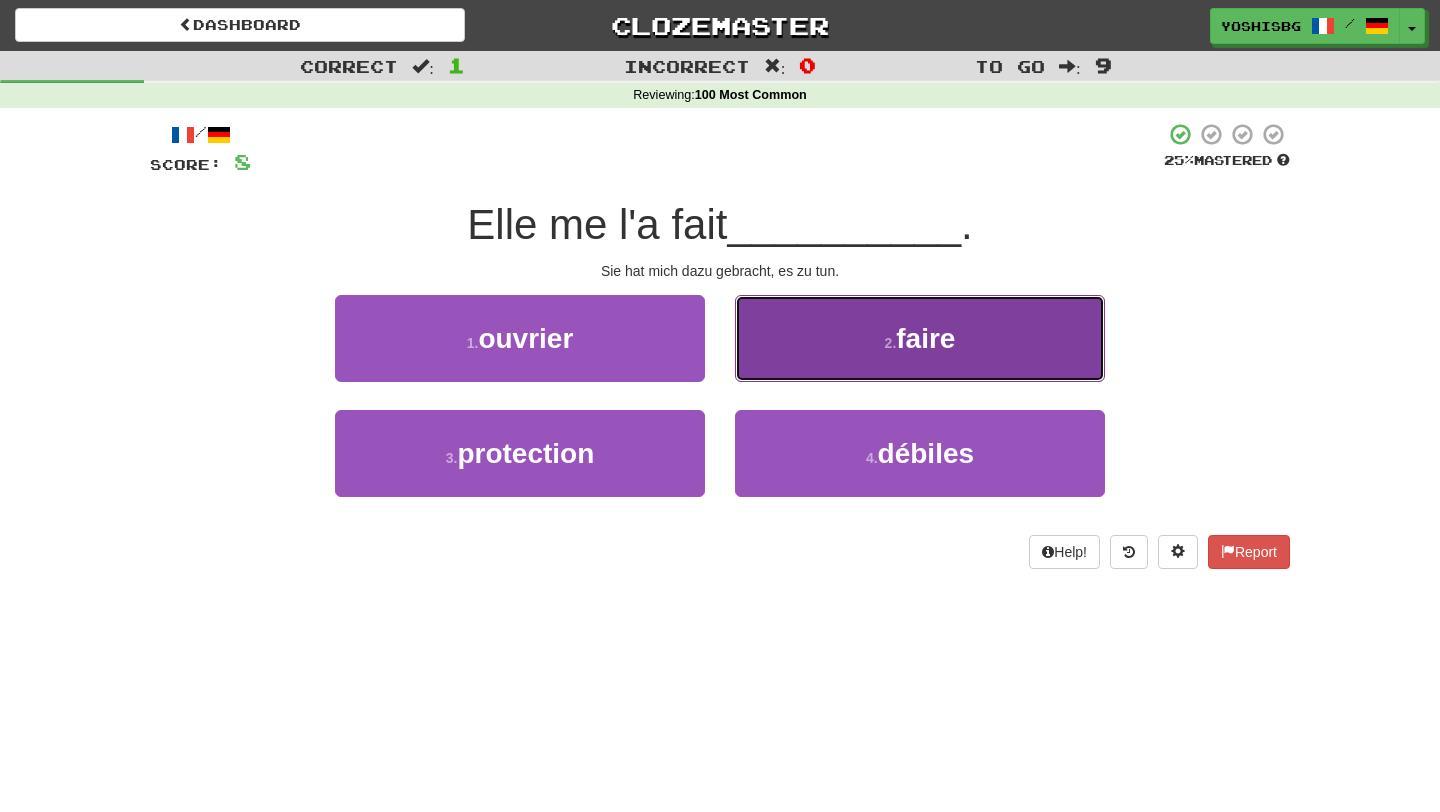 click on "2 .  faire" at bounding box center (920, 338) 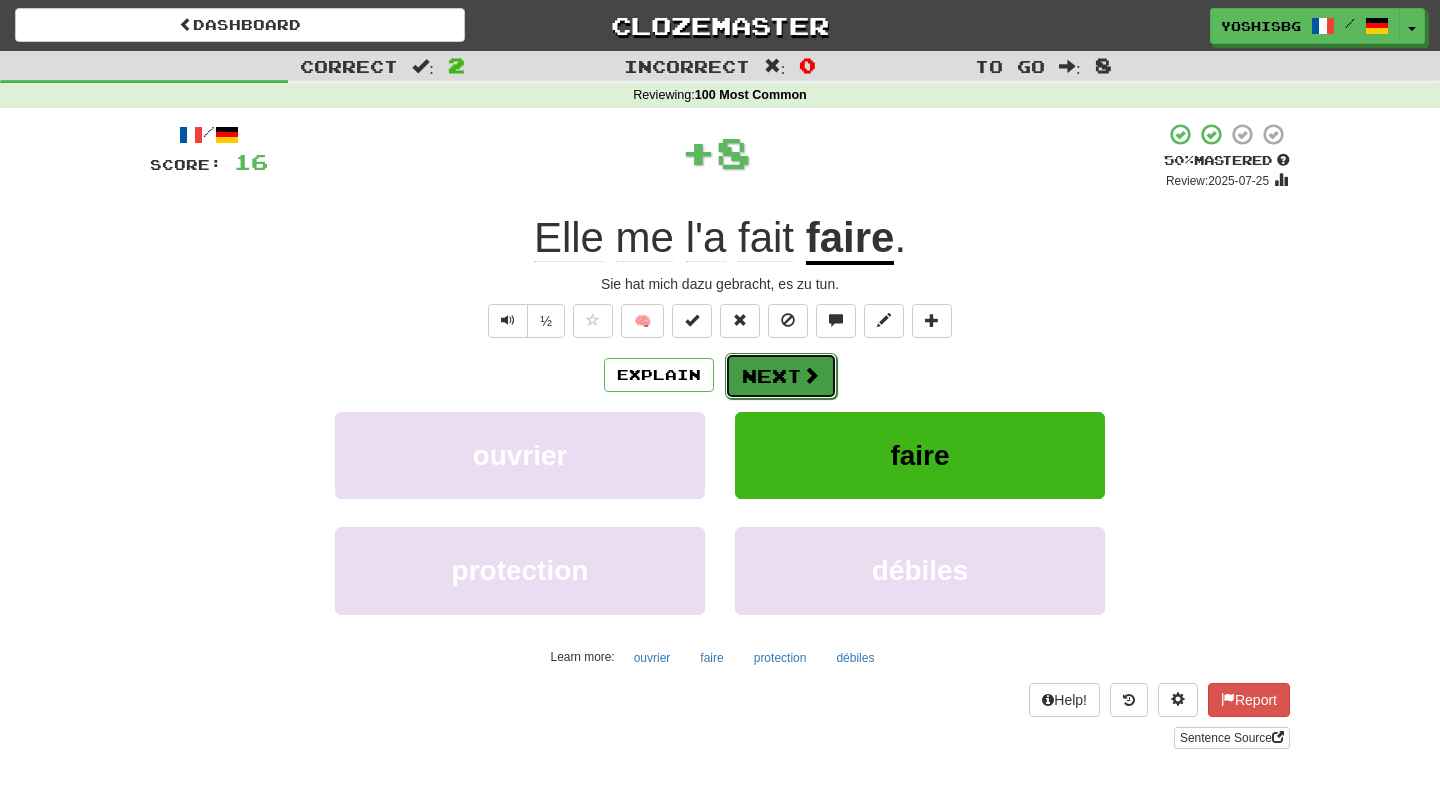 click on "Next" at bounding box center [781, 376] 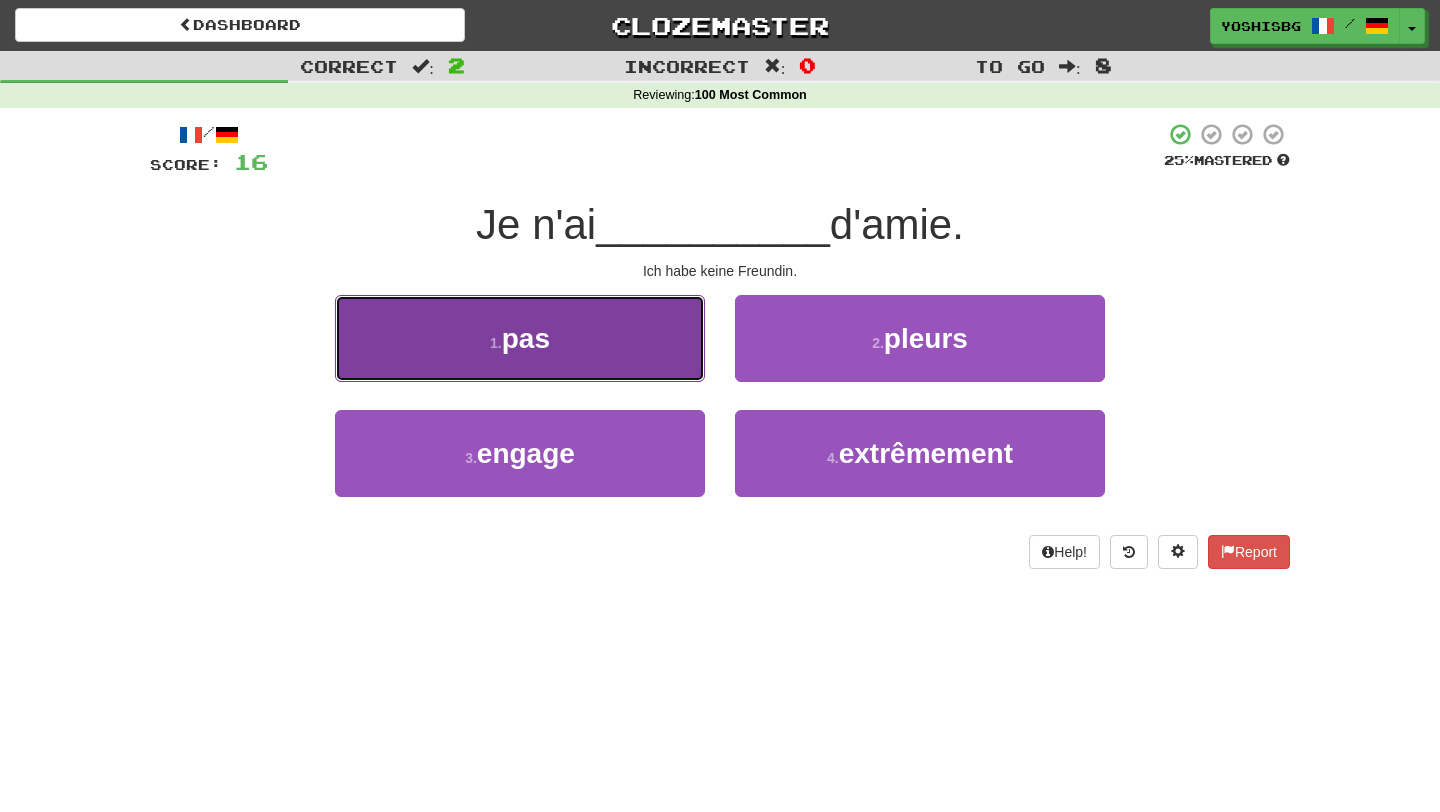 click on "1 .  pas" at bounding box center (520, 338) 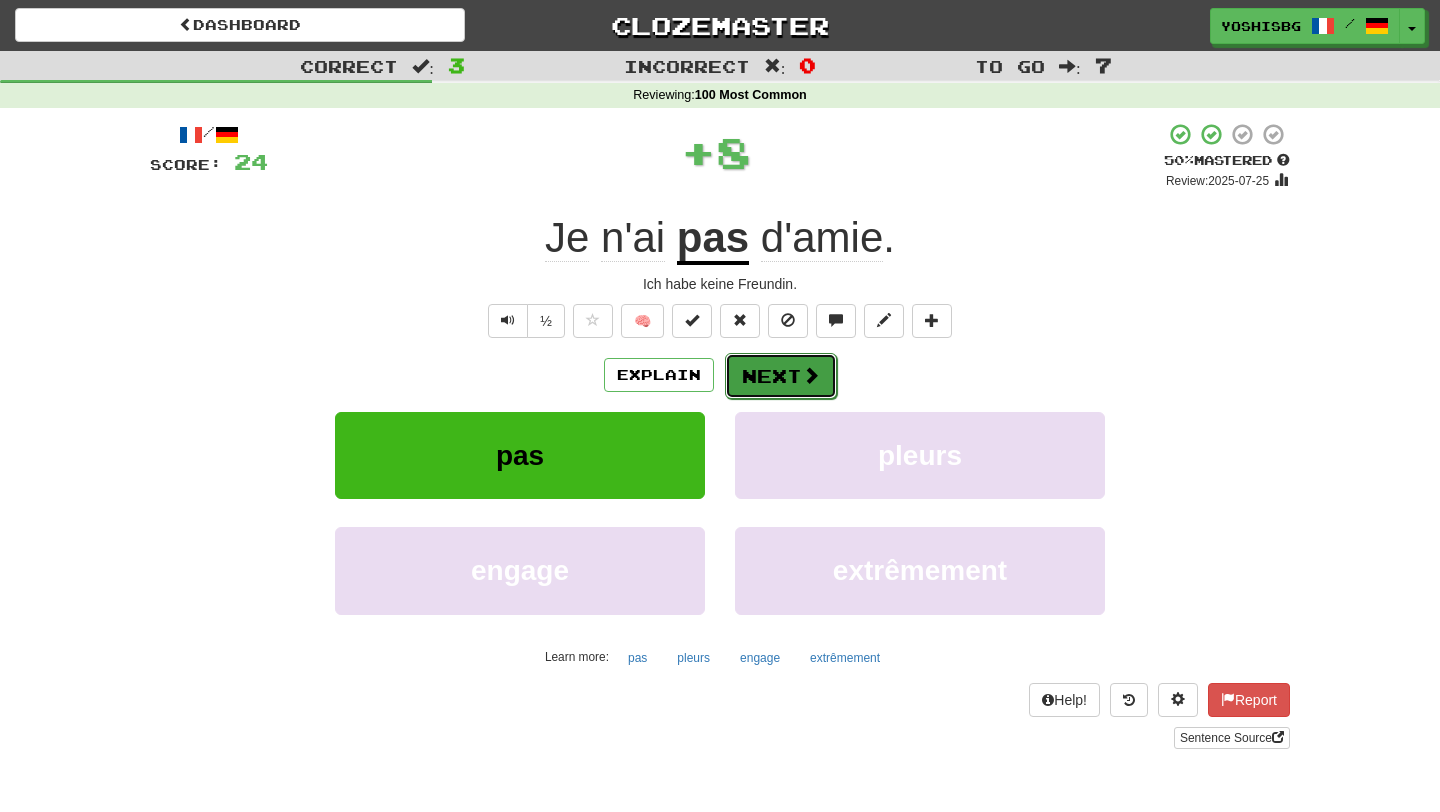 click on "Next" at bounding box center [781, 376] 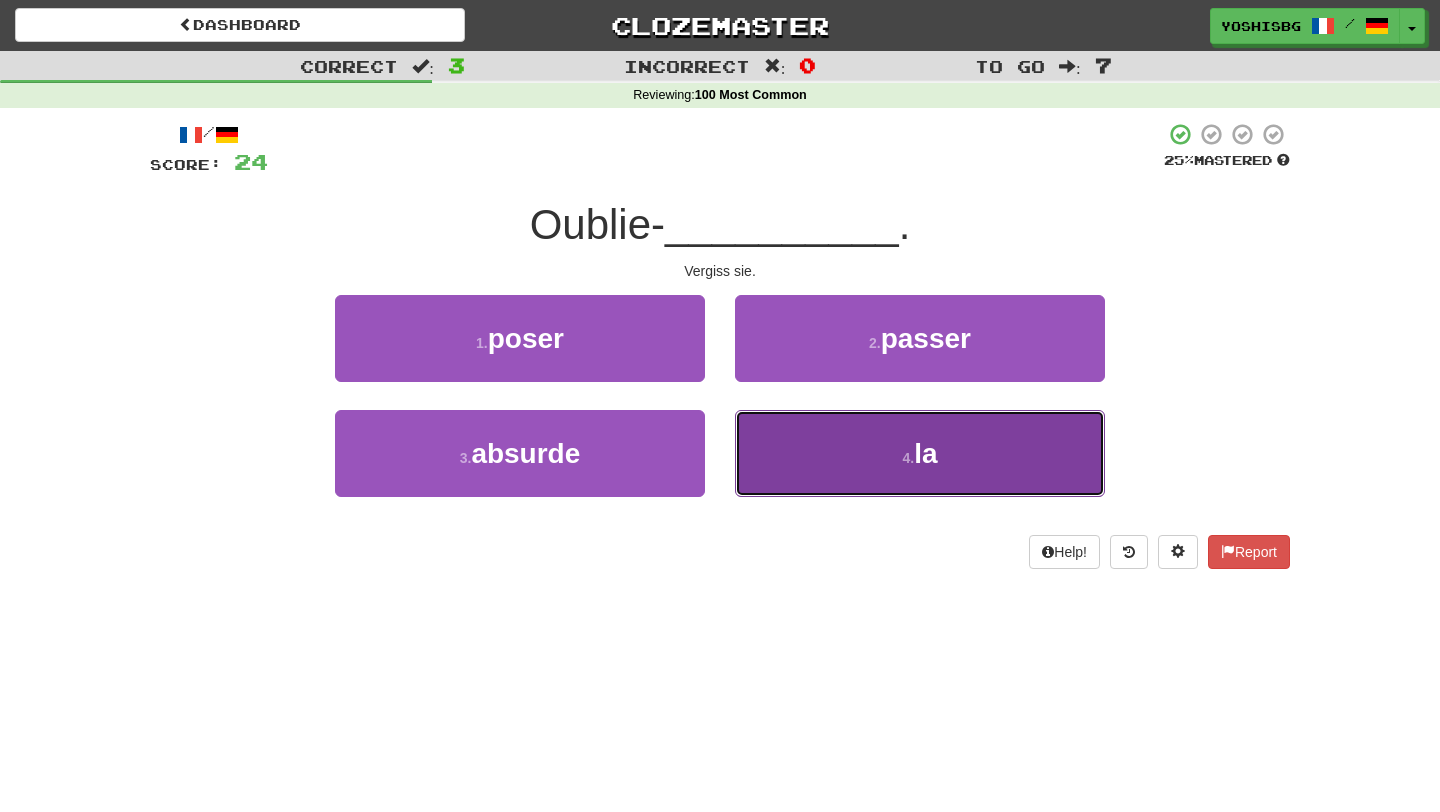 click on "4 .  la" at bounding box center [920, 453] 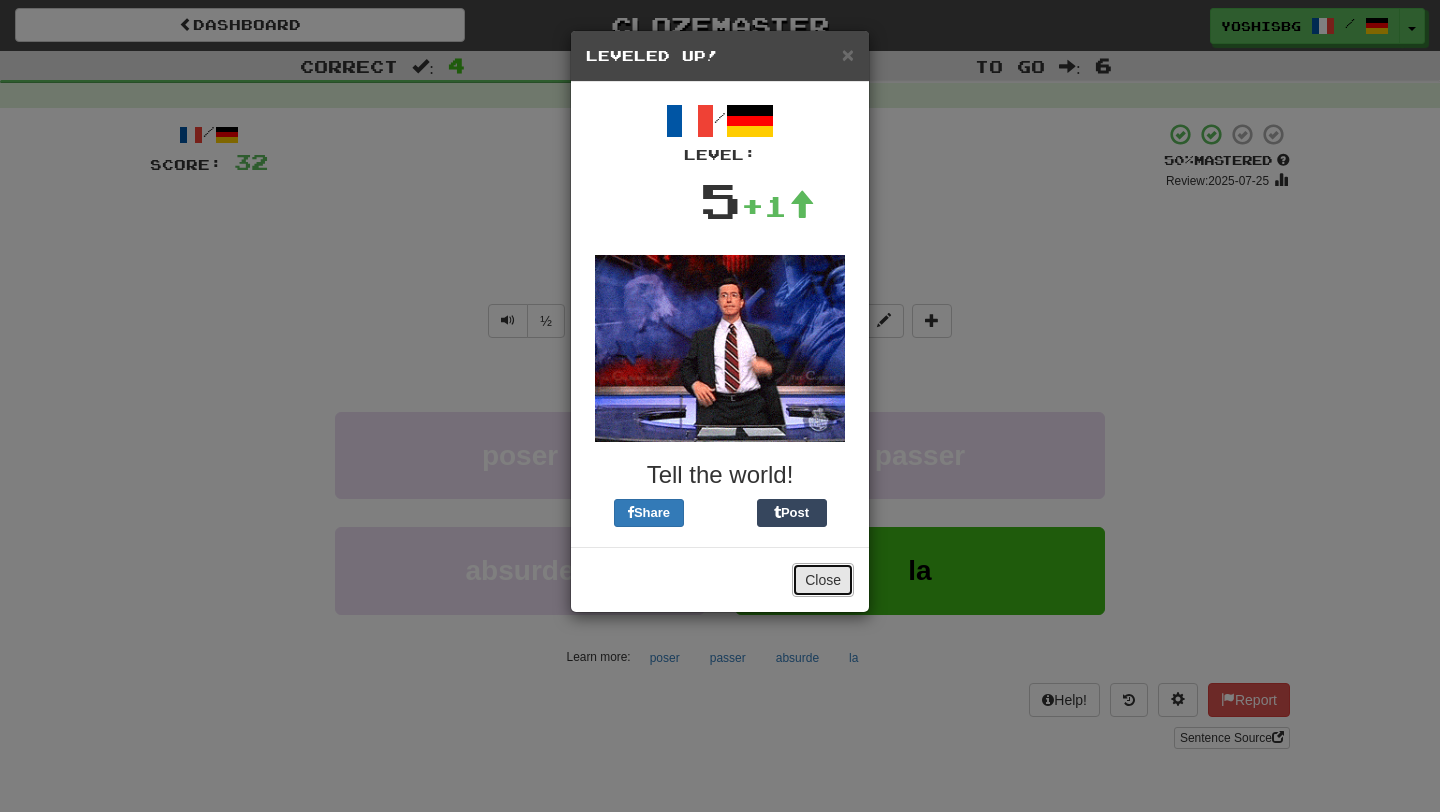click on "Close" at bounding box center (823, 580) 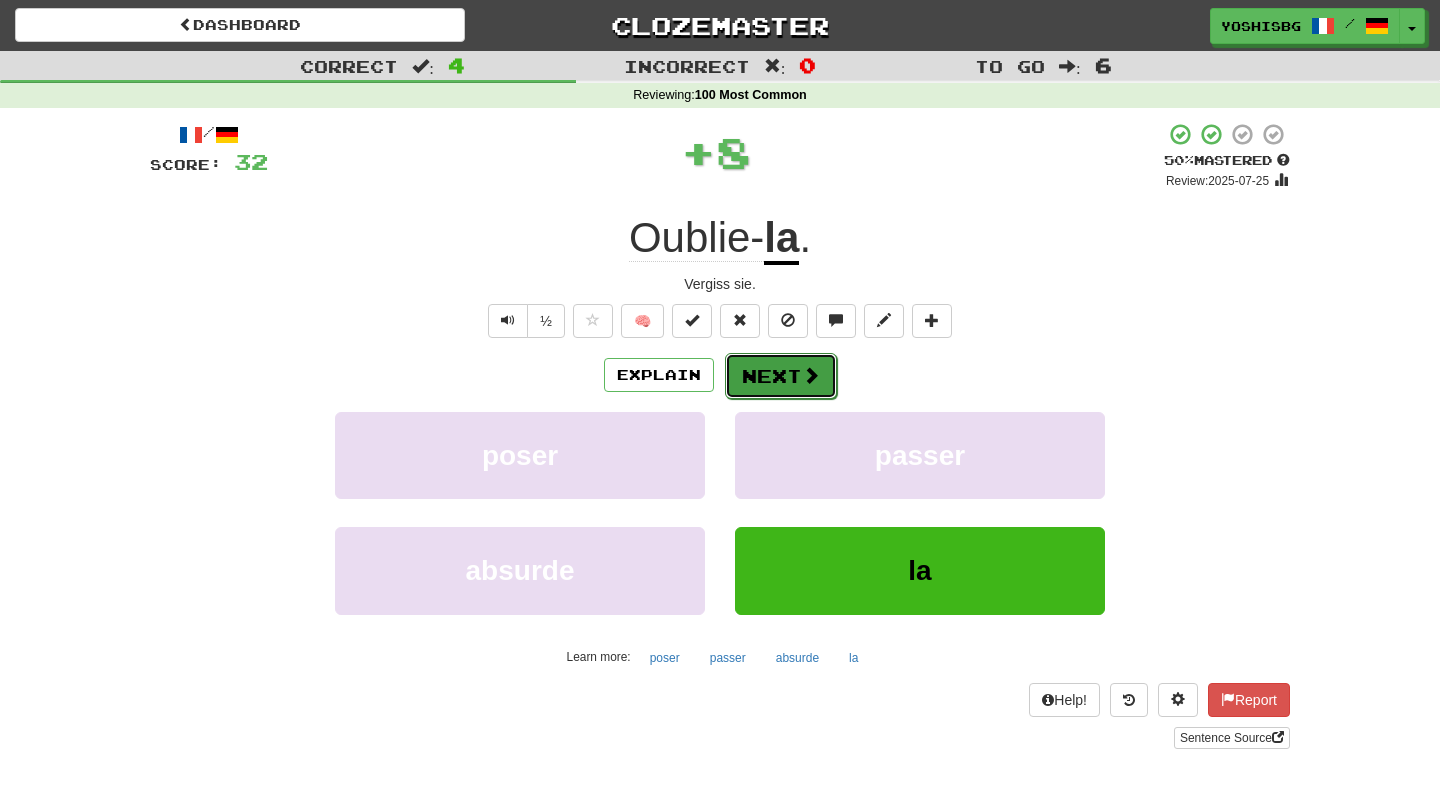 click on "Next" at bounding box center (781, 376) 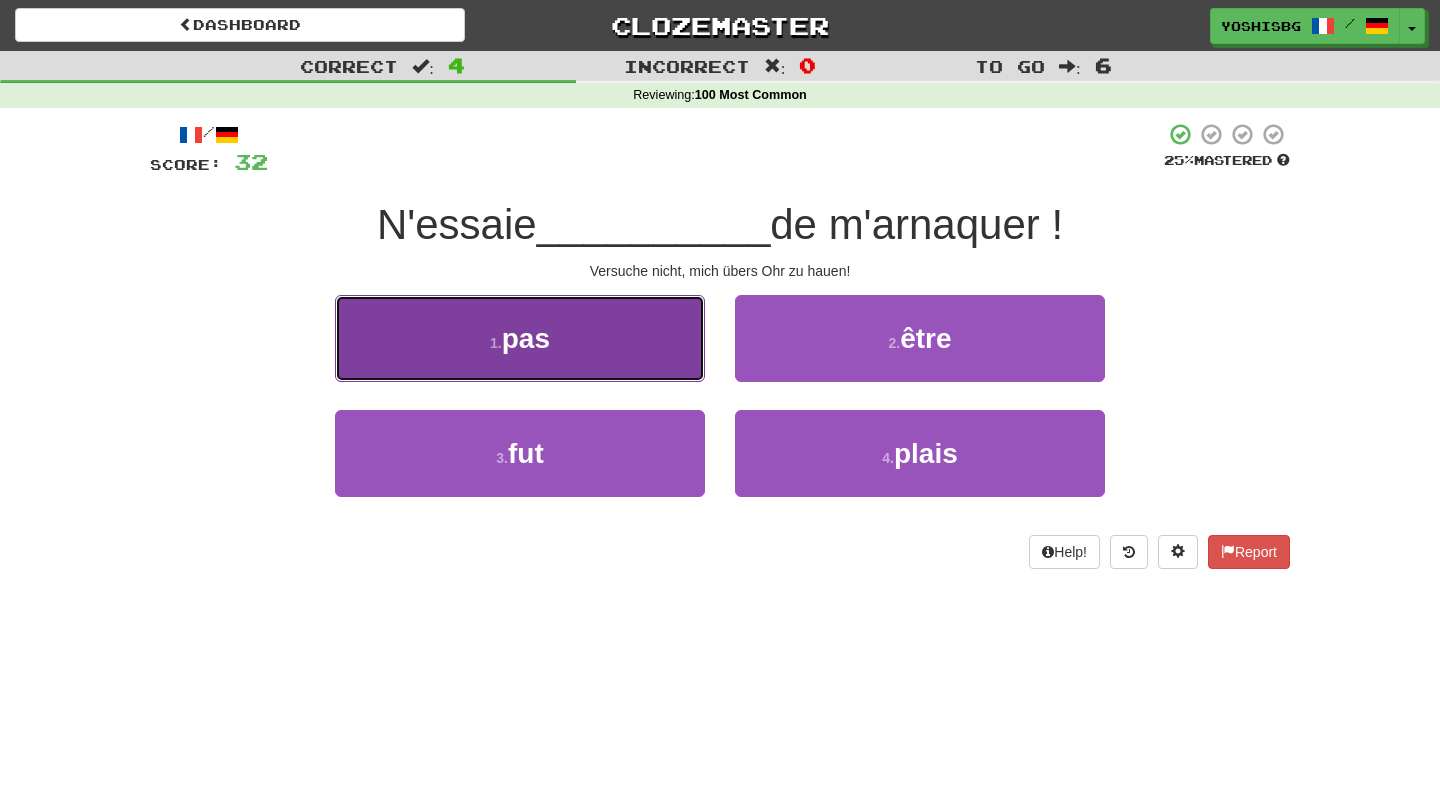 click on "1 .  pas" at bounding box center (520, 338) 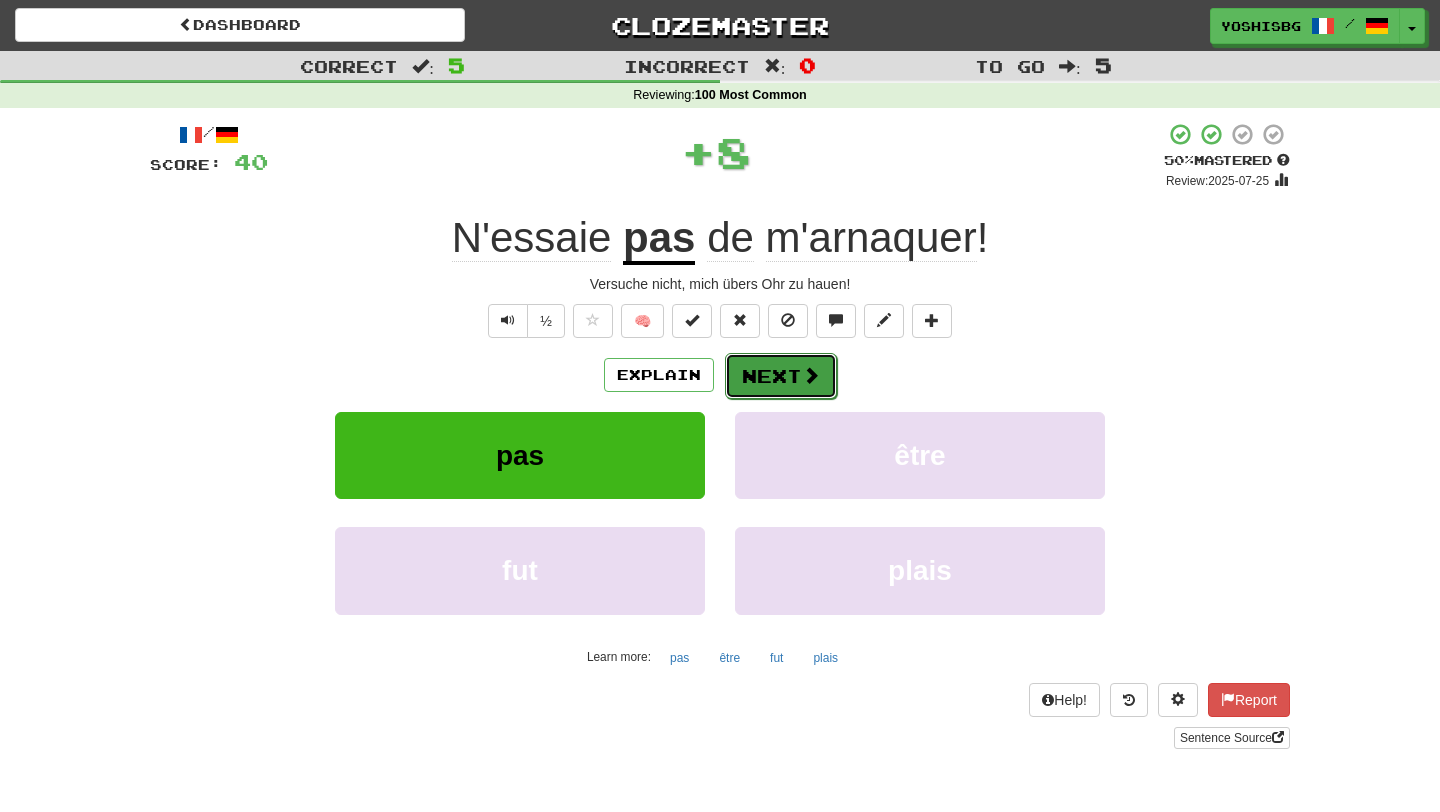 click on "Next" at bounding box center (781, 376) 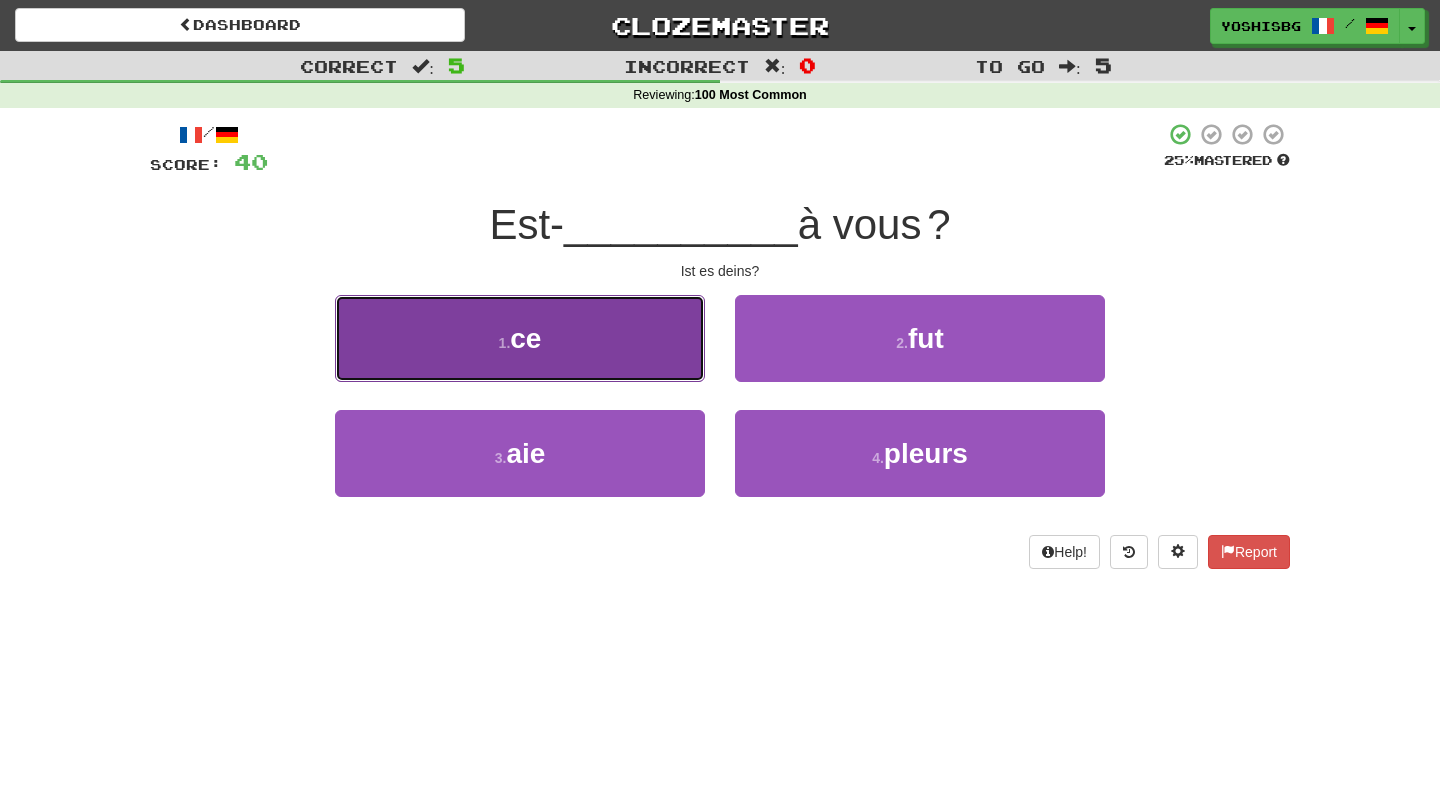 click on "1 .  ce" at bounding box center (520, 338) 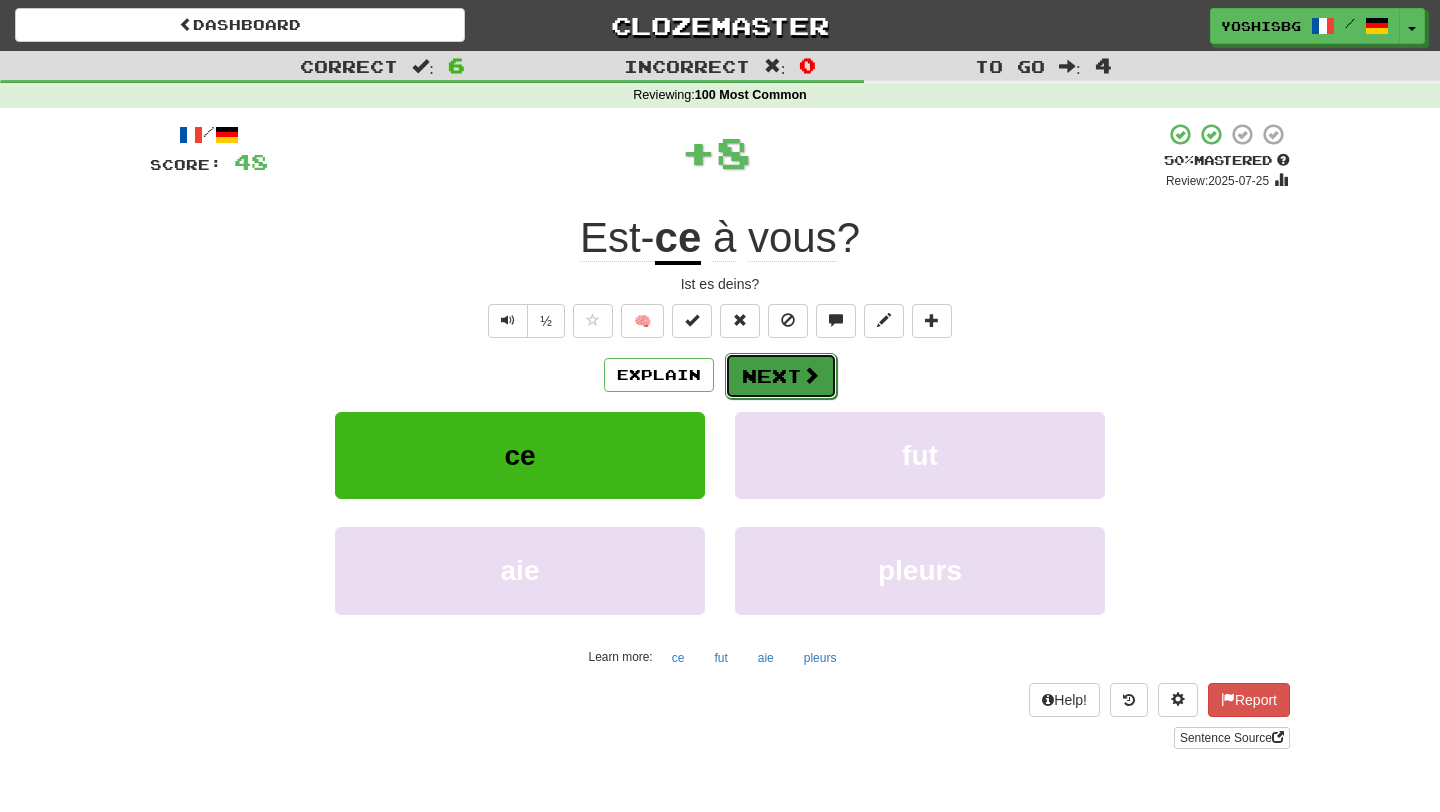 click on "Next" at bounding box center (781, 376) 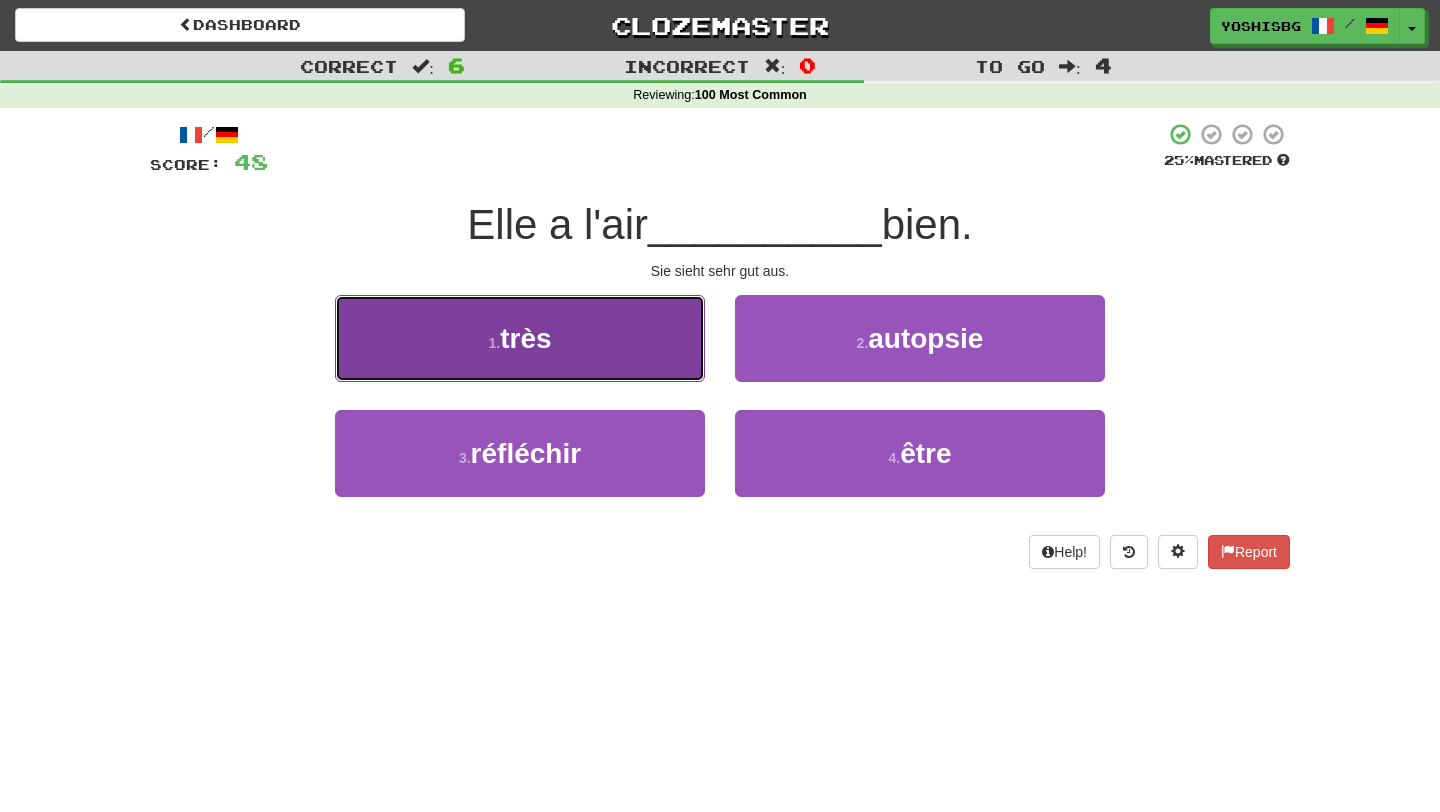 click on "1 .  très" at bounding box center (520, 338) 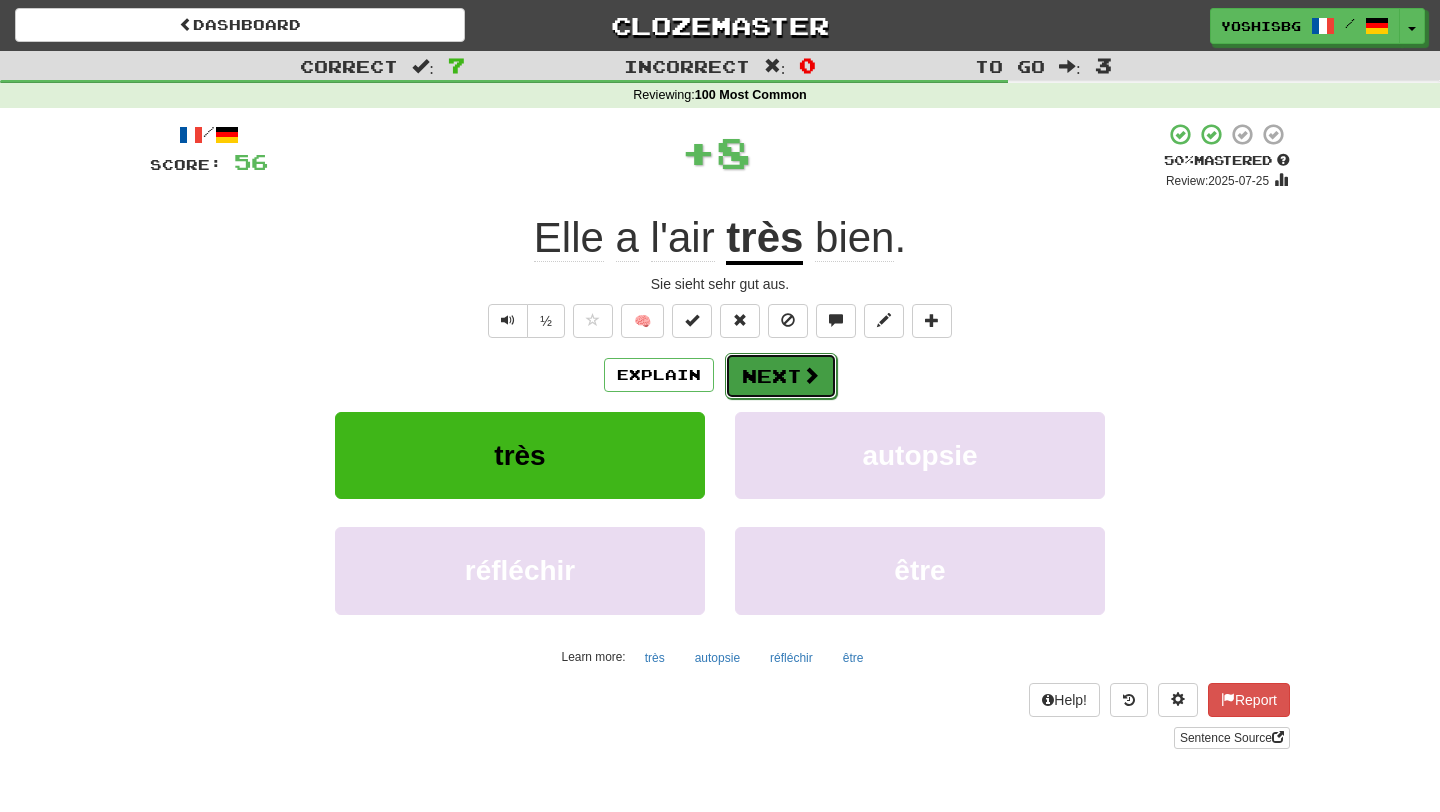 click on "Next" at bounding box center [781, 376] 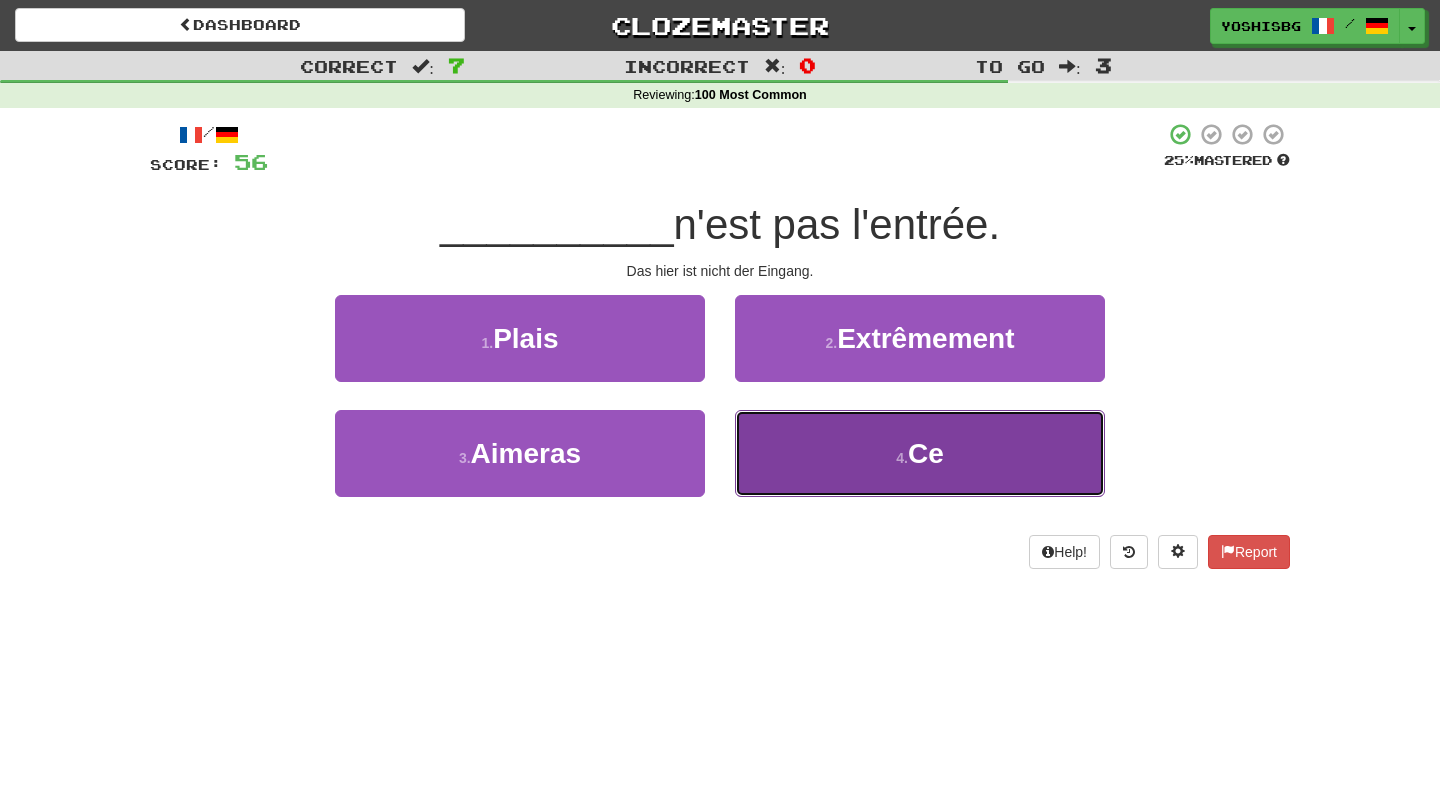 click on "4 .  Ce" at bounding box center [920, 453] 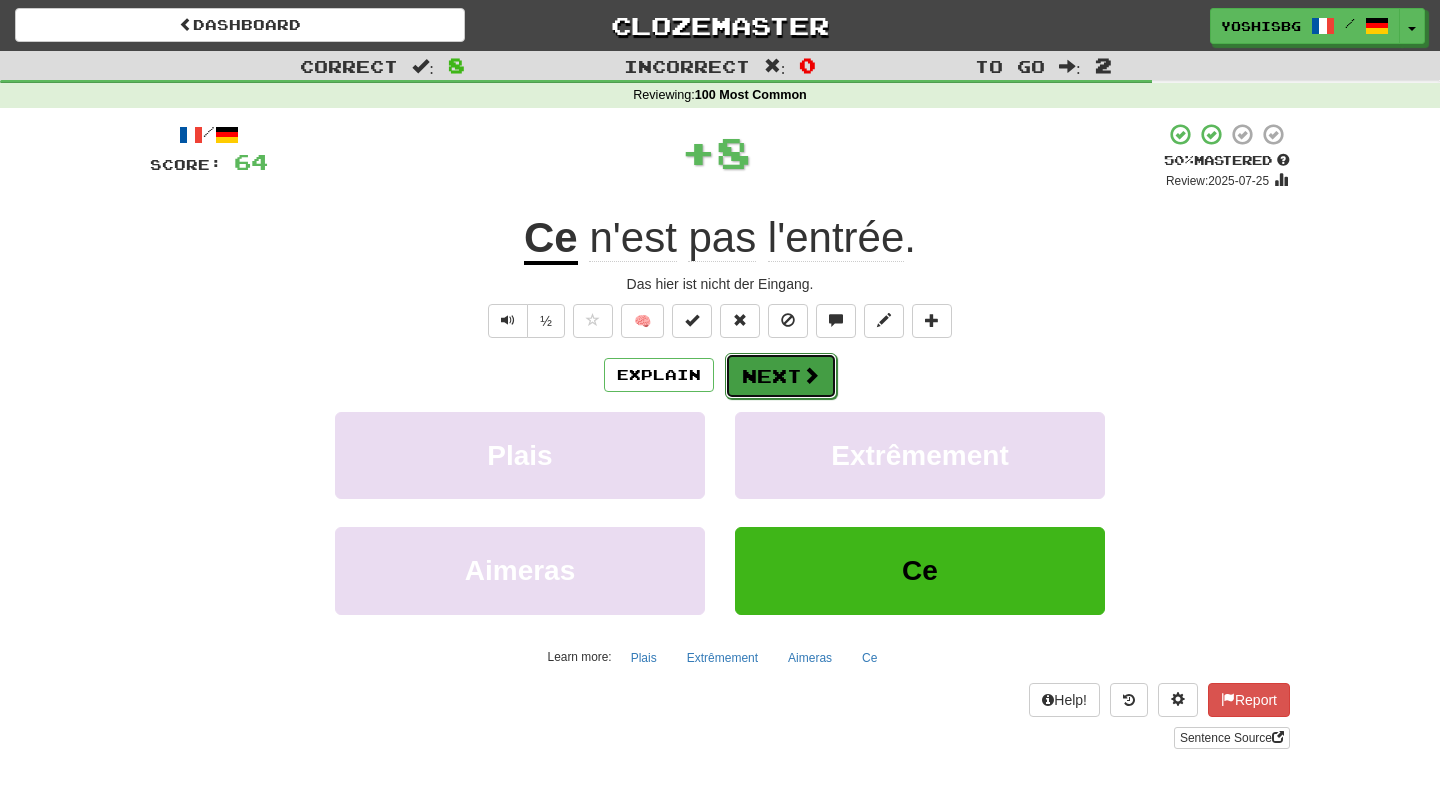 click on "Next" at bounding box center (781, 376) 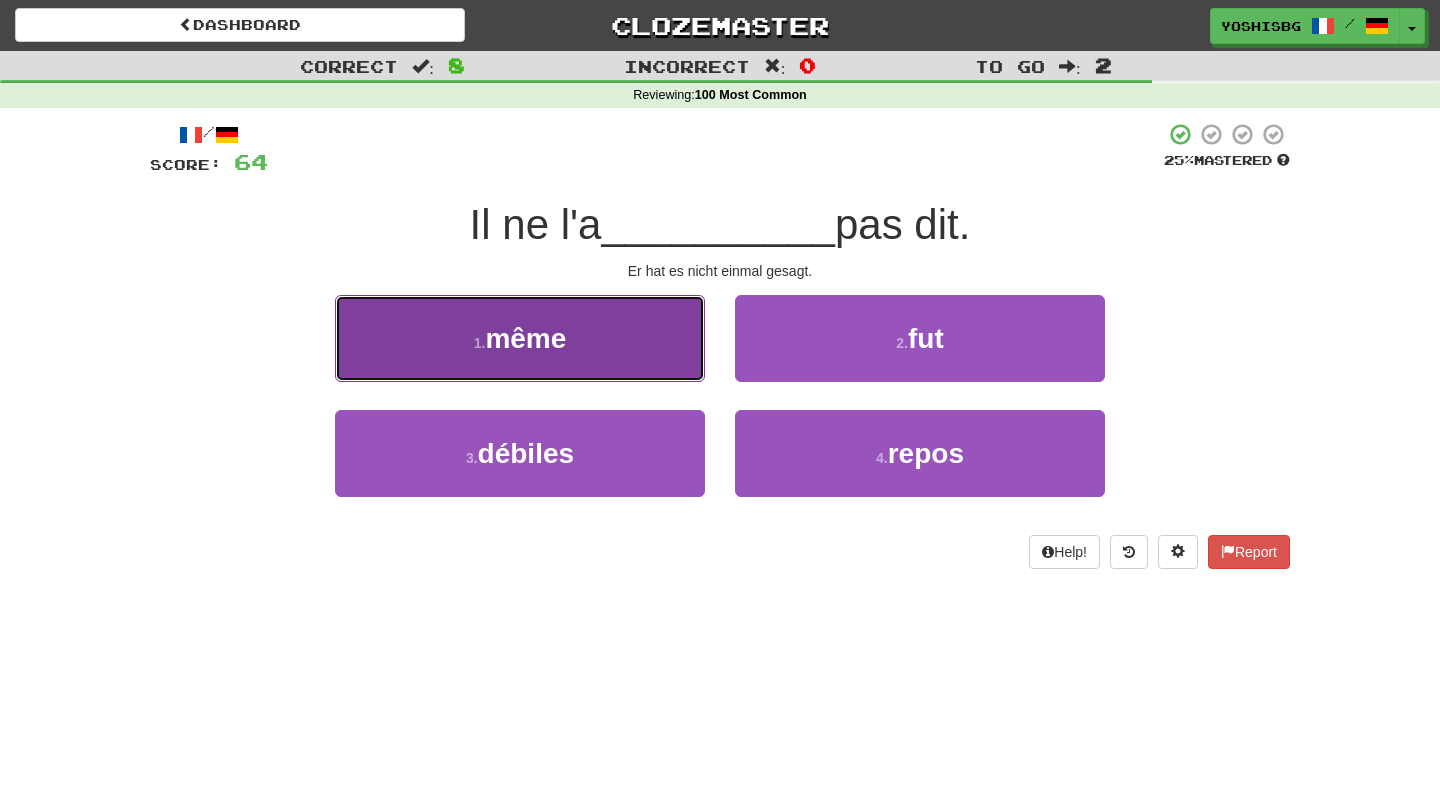 click on "1 .  même" at bounding box center [520, 338] 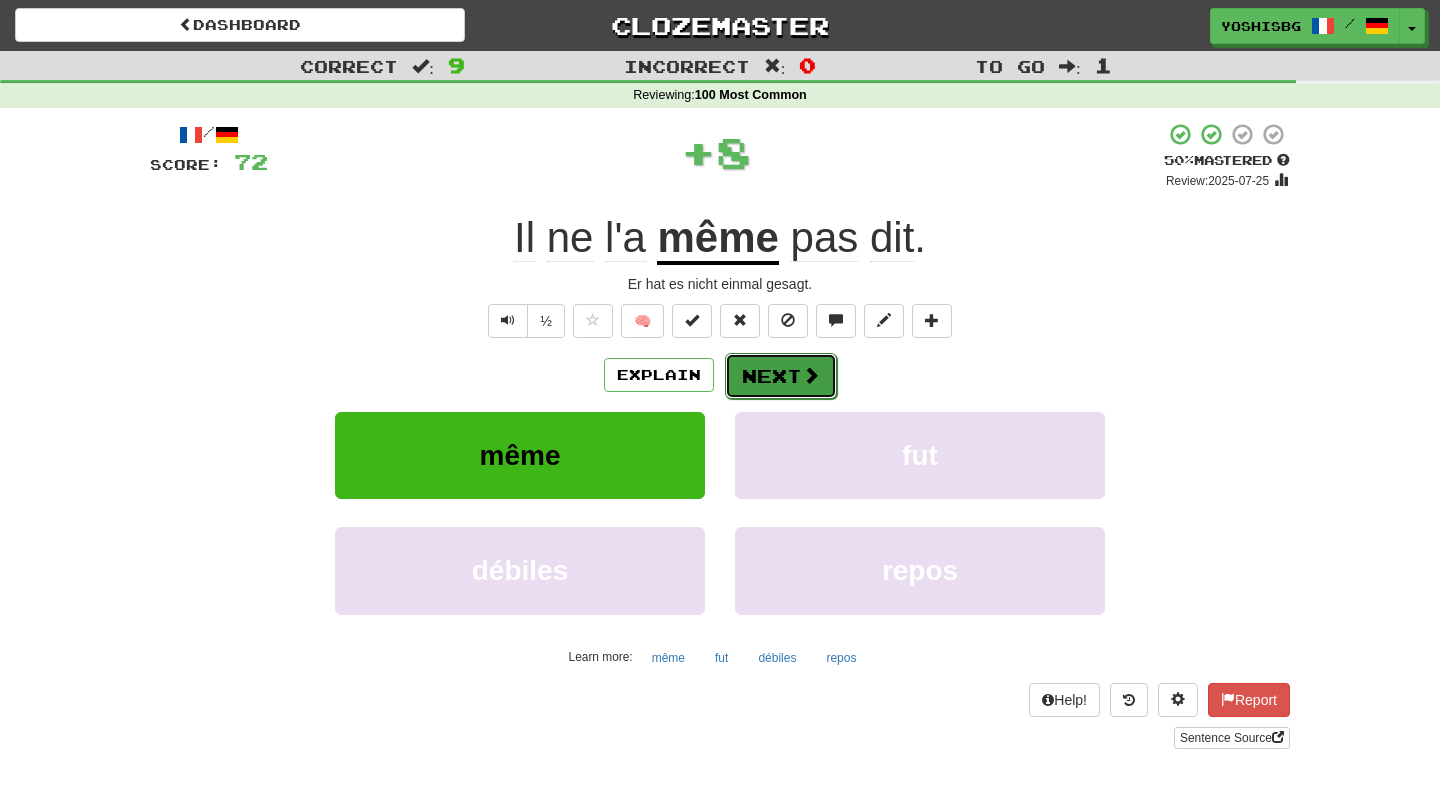 click on "Next" at bounding box center [781, 376] 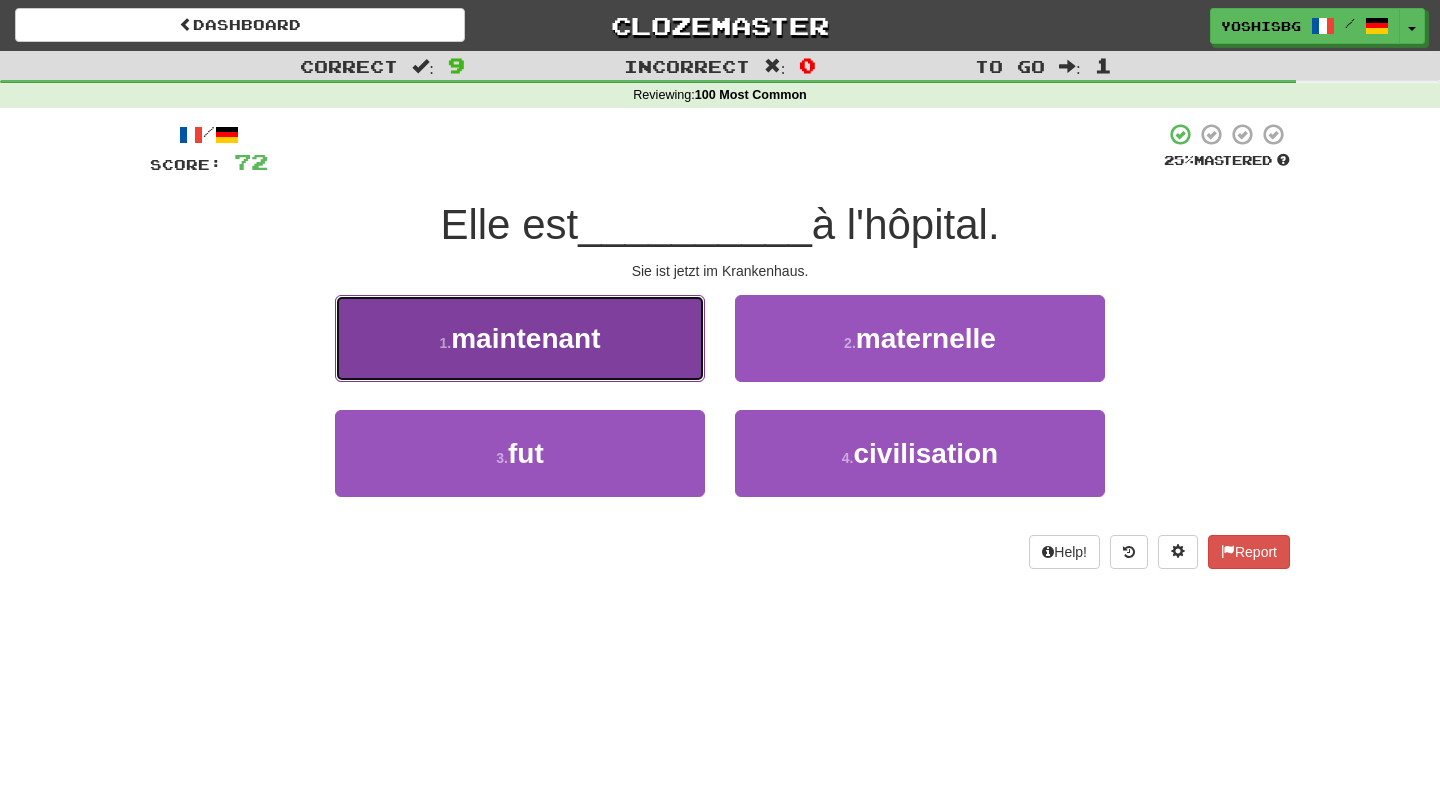 click on "1 .  maintenant" at bounding box center [520, 338] 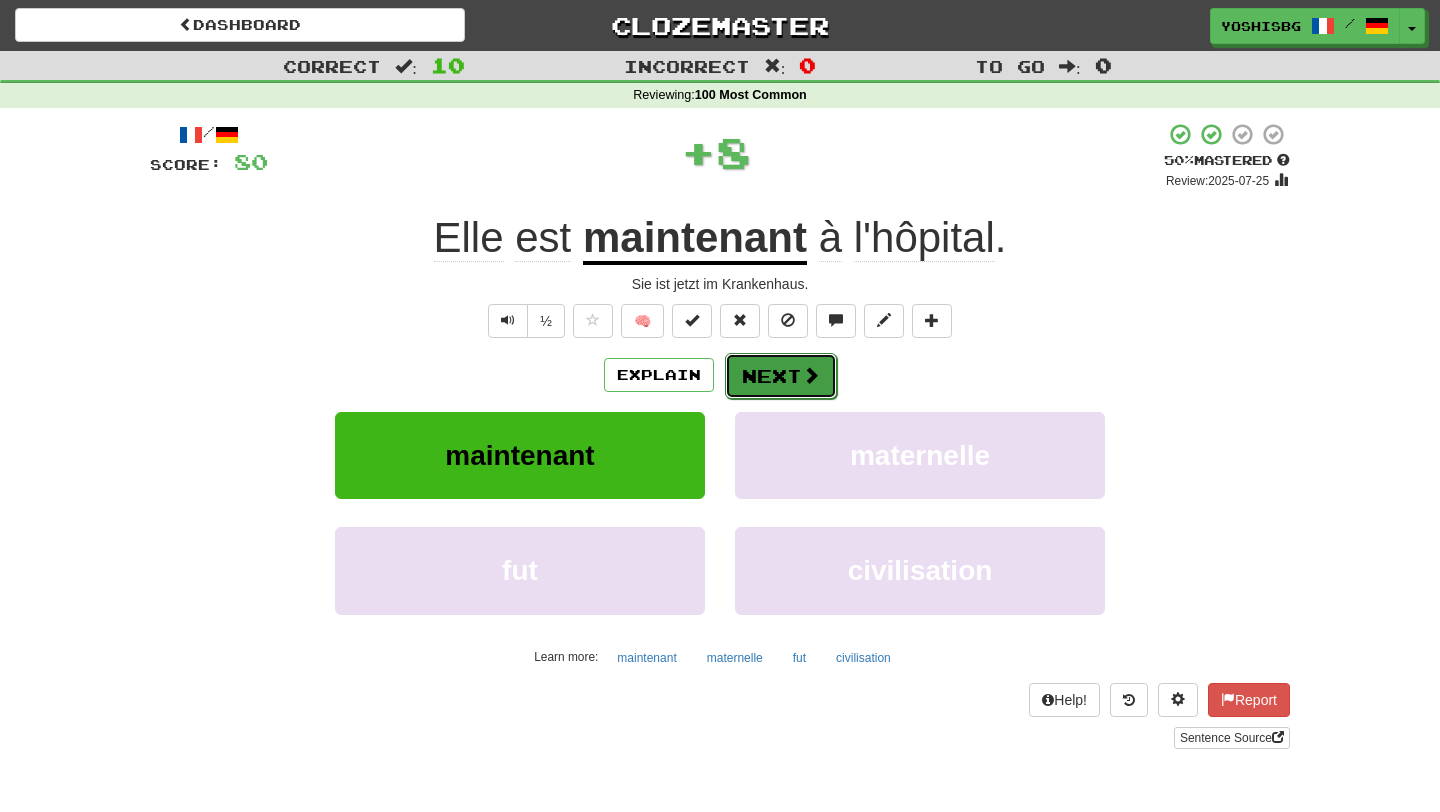 click on "Next" at bounding box center [781, 376] 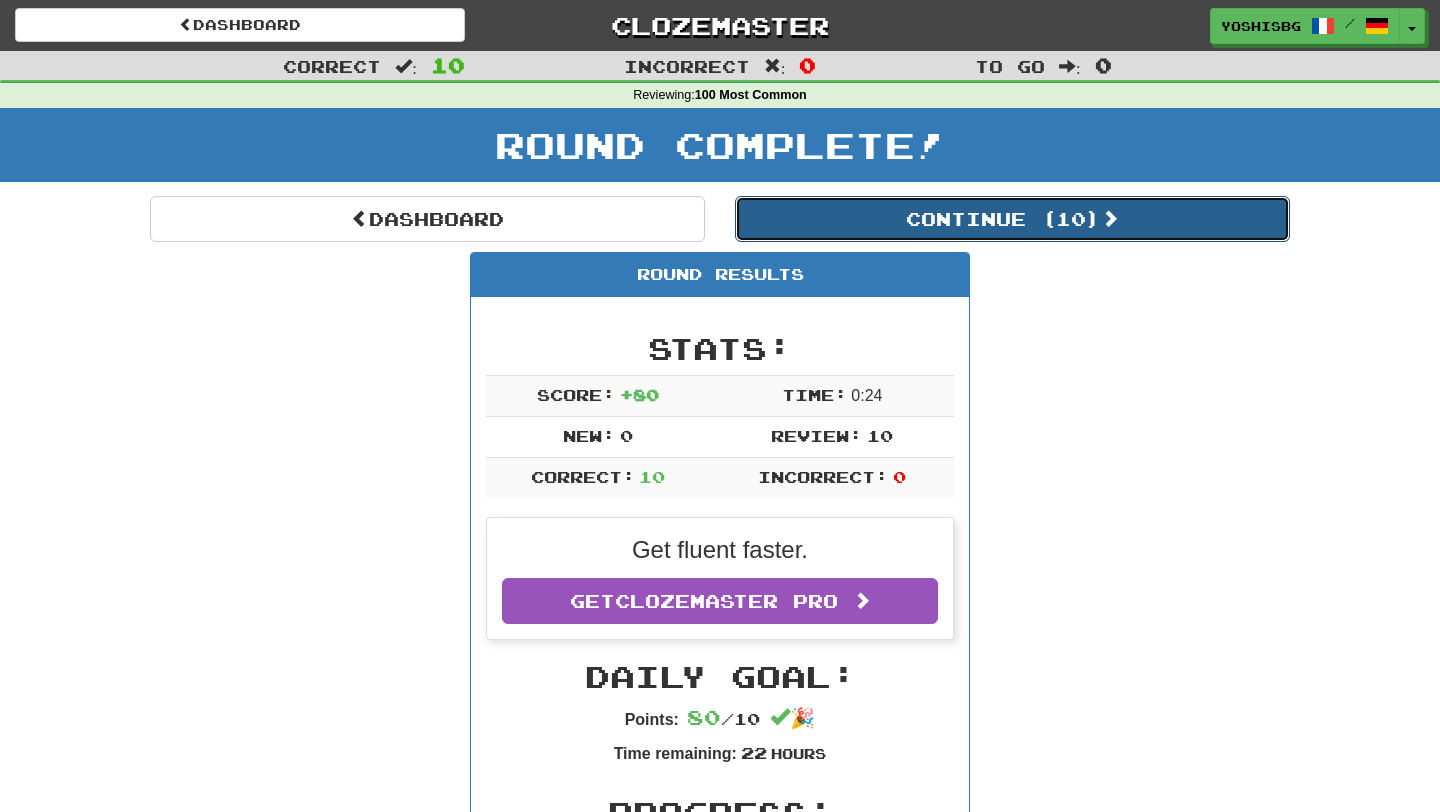 click on "Continue ( 10 )" at bounding box center [1012, 219] 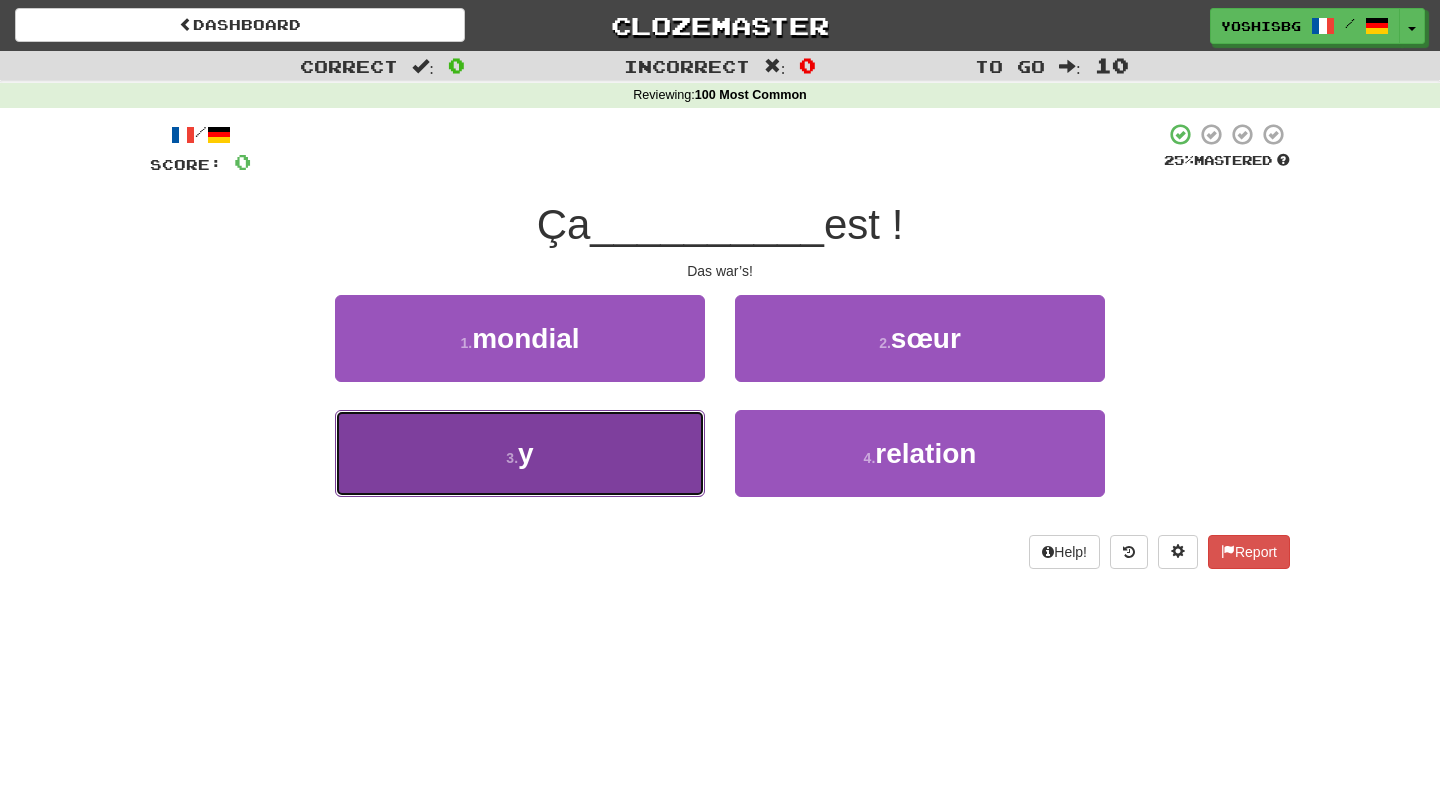 click on "3 .  y" at bounding box center (520, 453) 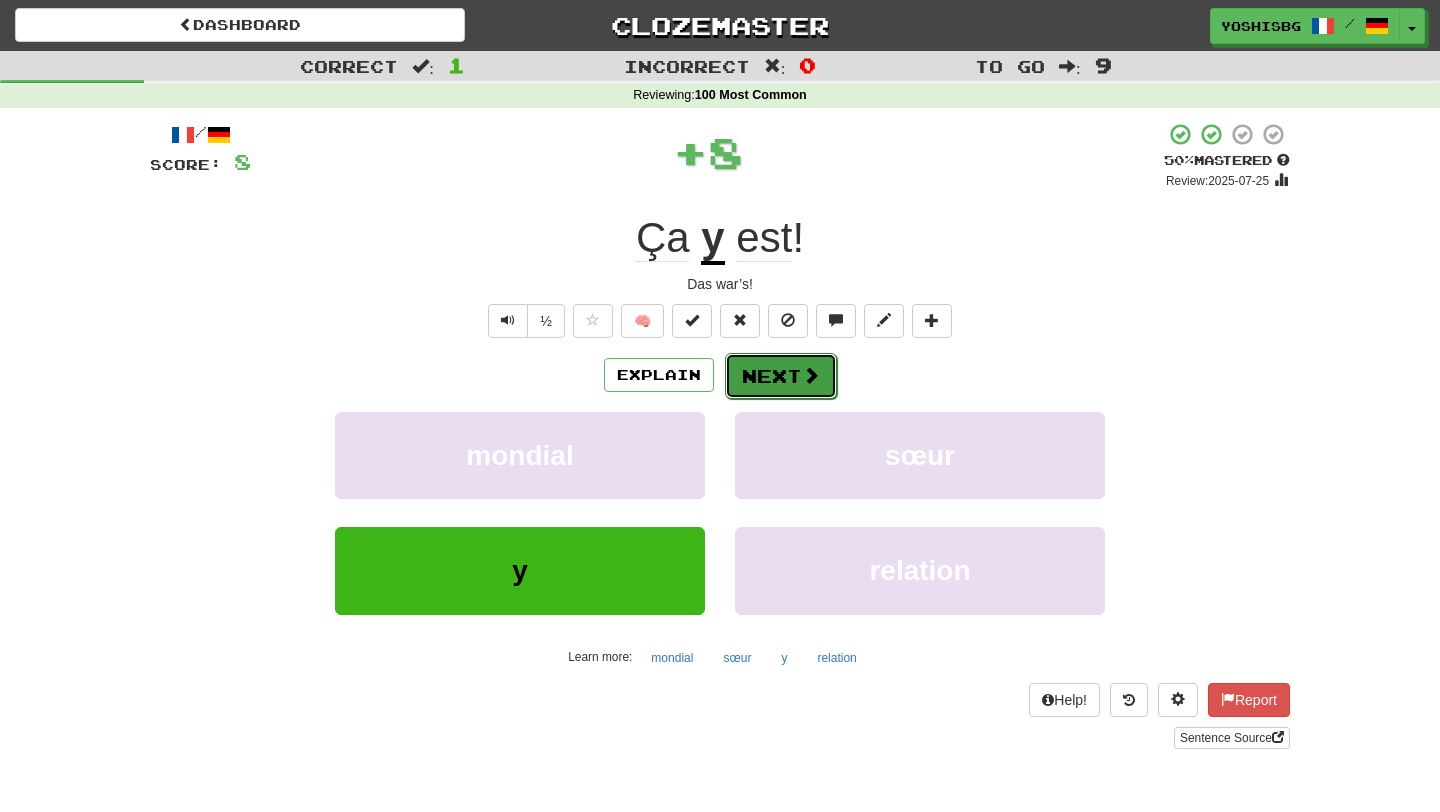 click on "Next" at bounding box center (781, 376) 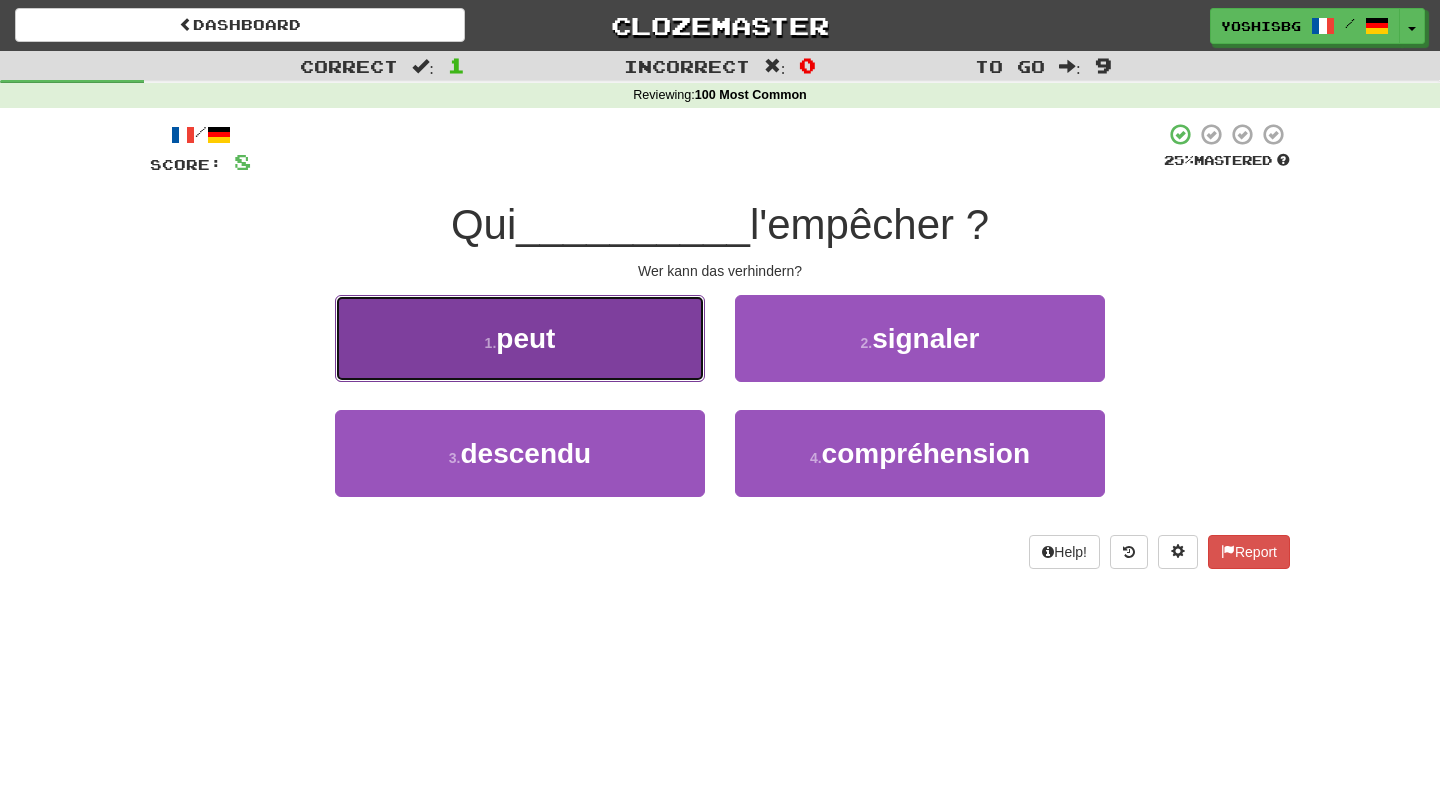 click on "1 .  peut" at bounding box center (520, 338) 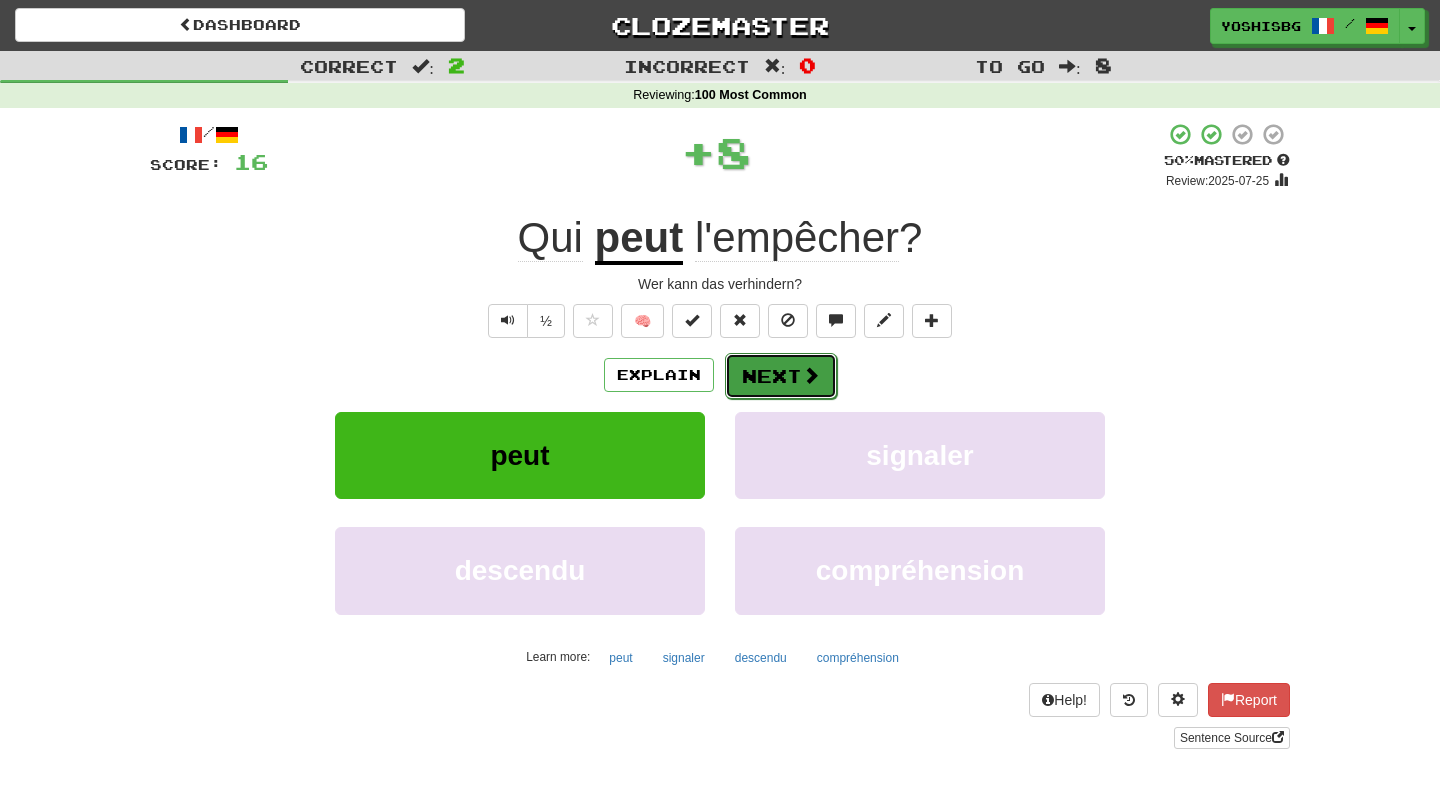 click on "Next" at bounding box center [781, 376] 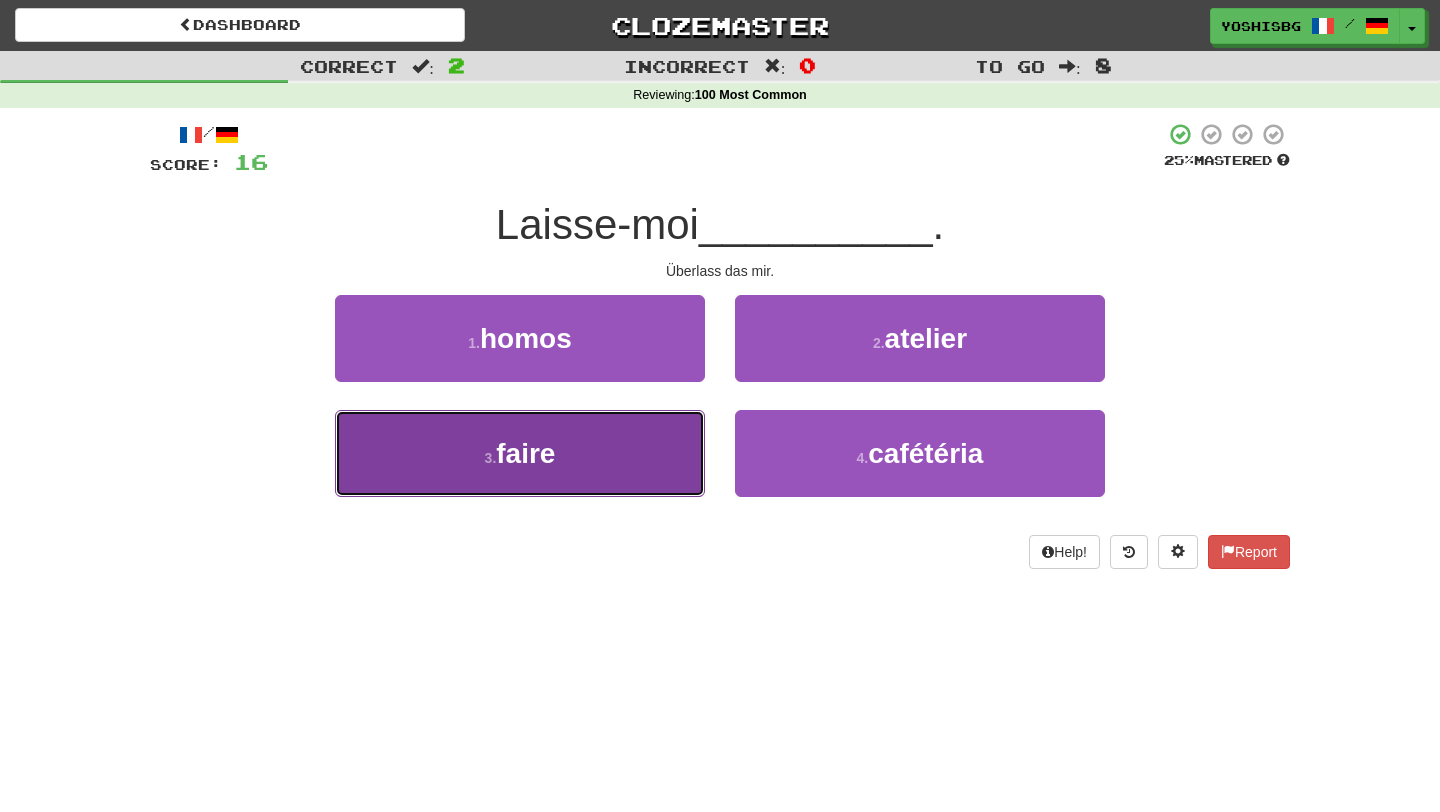 click on "3 .  faire" at bounding box center [520, 453] 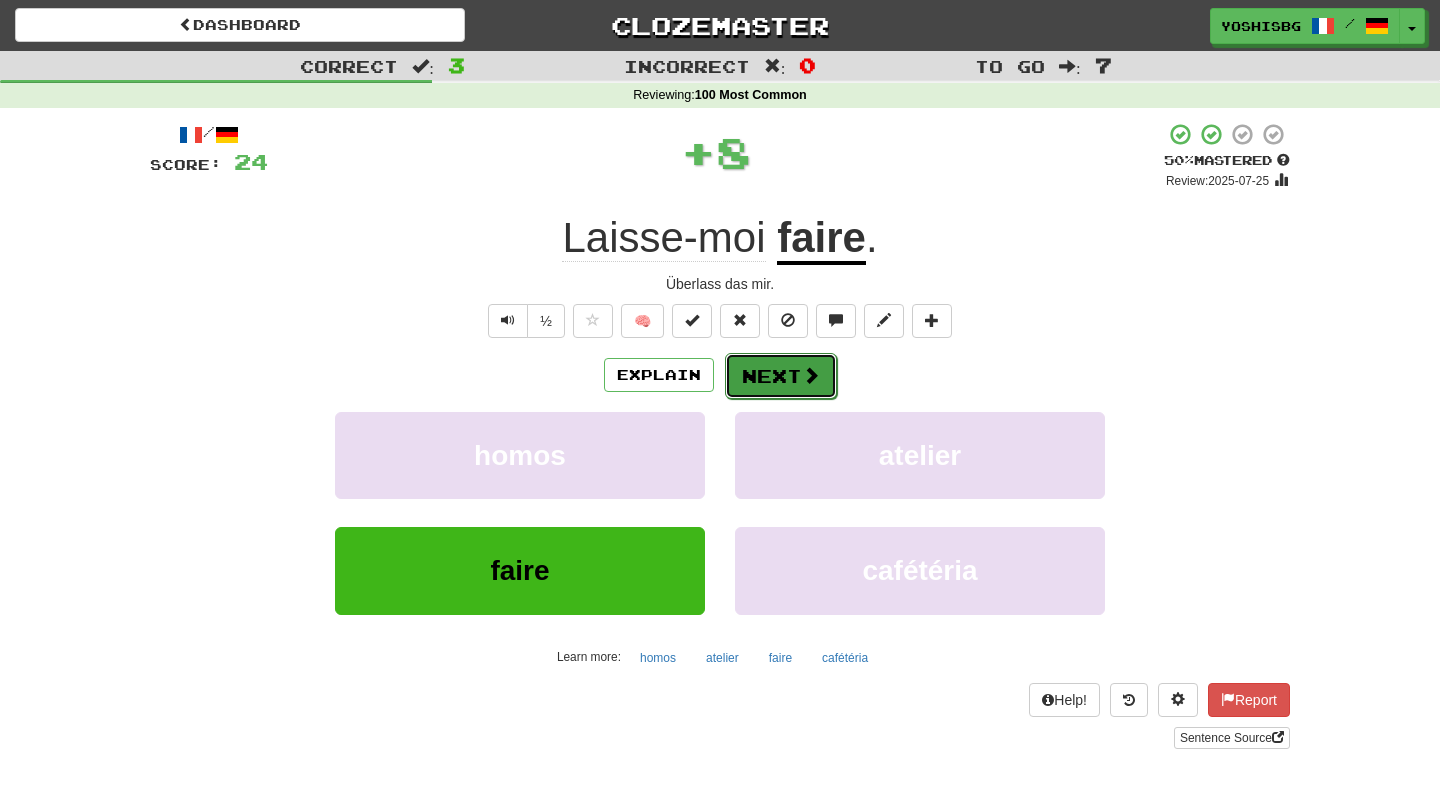 click on "Next" at bounding box center [781, 376] 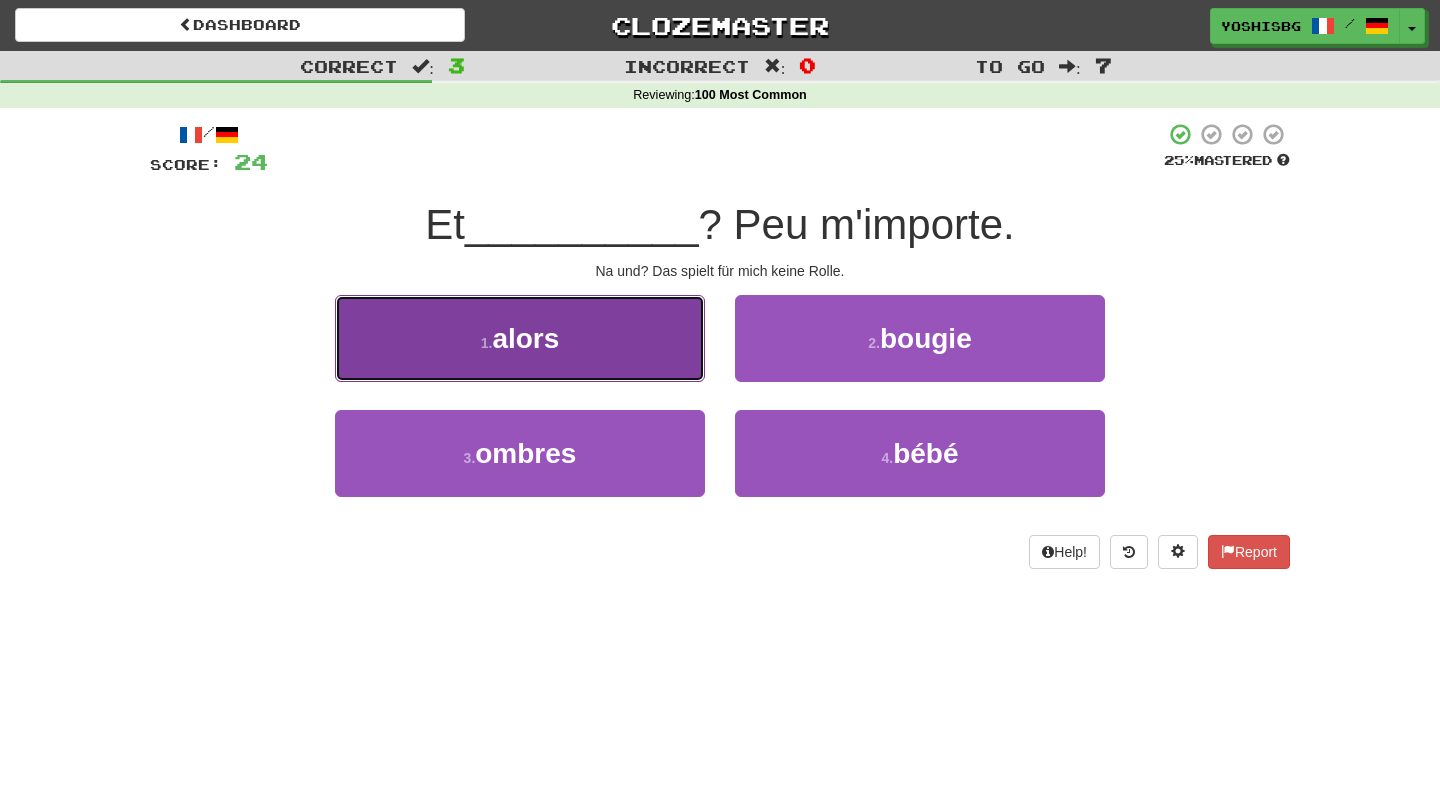 click on "1 .  alors" at bounding box center (520, 338) 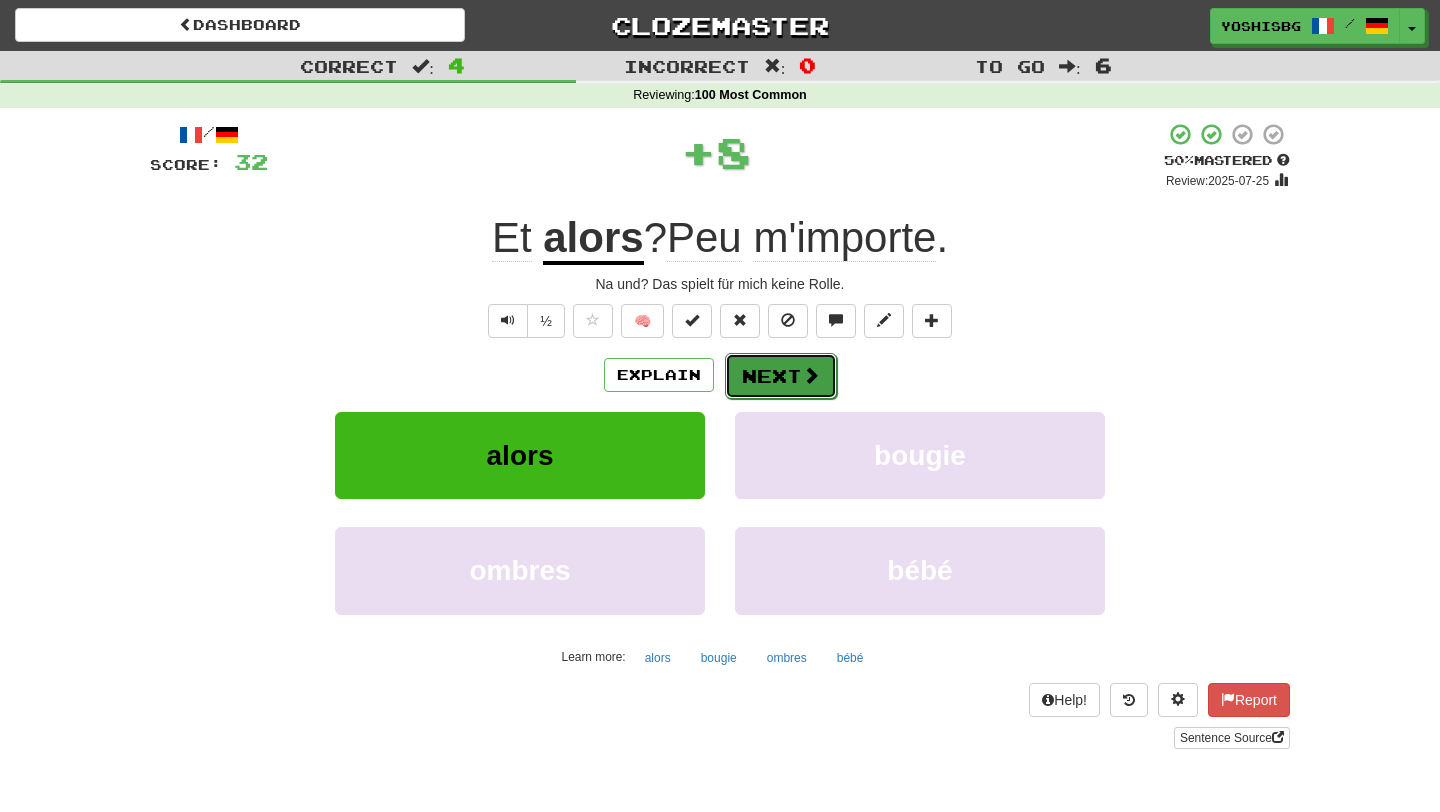 click on "Next" at bounding box center [781, 376] 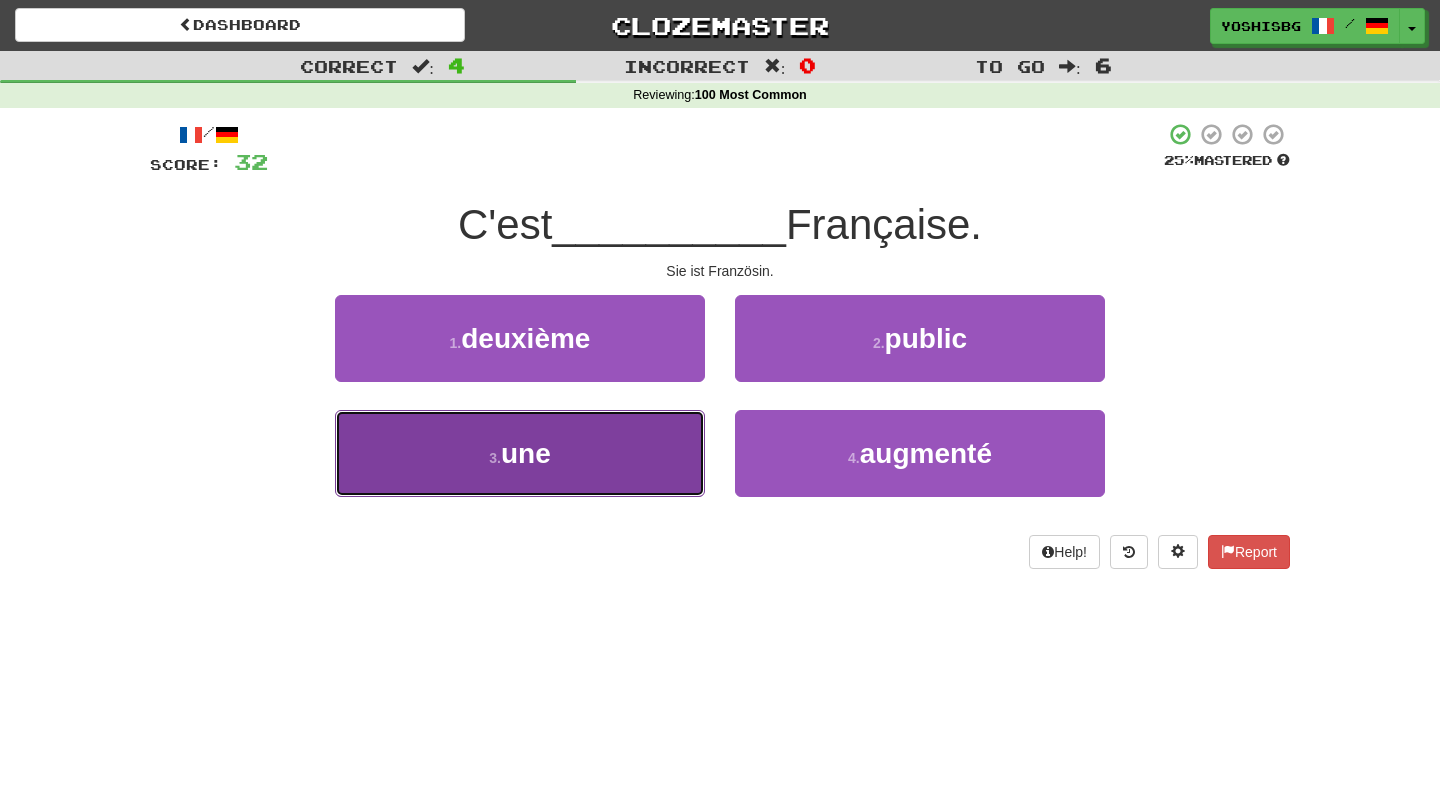 click on "3 .  une" at bounding box center [520, 453] 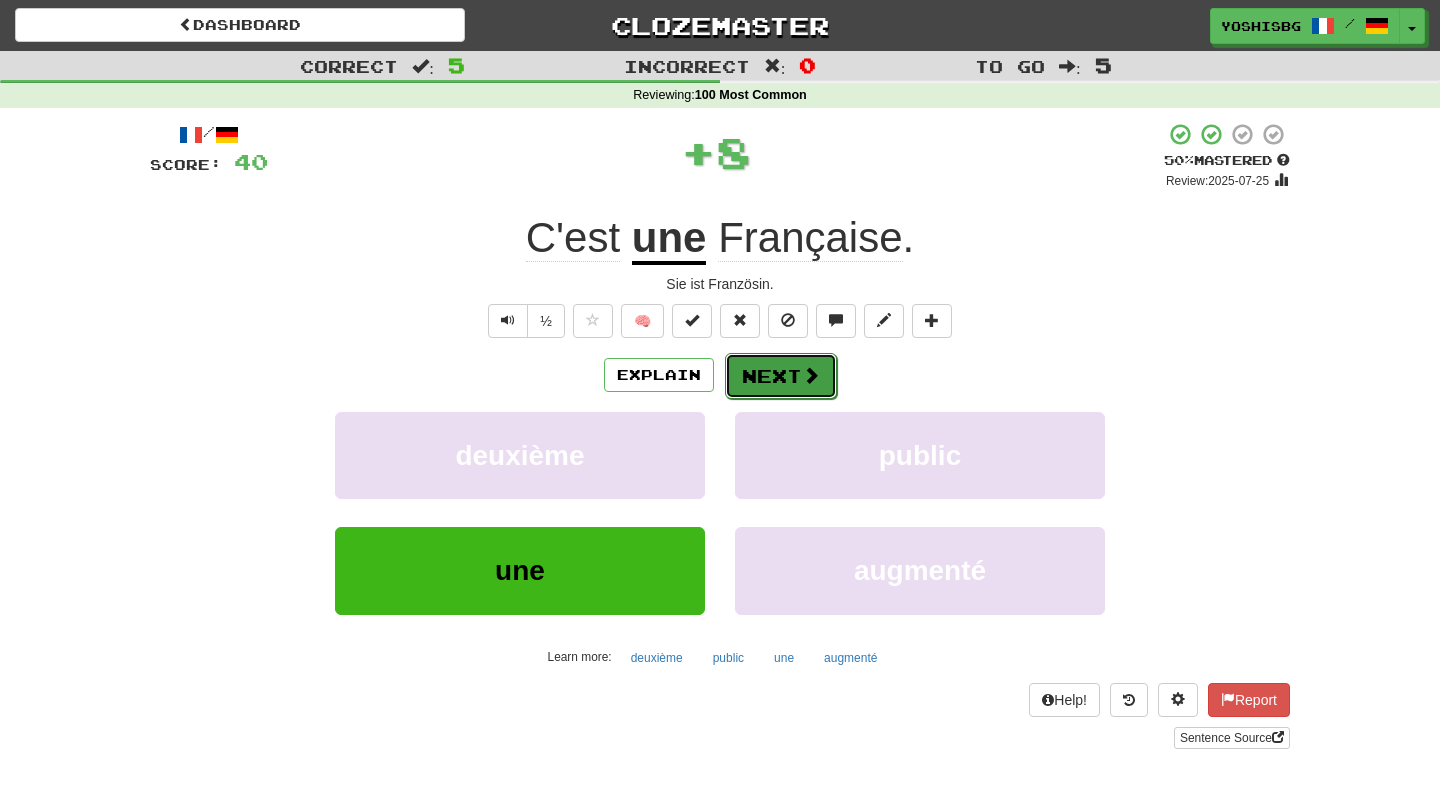 click at bounding box center (811, 375) 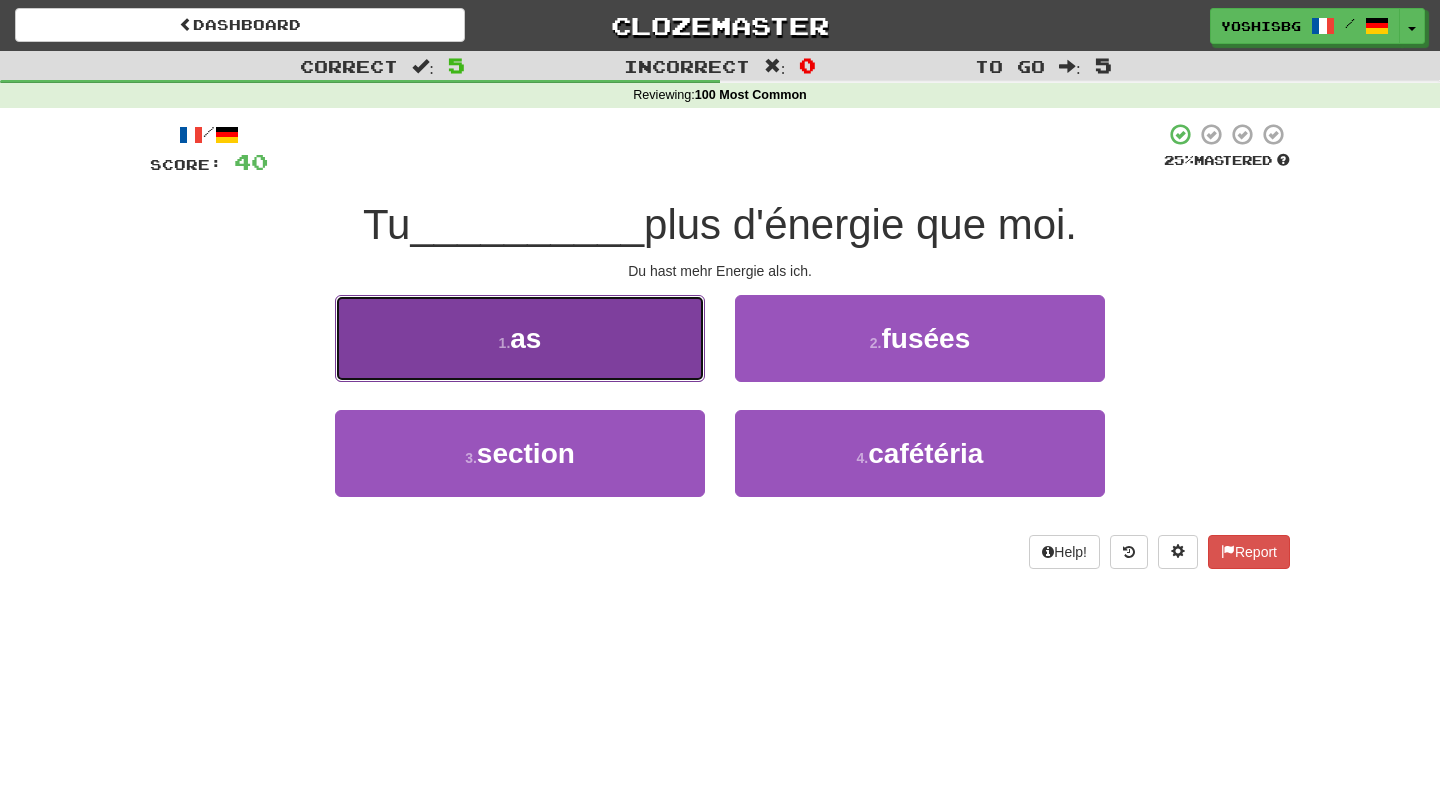 click on "1 .  as" at bounding box center (520, 338) 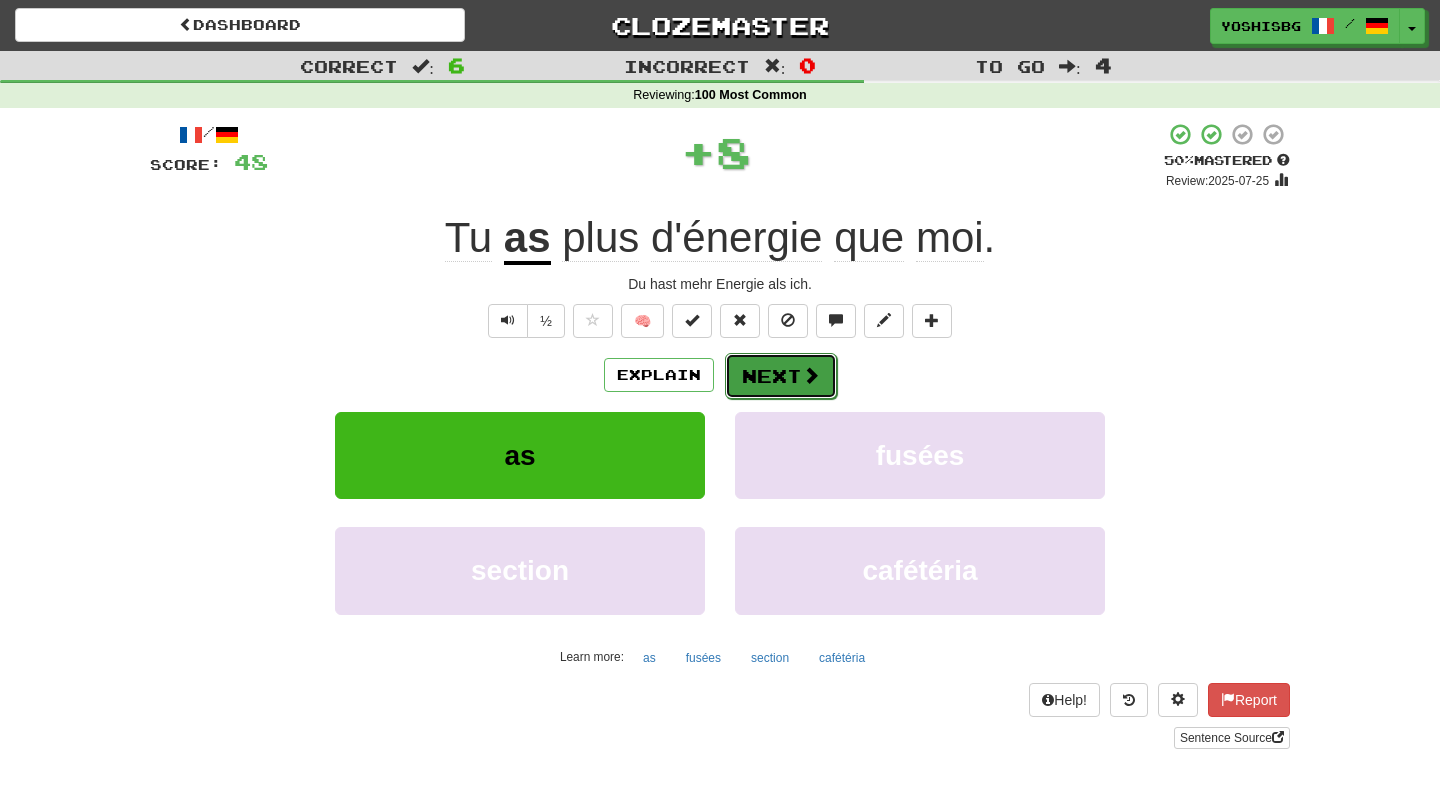 click on "Next" at bounding box center [781, 376] 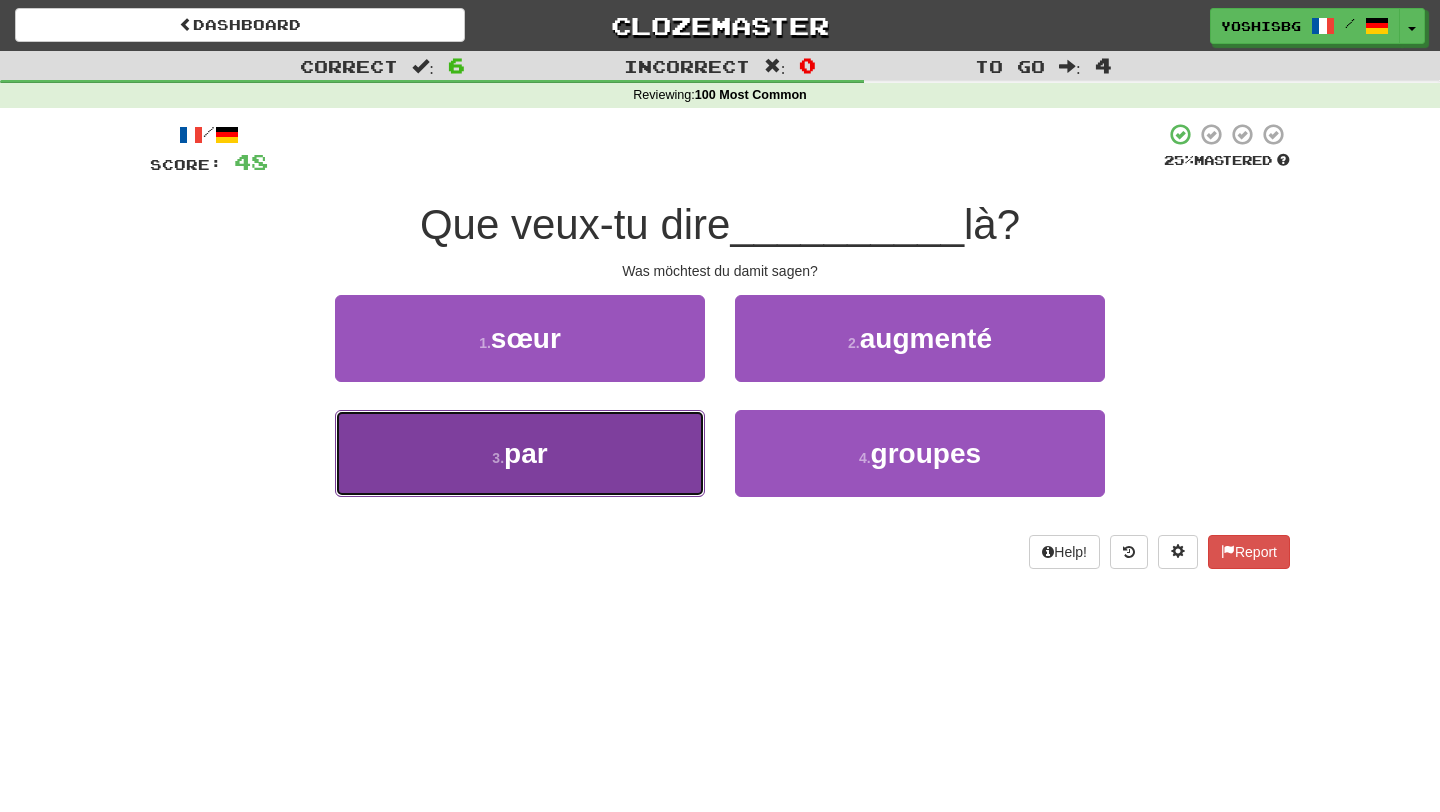 click on "3 .  par" at bounding box center (520, 453) 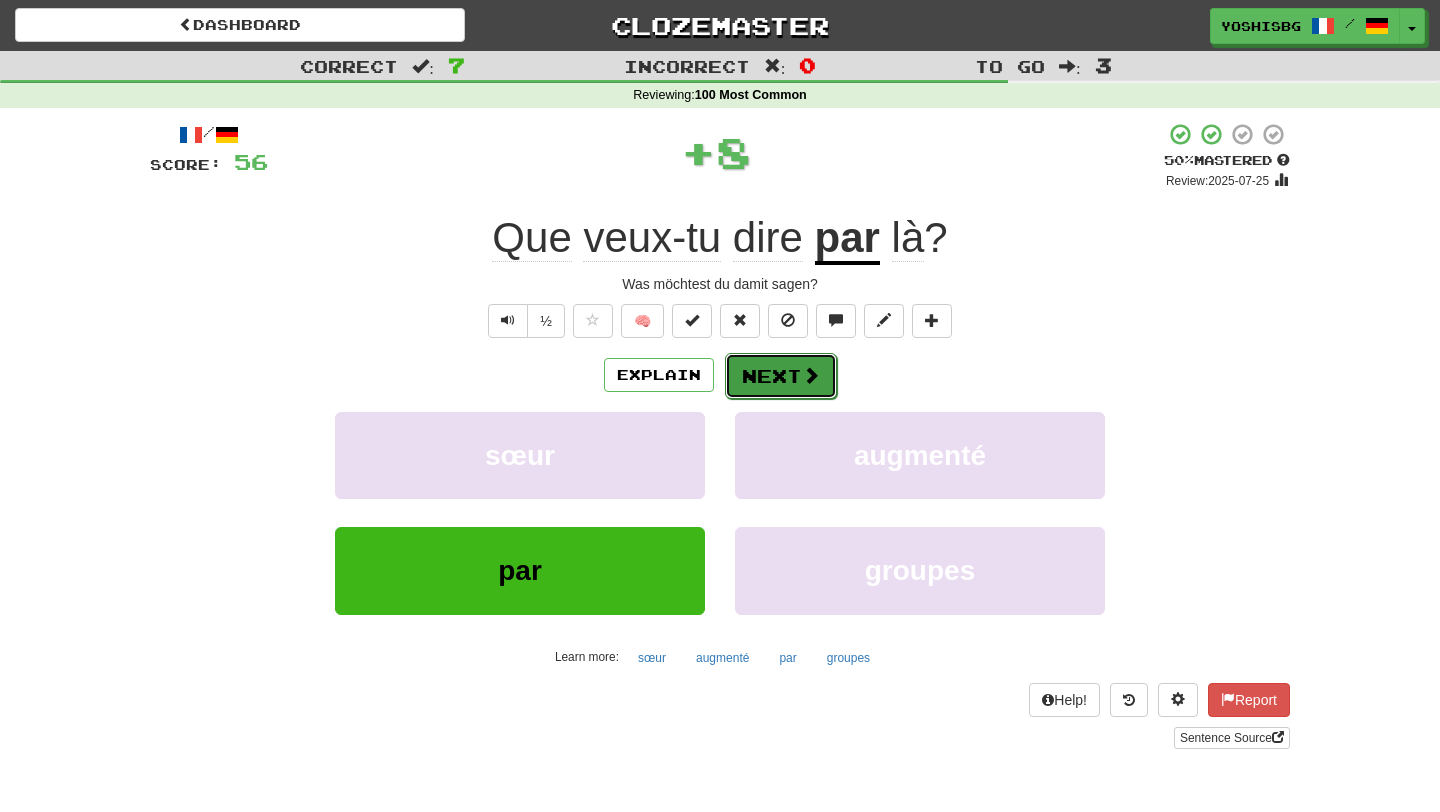 click on "Next" at bounding box center [781, 376] 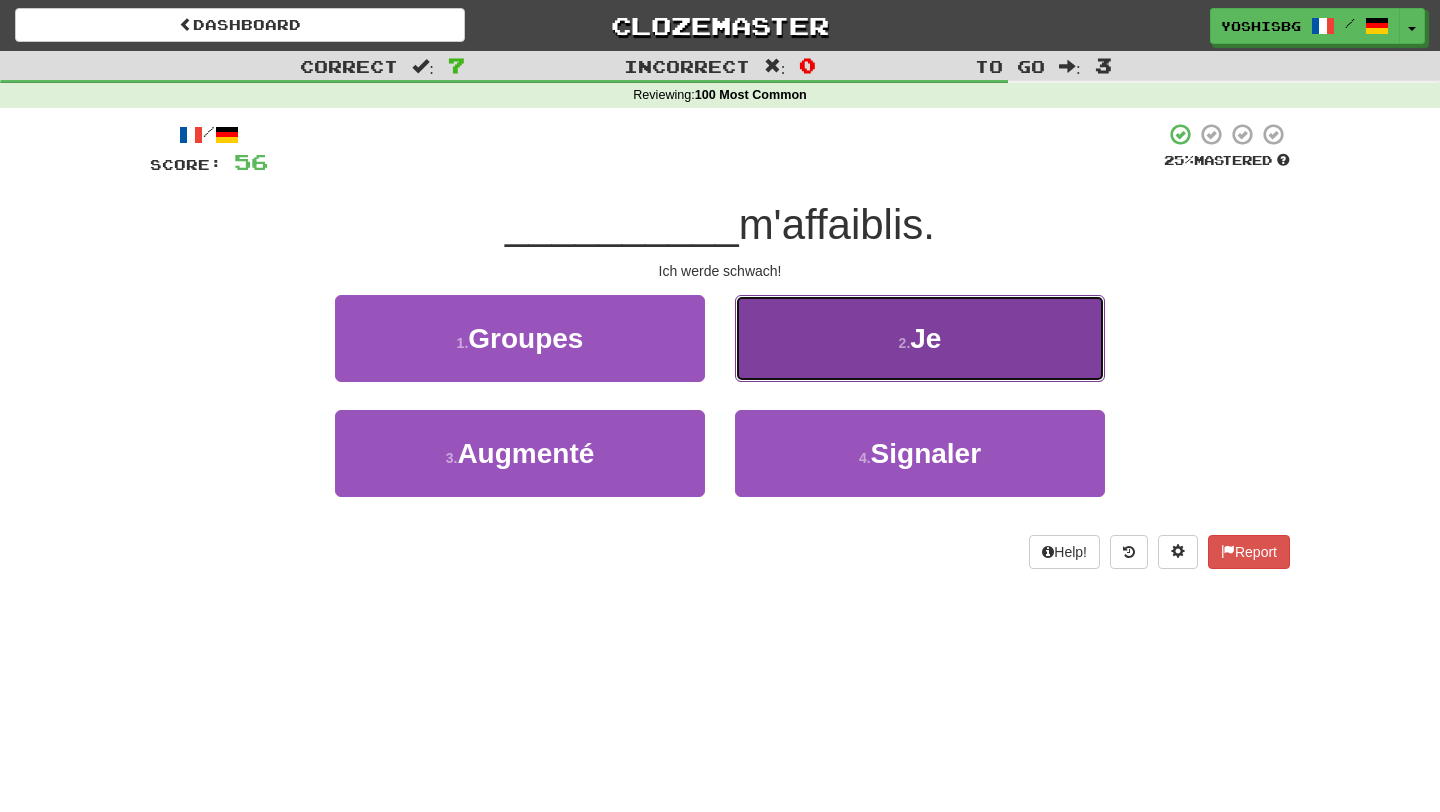 click on "2 .  Je" at bounding box center (920, 338) 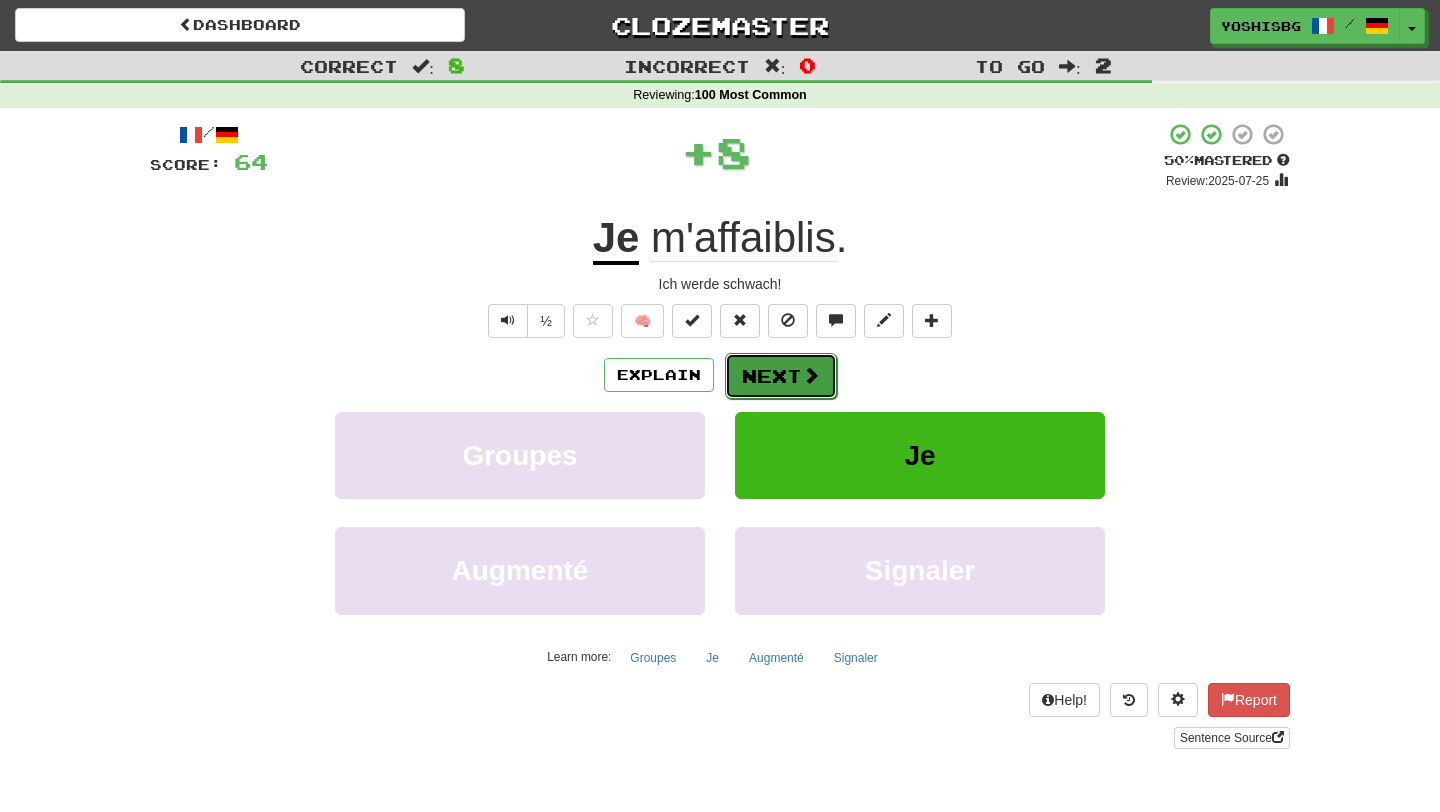 click on "Next" at bounding box center (781, 376) 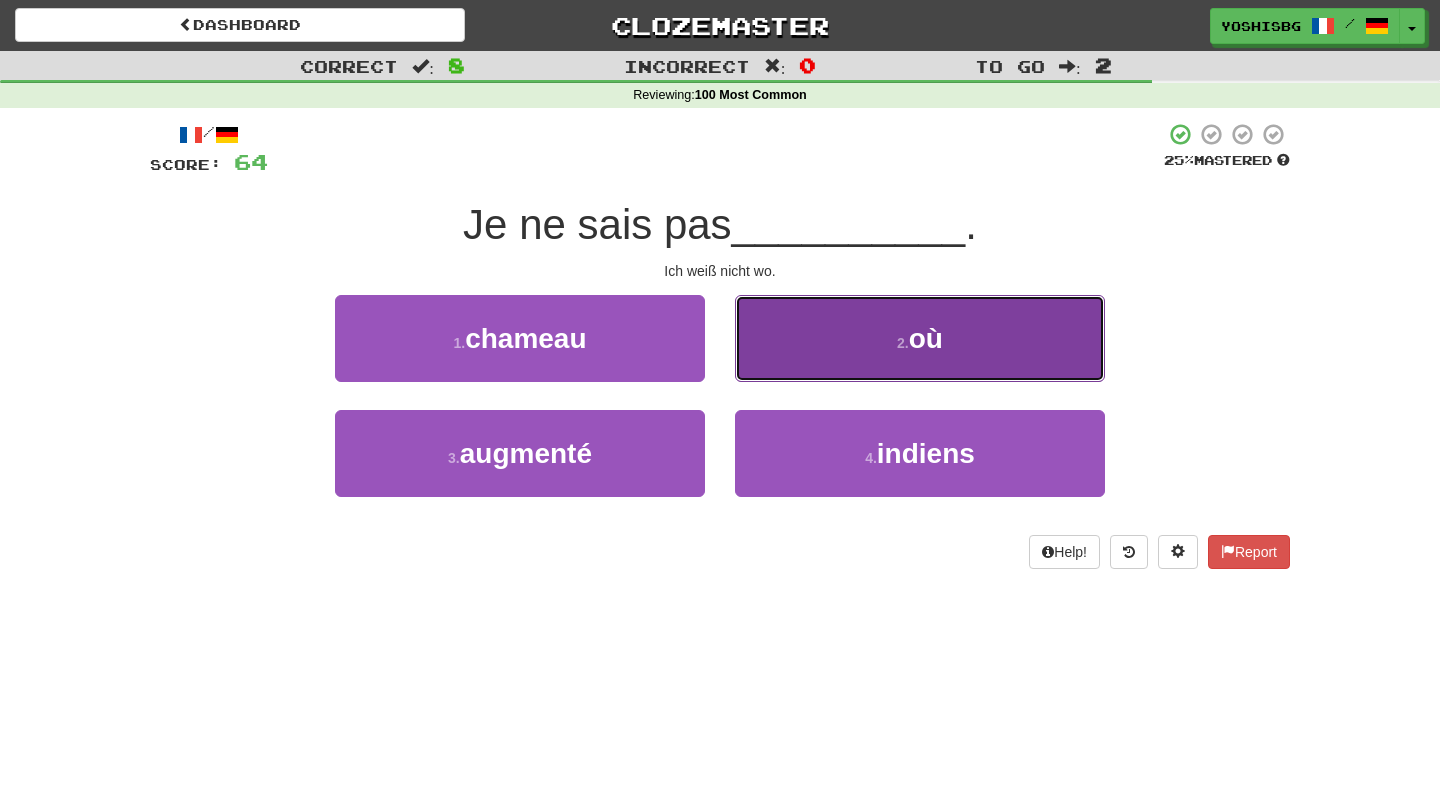 click on "2 .  où" at bounding box center (920, 338) 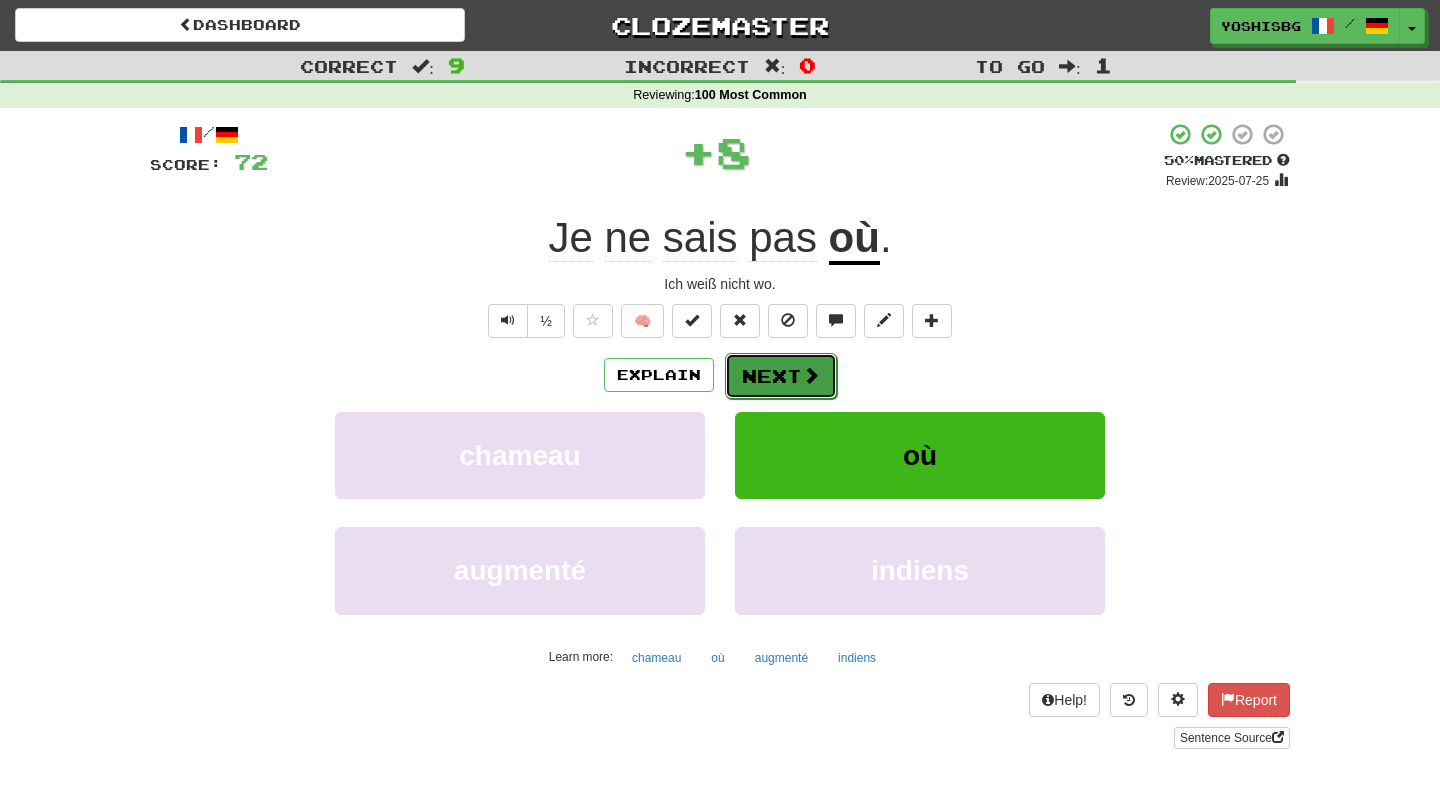 click on "Next" at bounding box center (781, 376) 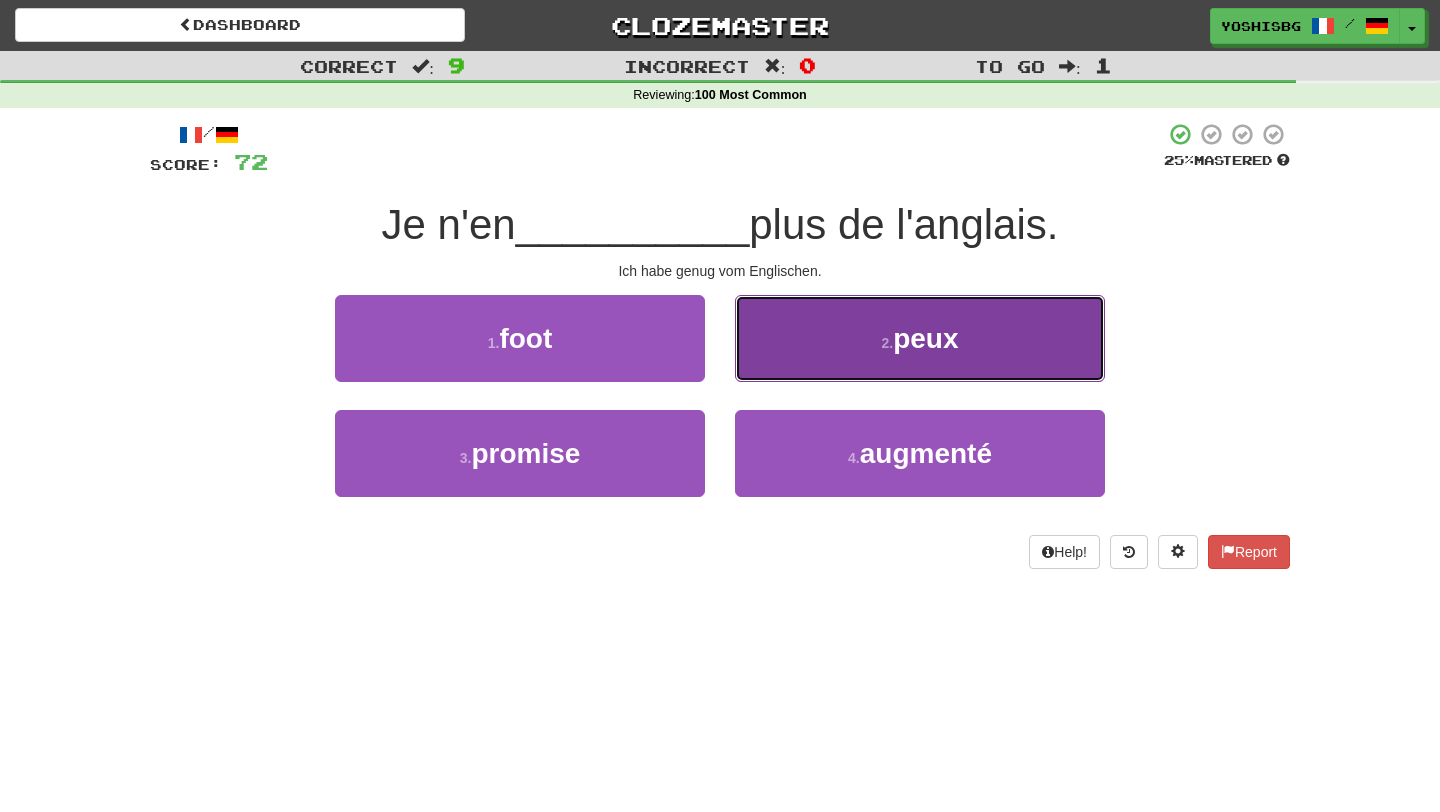 click on "2 .  peux" at bounding box center [920, 338] 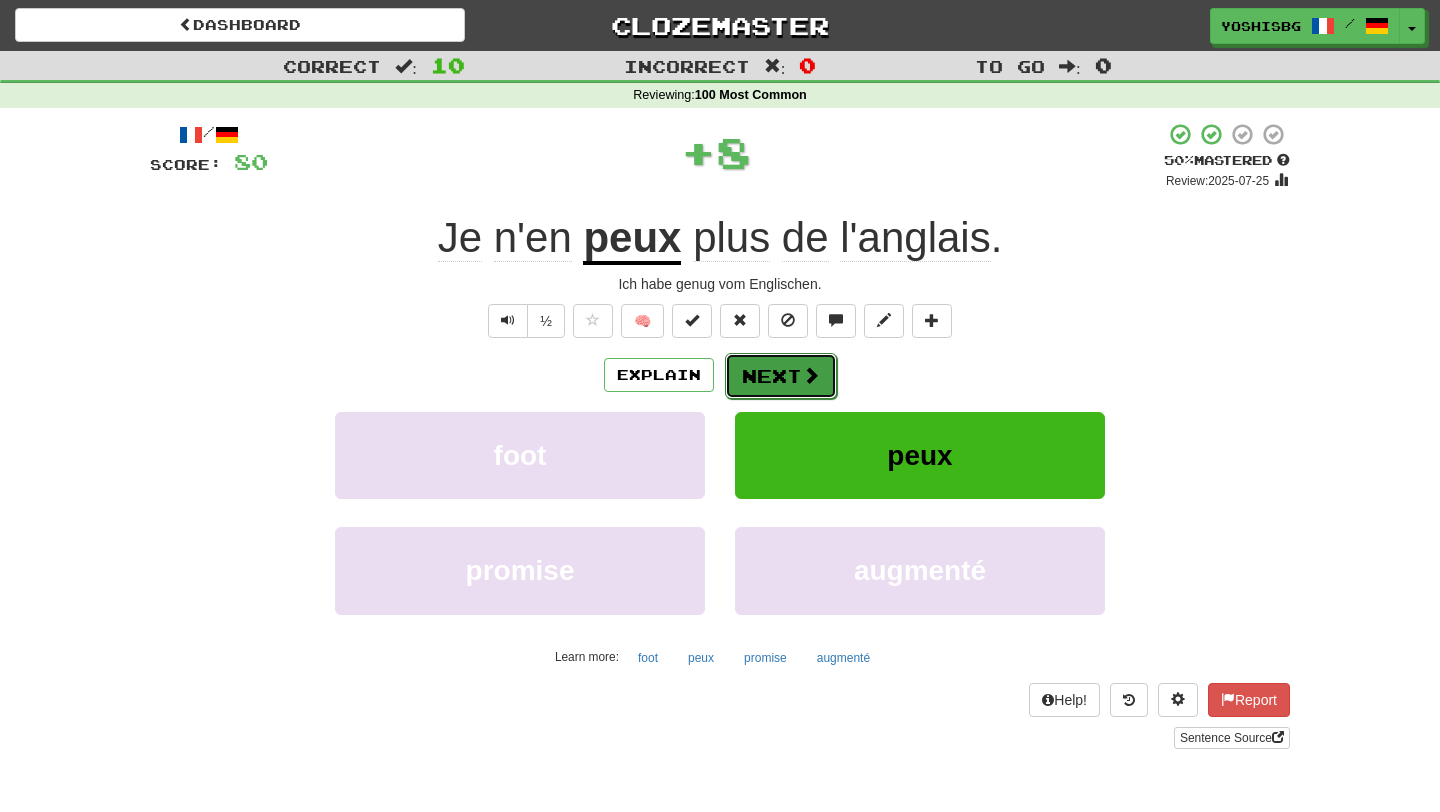 click on "Next" at bounding box center (781, 376) 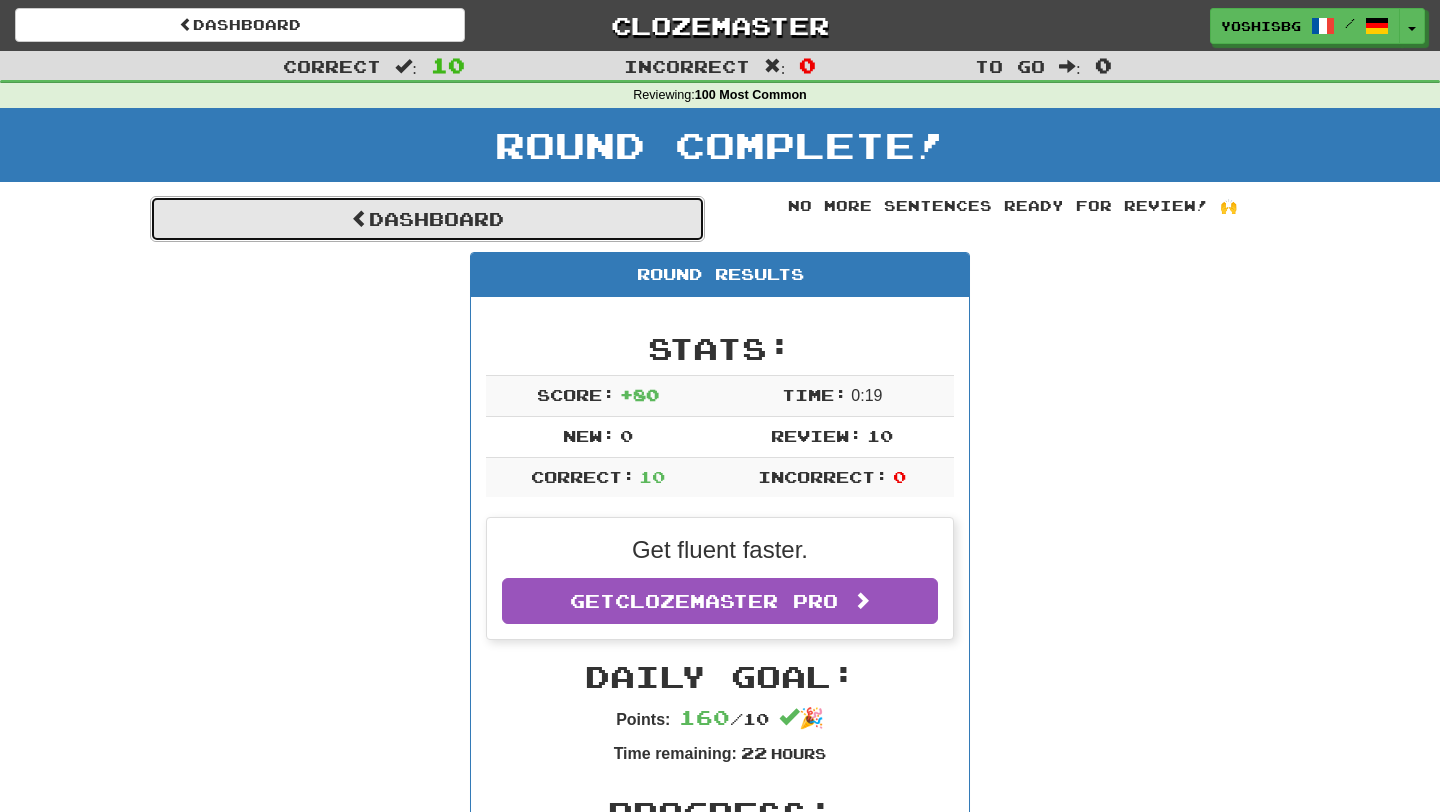 click on "Dashboard" at bounding box center [427, 219] 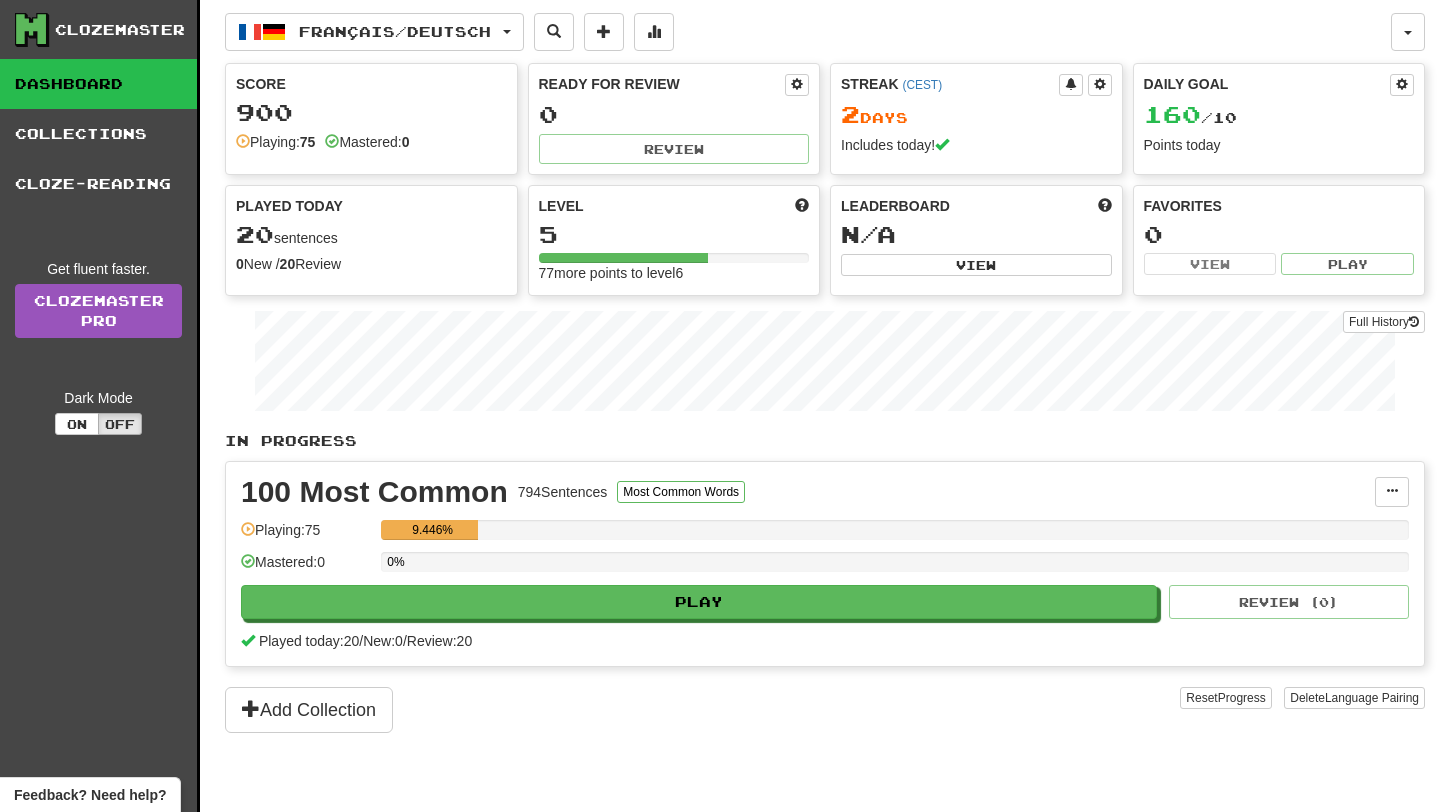scroll, scrollTop: 0, scrollLeft: 0, axis: both 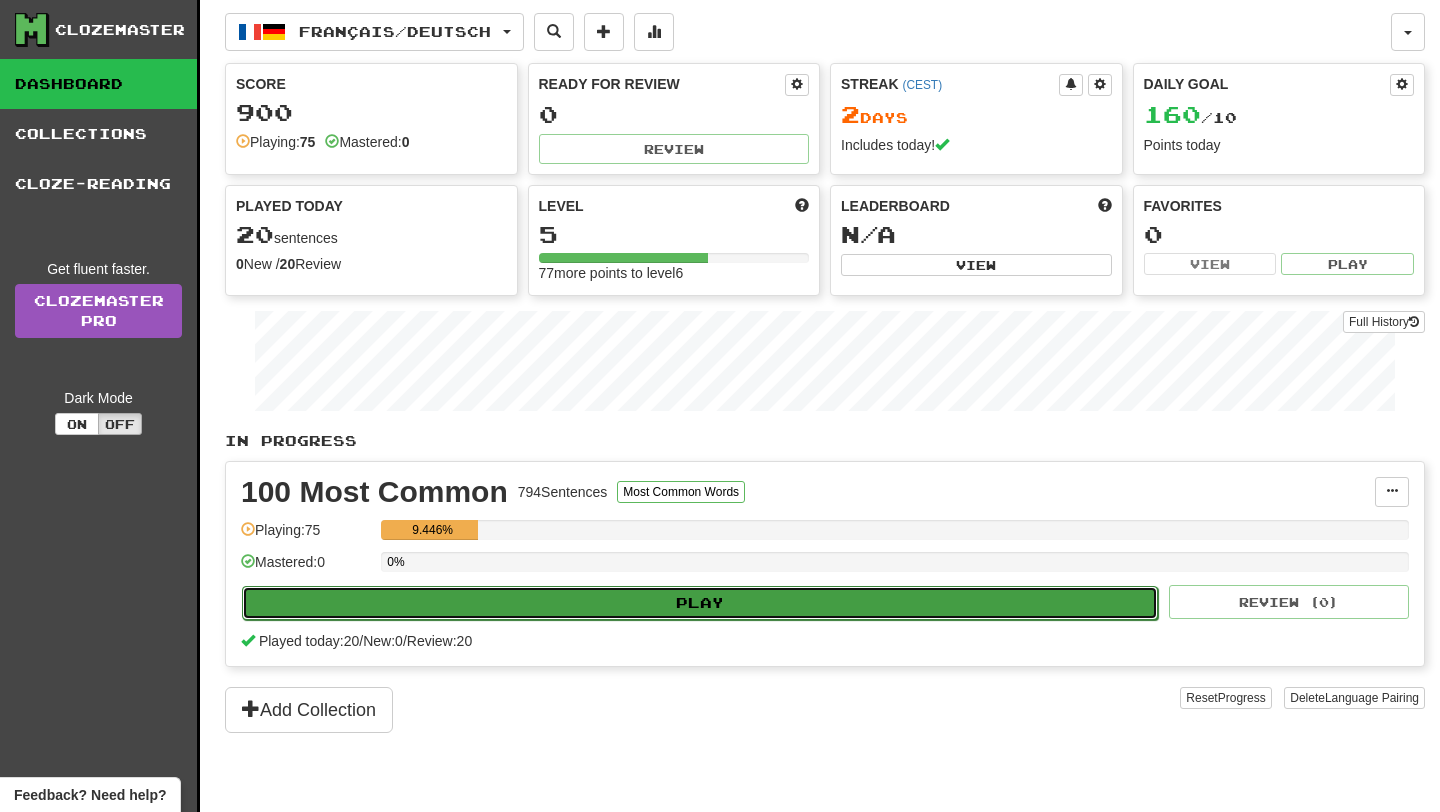 click on "Play" at bounding box center (700, 603) 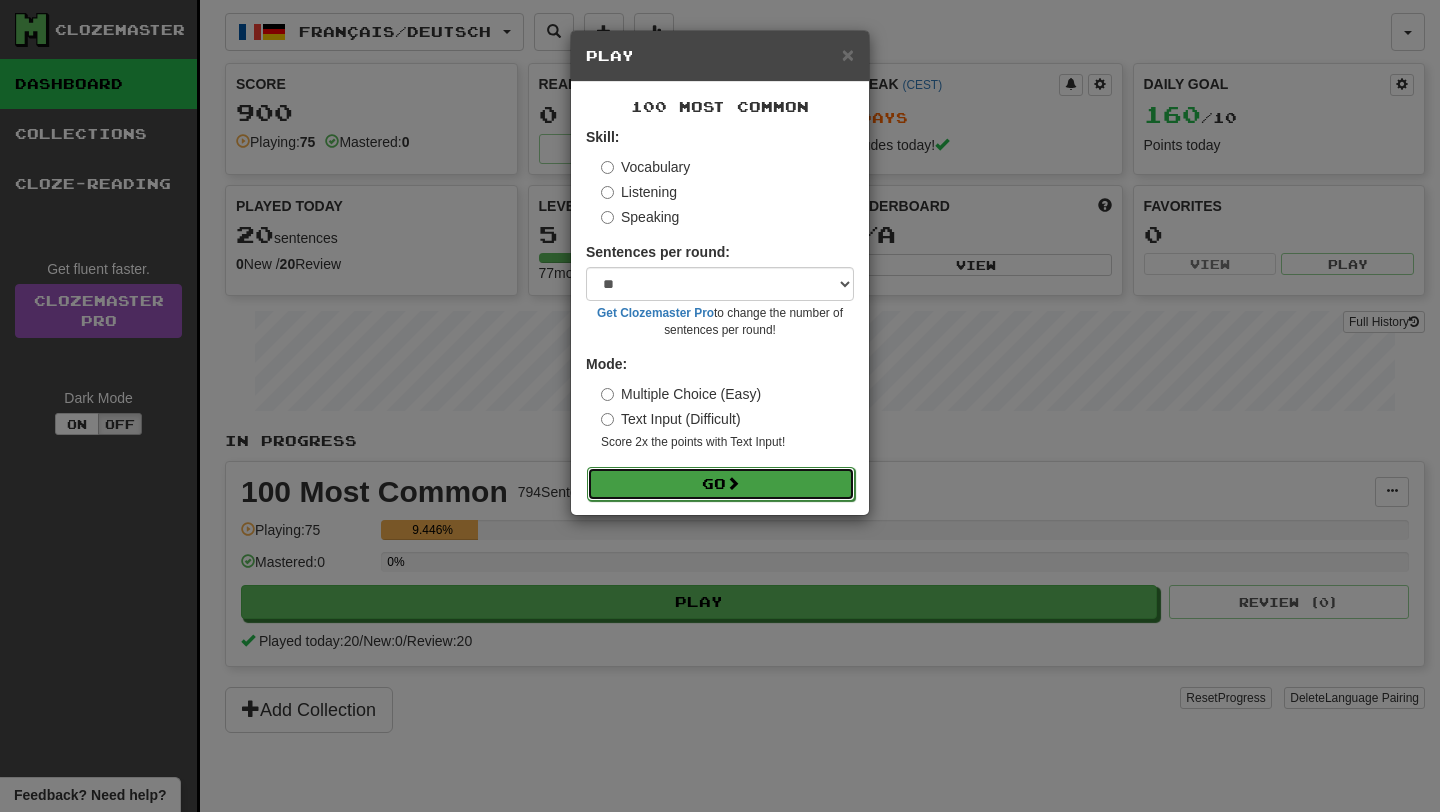 click on "Go" at bounding box center (721, 484) 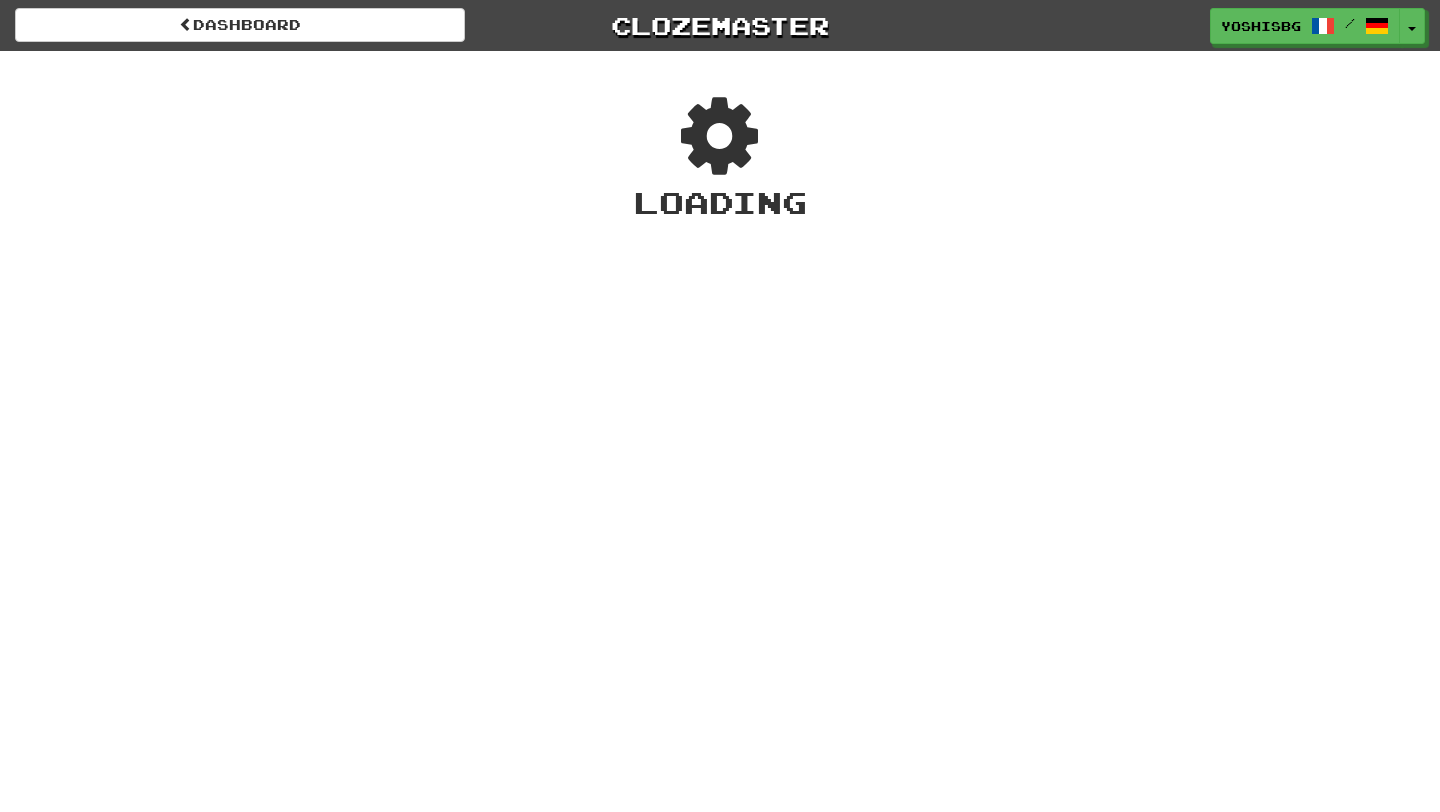 scroll, scrollTop: 0, scrollLeft: 0, axis: both 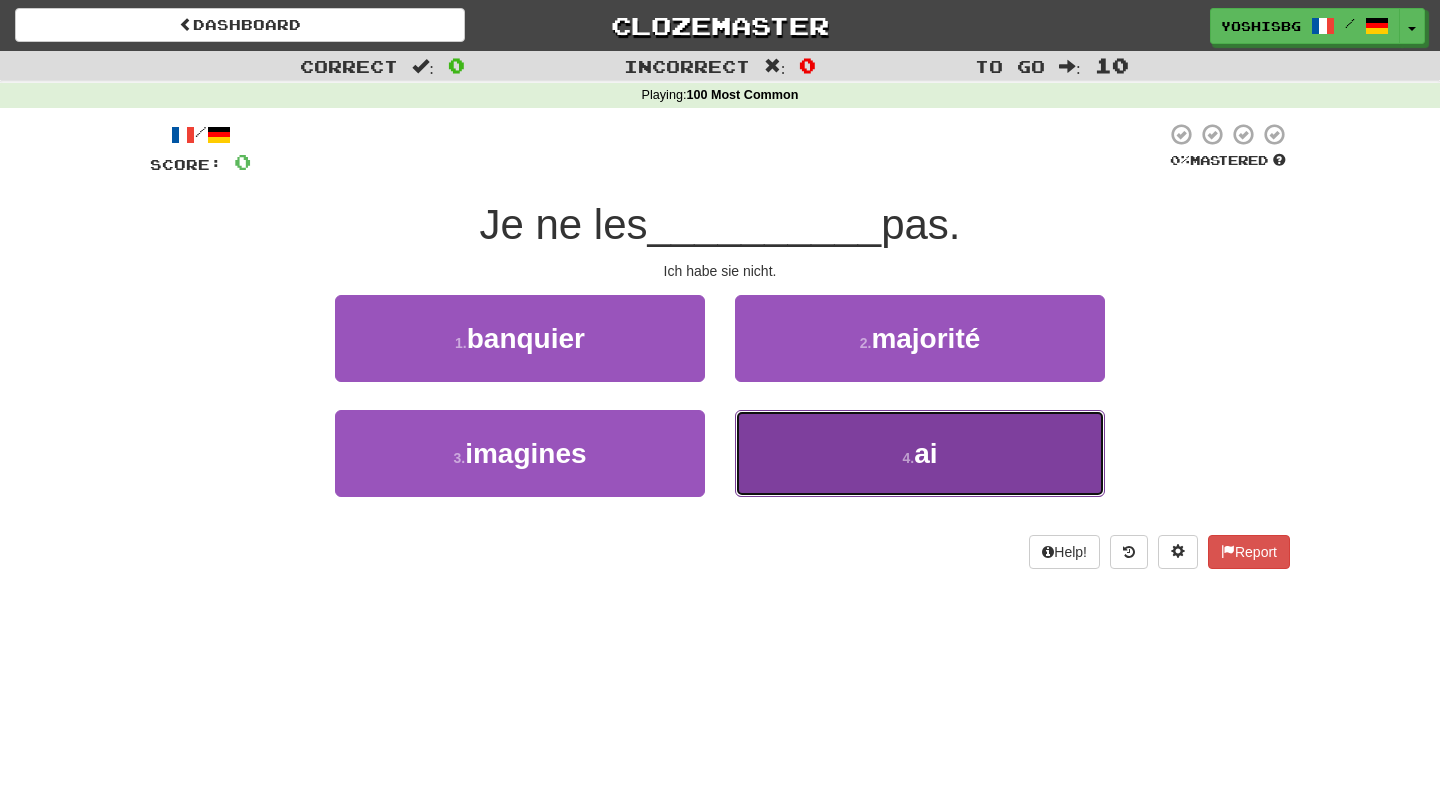 click on "4 .  ai" at bounding box center [920, 453] 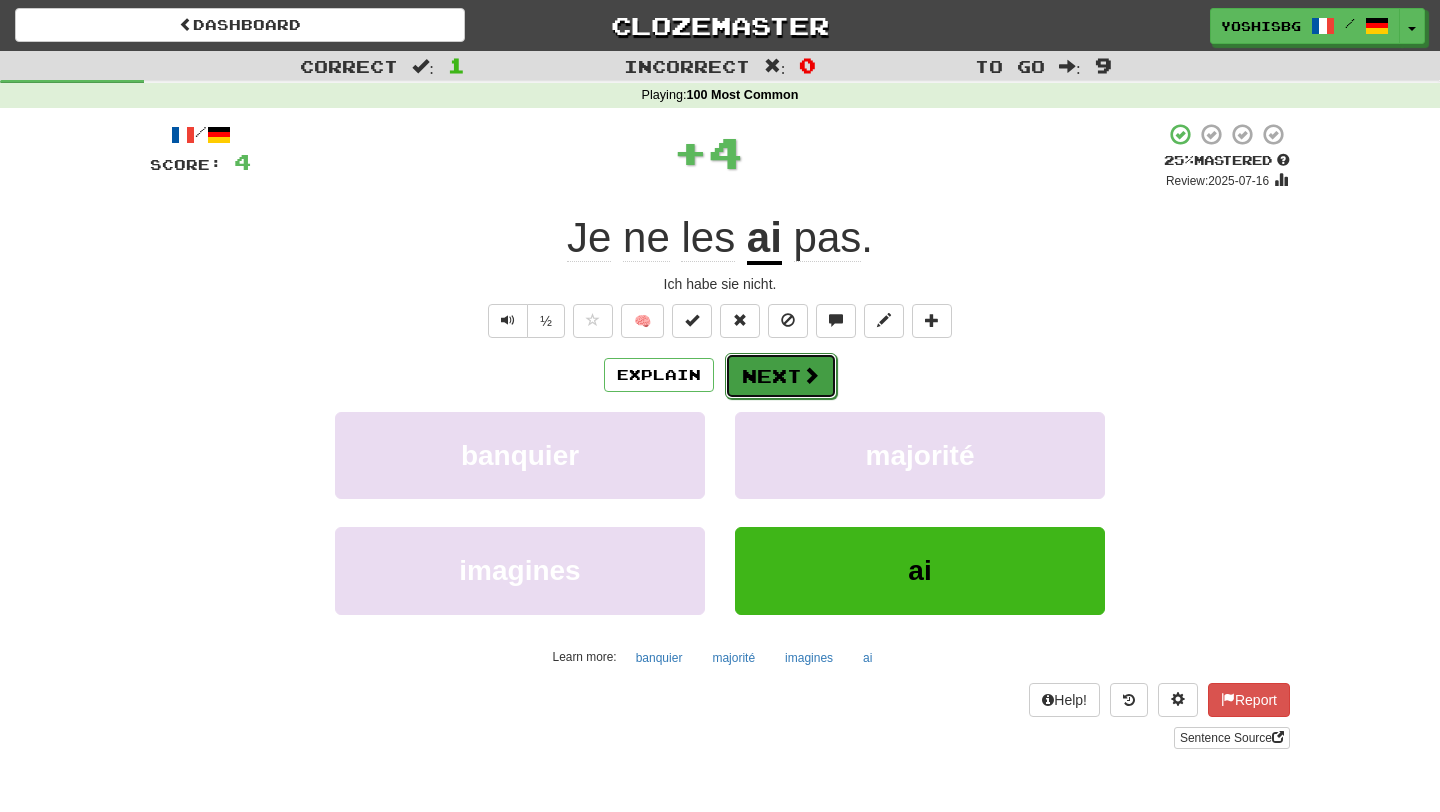 click on "Next" at bounding box center (781, 376) 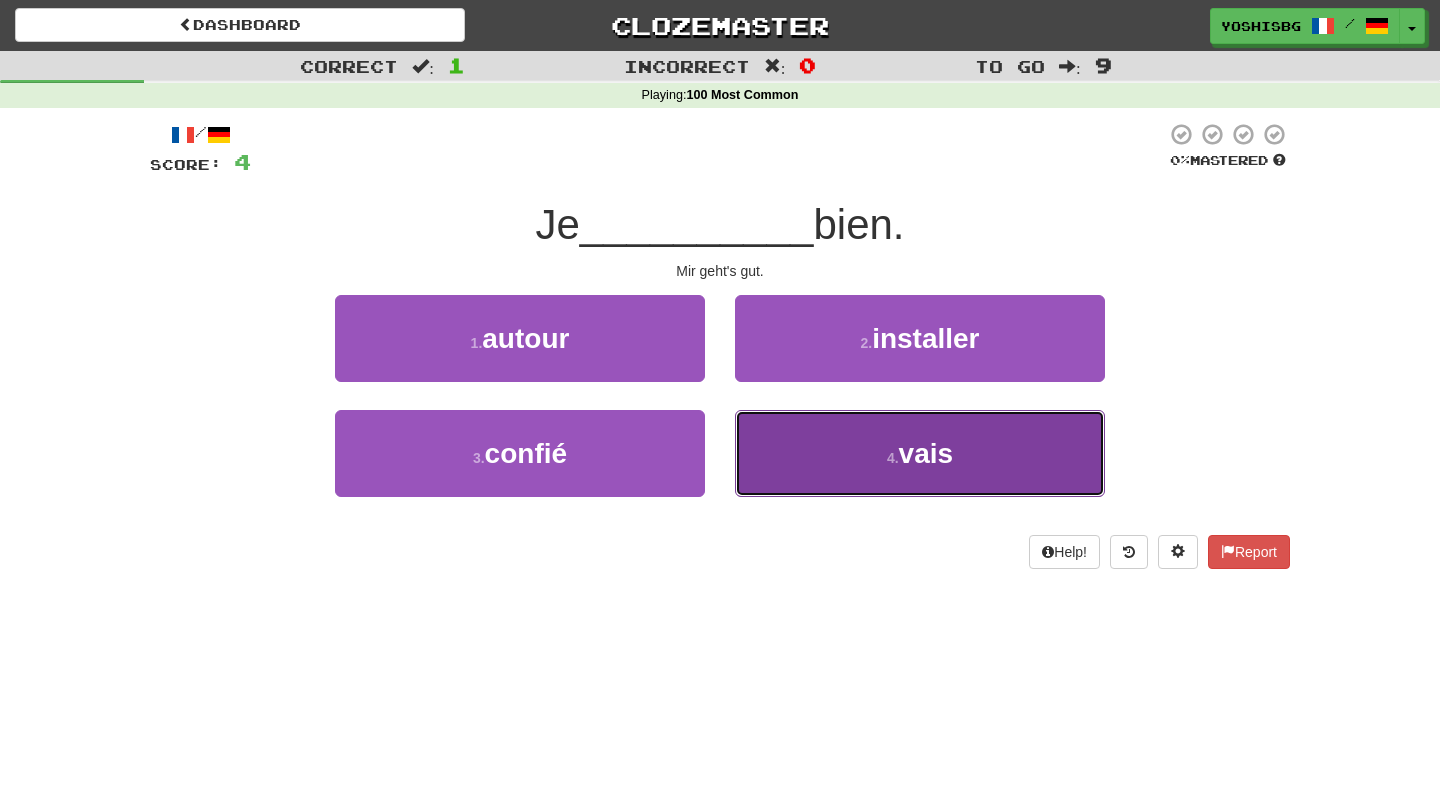 click on "4 .  vais" at bounding box center [920, 453] 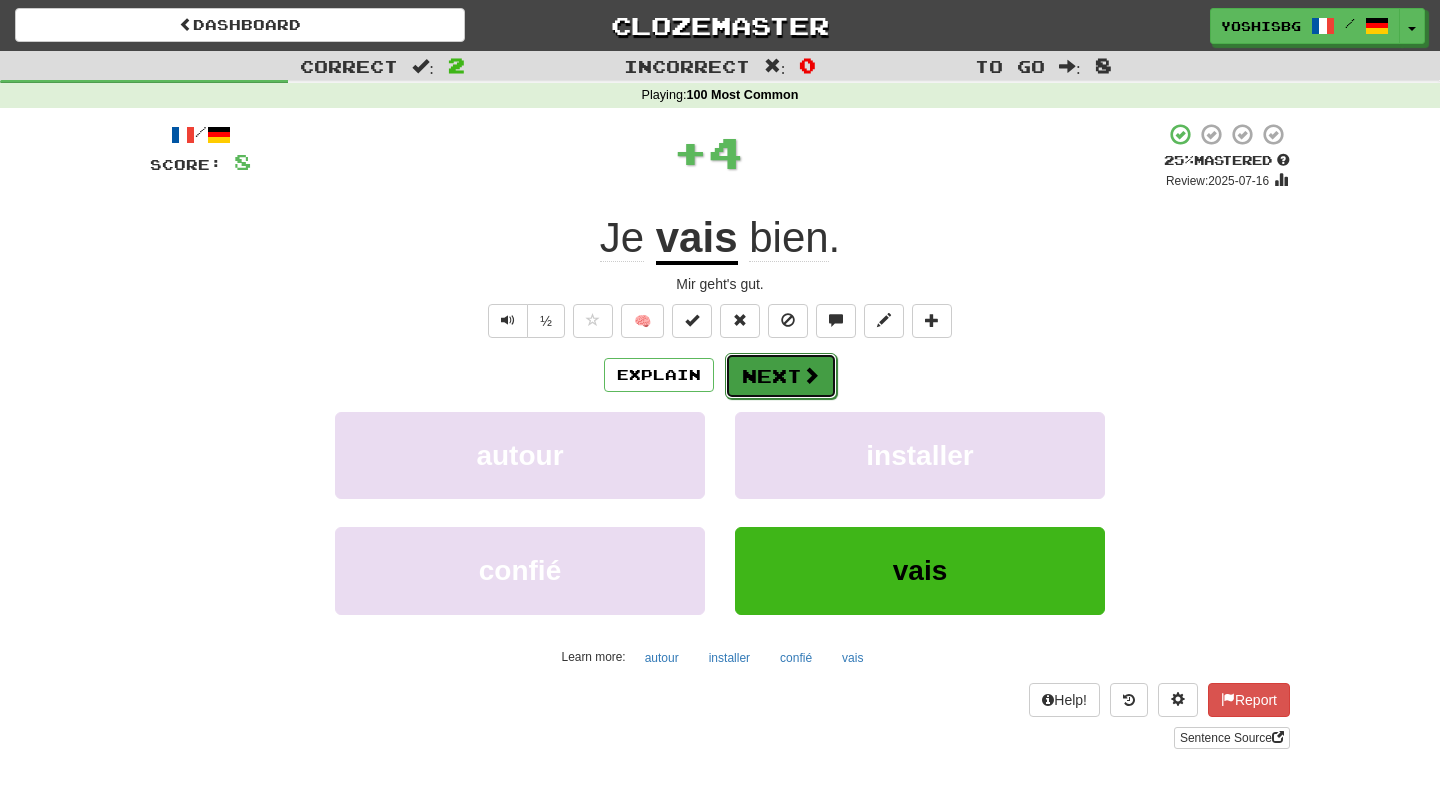 click on "Next" at bounding box center [781, 376] 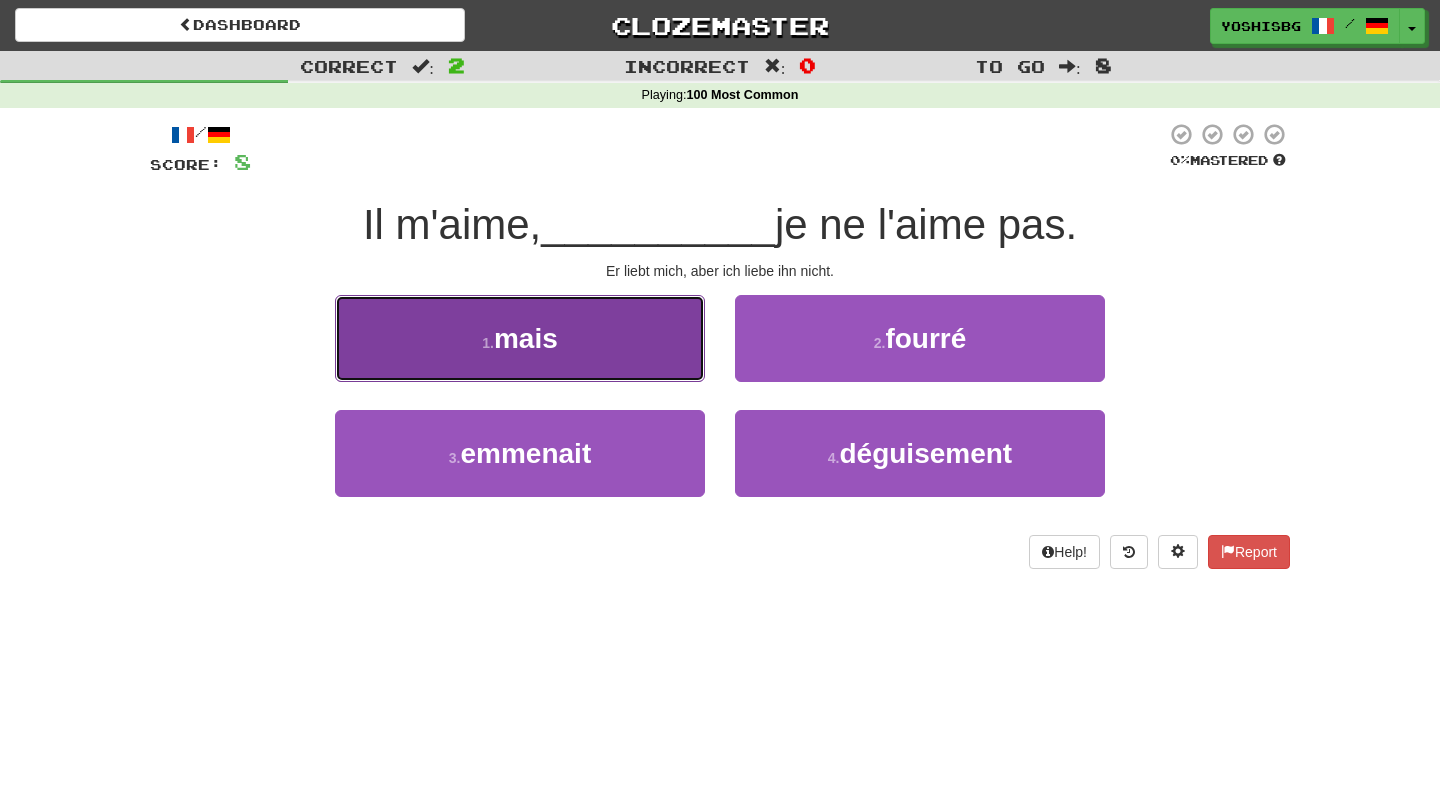 click on "1 .  mais" at bounding box center (520, 338) 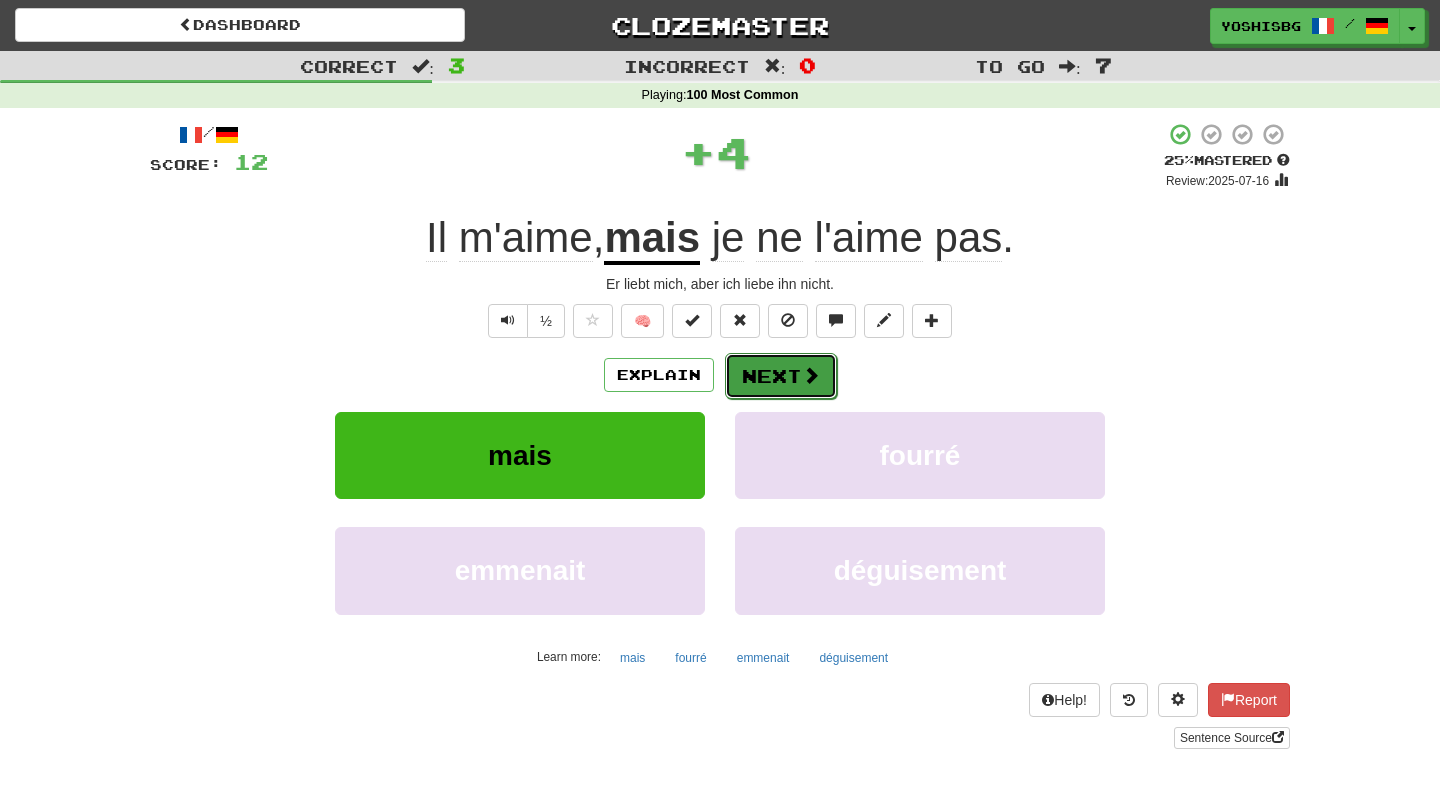 click on "Next" at bounding box center (781, 376) 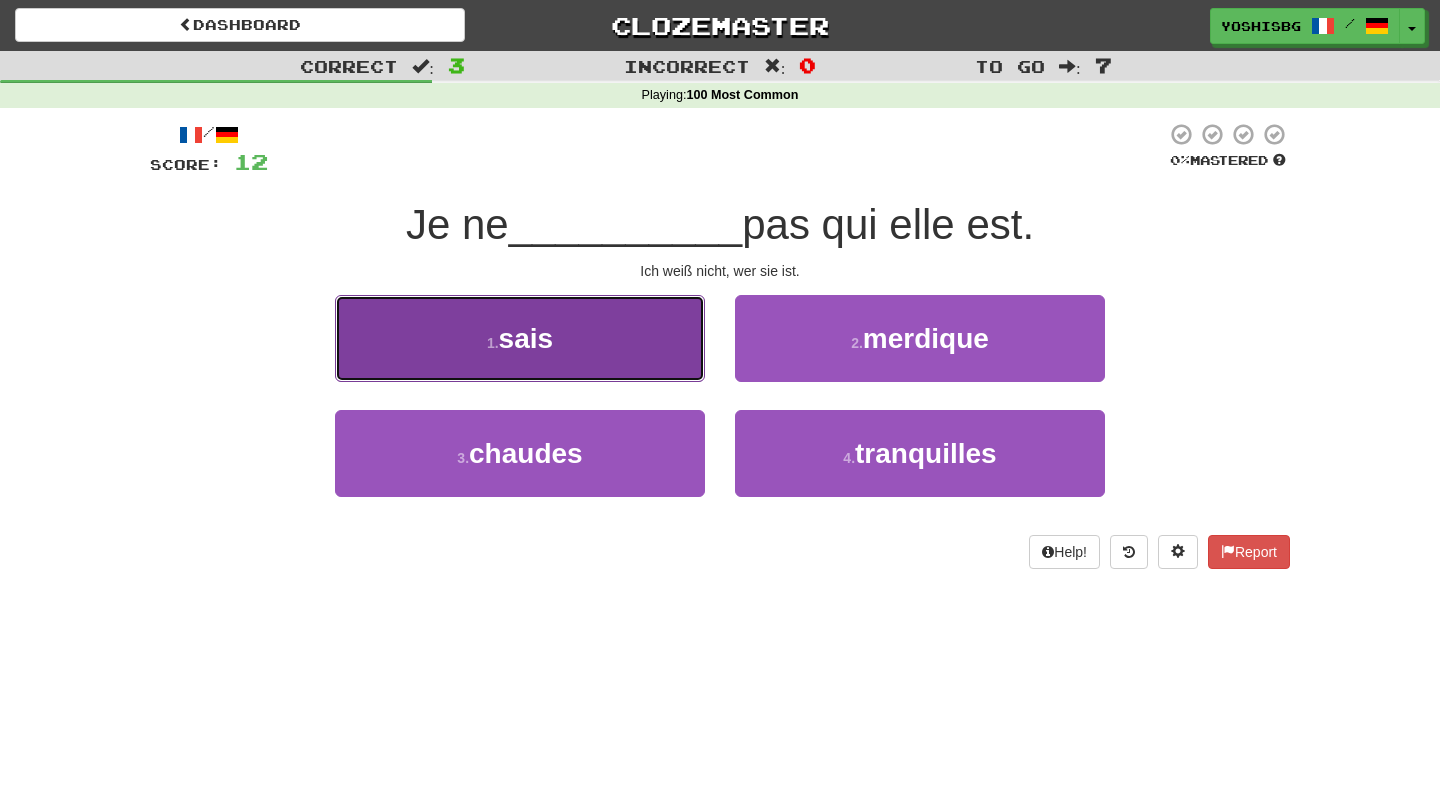 click on "1 .  sais" at bounding box center [520, 338] 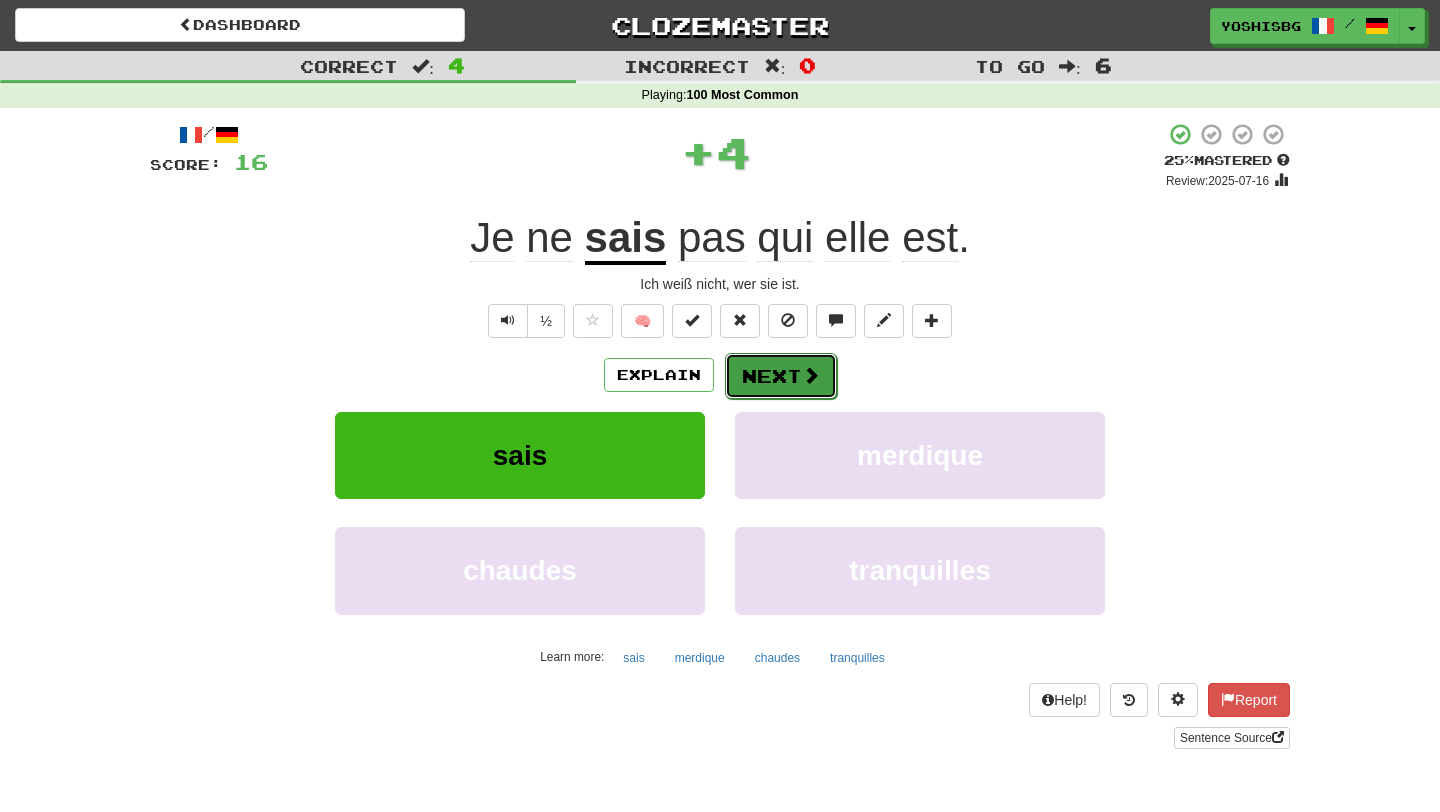 click on "Next" at bounding box center (781, 376) 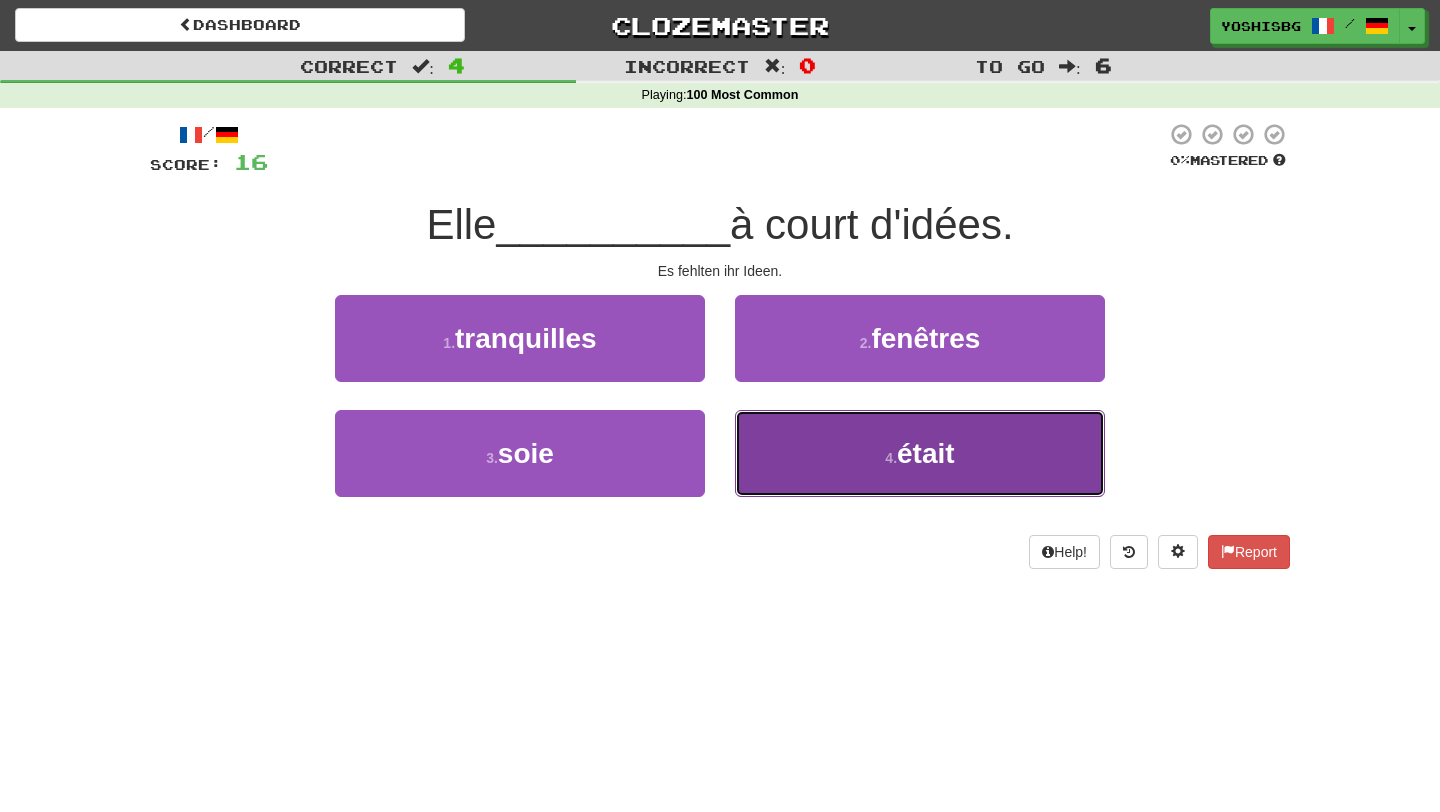 click on "4 .  était" at bounding box center [920, 453] 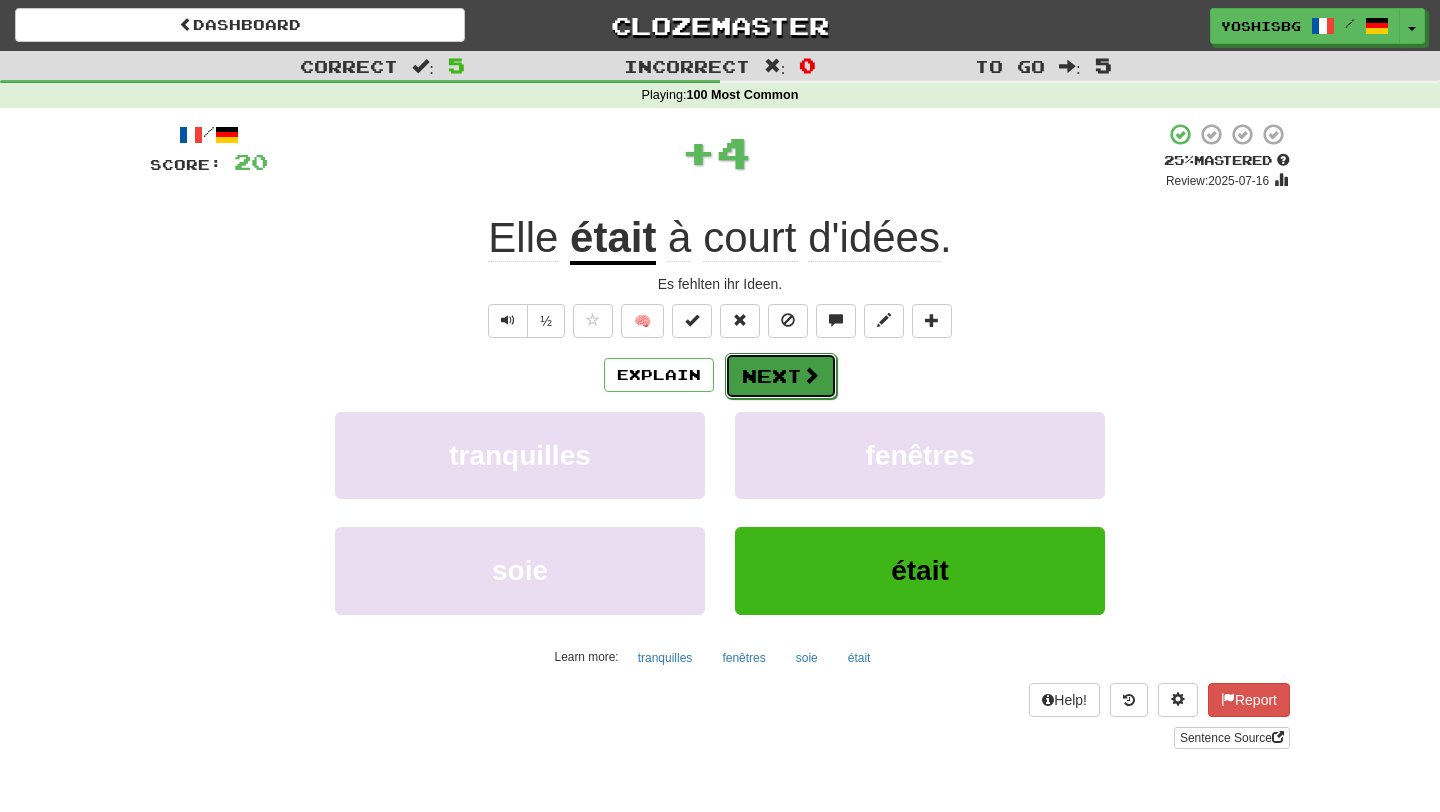 click on "Next" at bounding box center (781, 376) 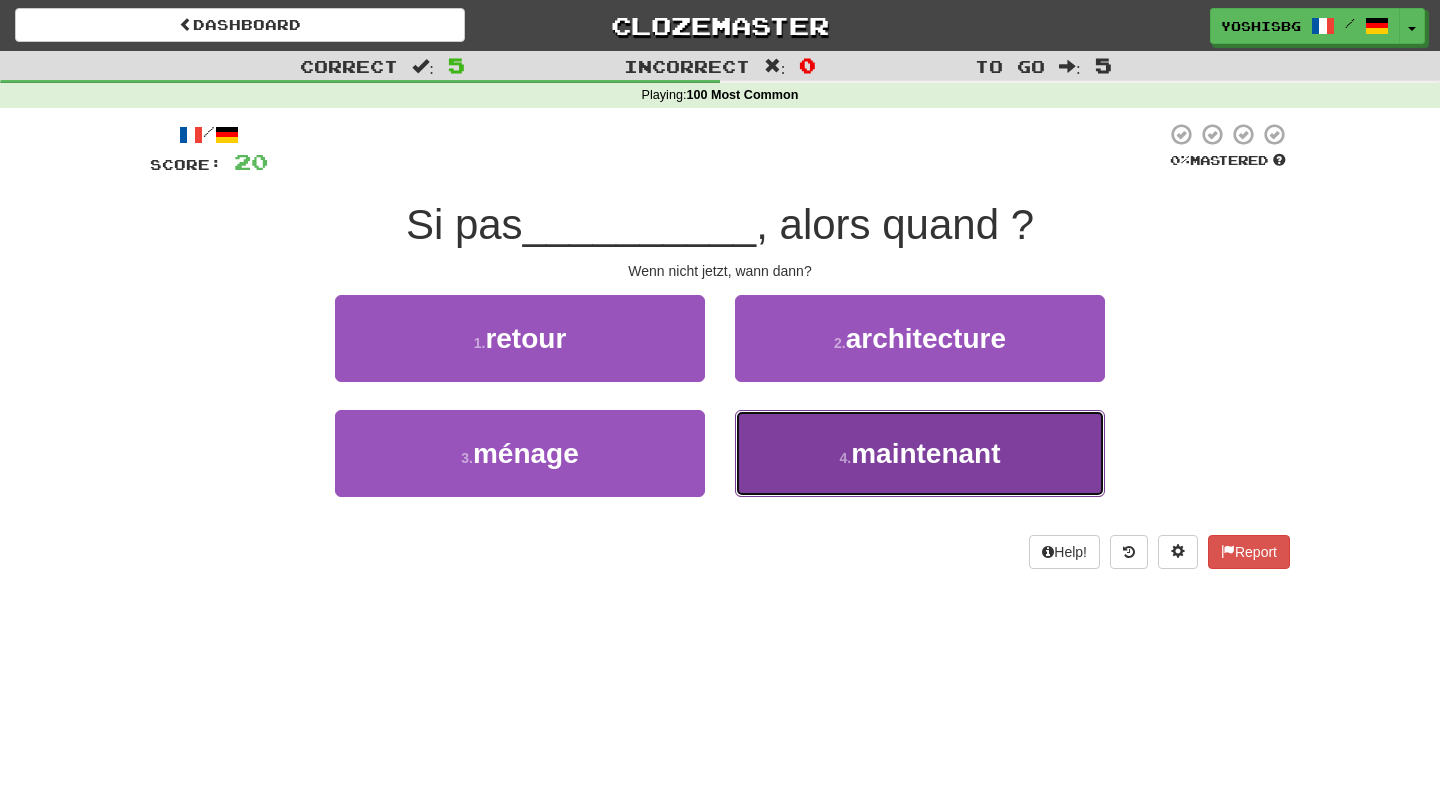 click on "4 .  maintenant" at bounding box center [920, 453] 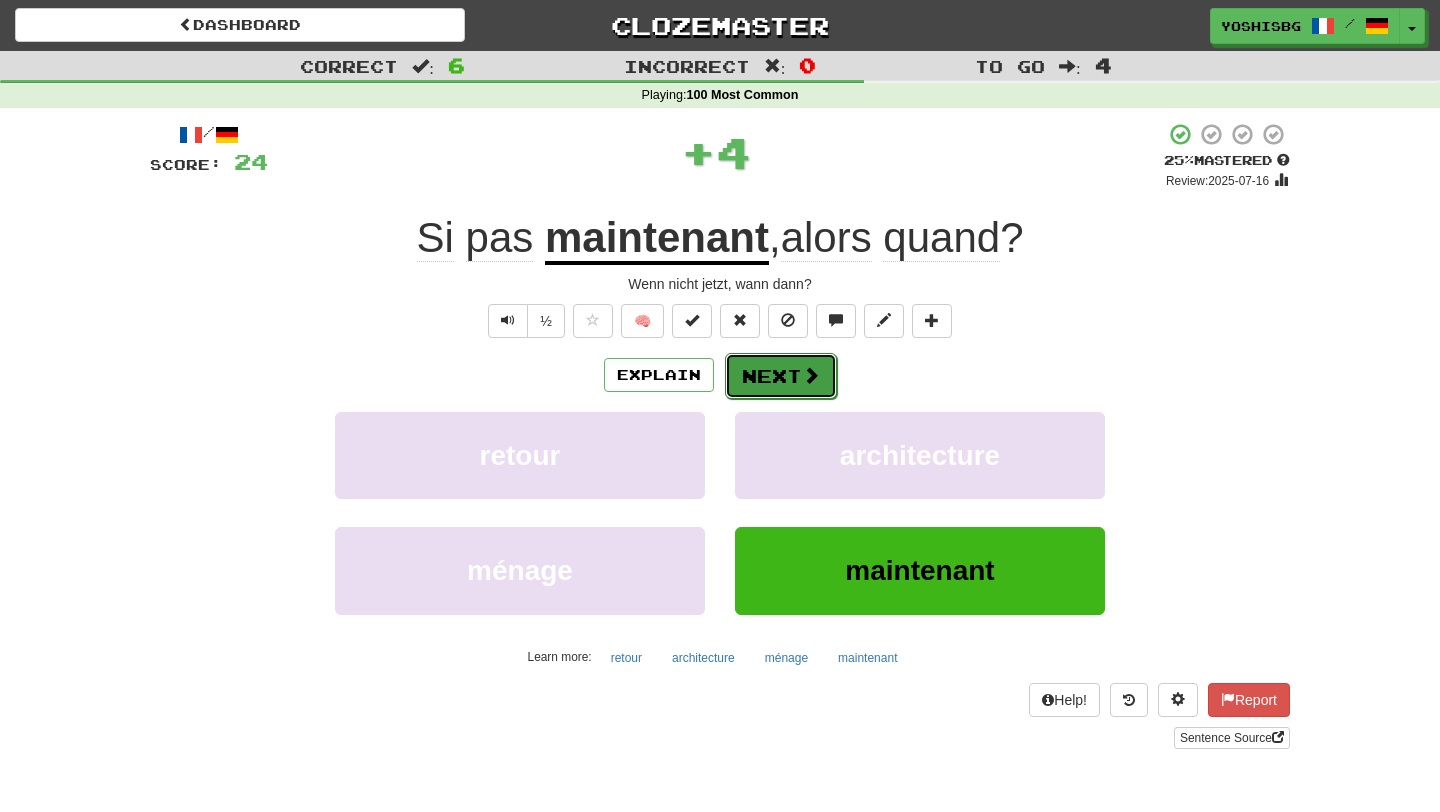 click at bounding box center [811, 375] 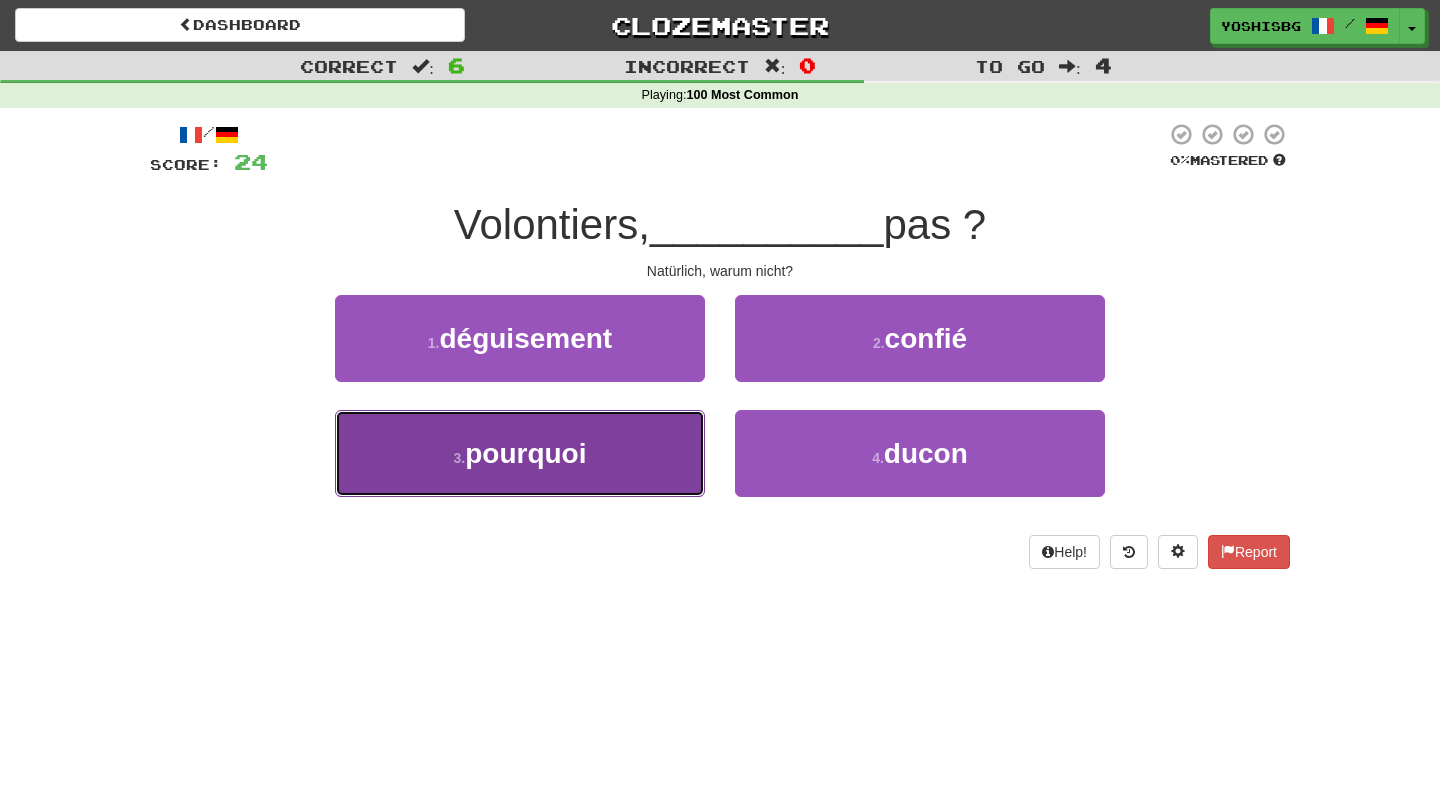 click on "3 .  pourquoi" at bounding box center [520, 453] 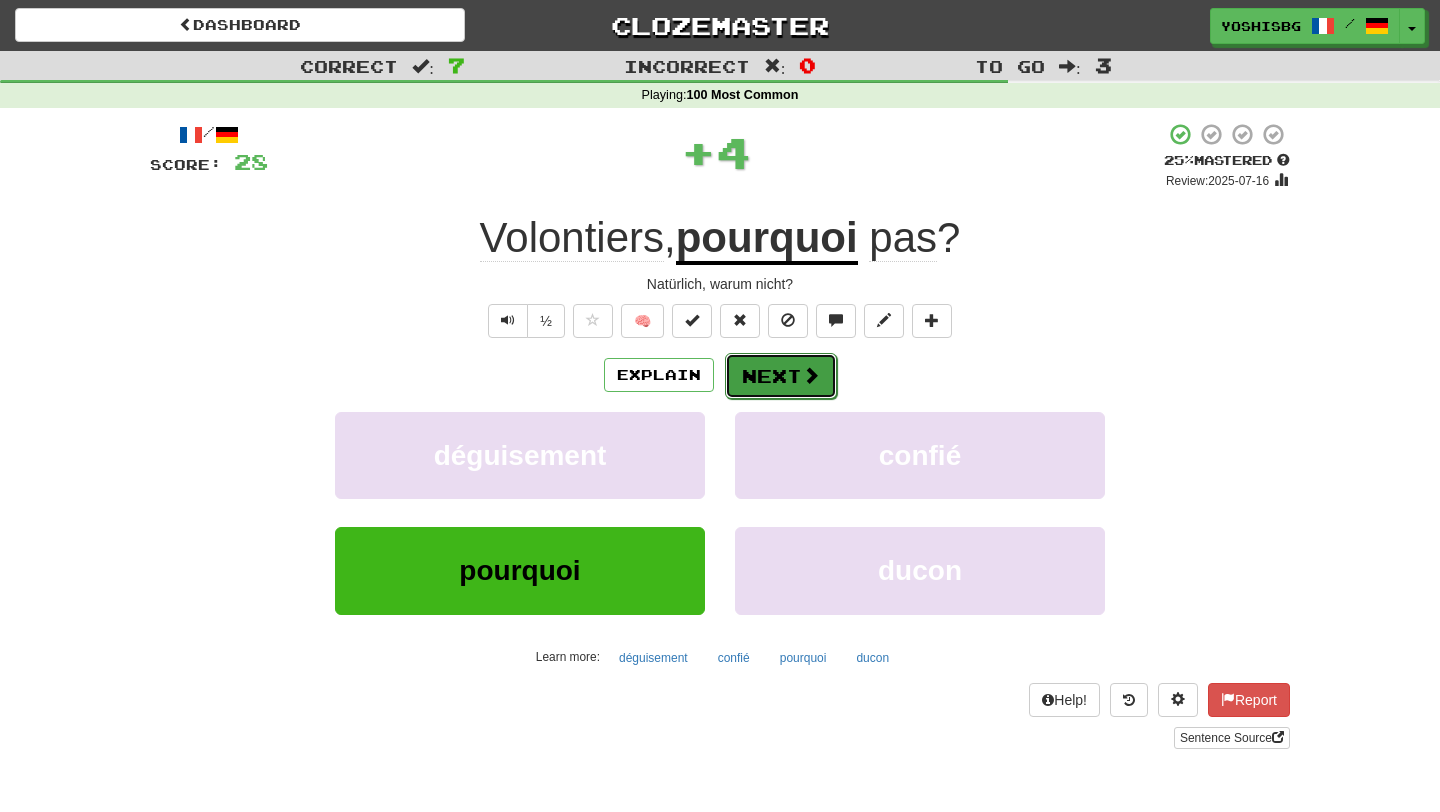 click on "Next" at bounding box center [781, 376] 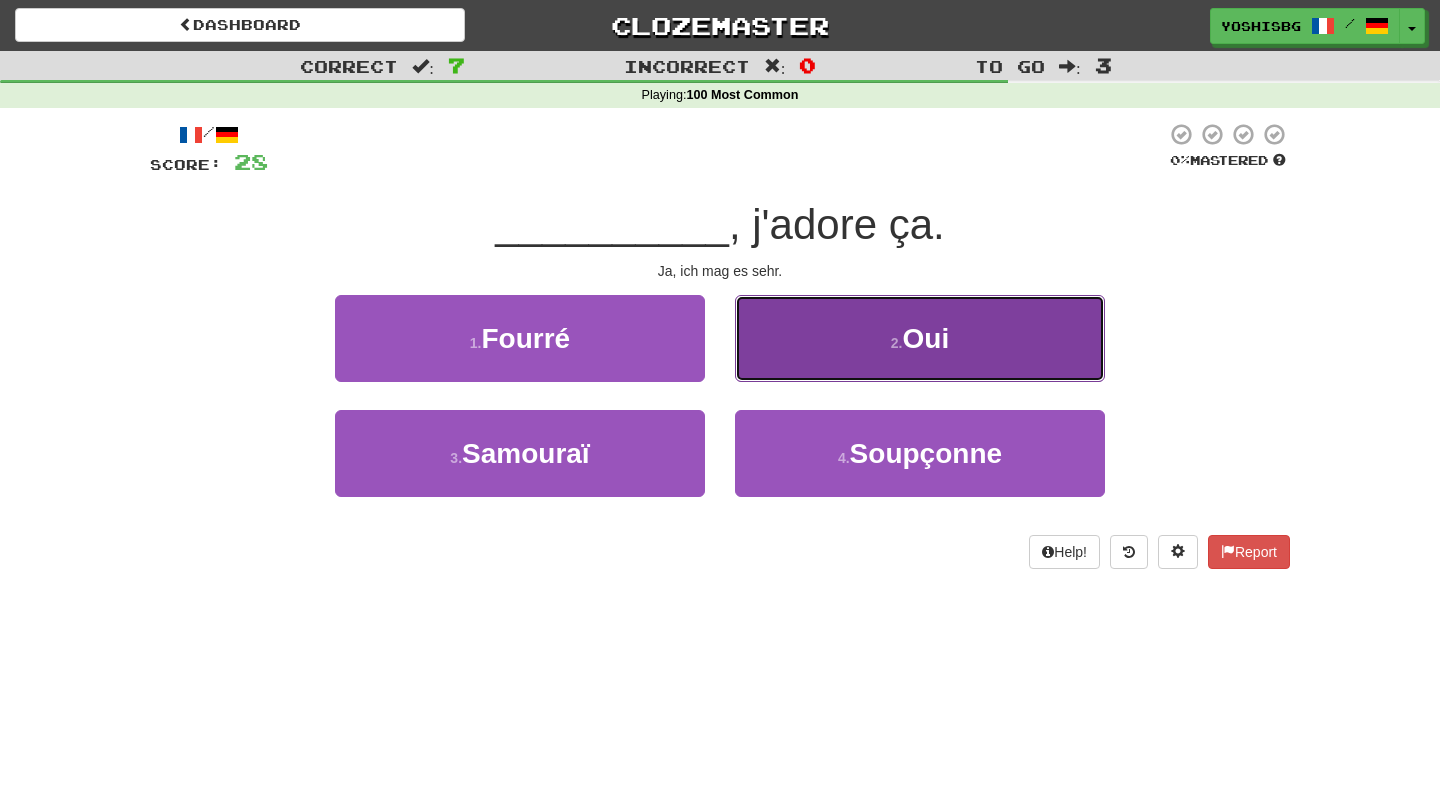 click on "2 .  Oui" at bounding box center (920, 338) 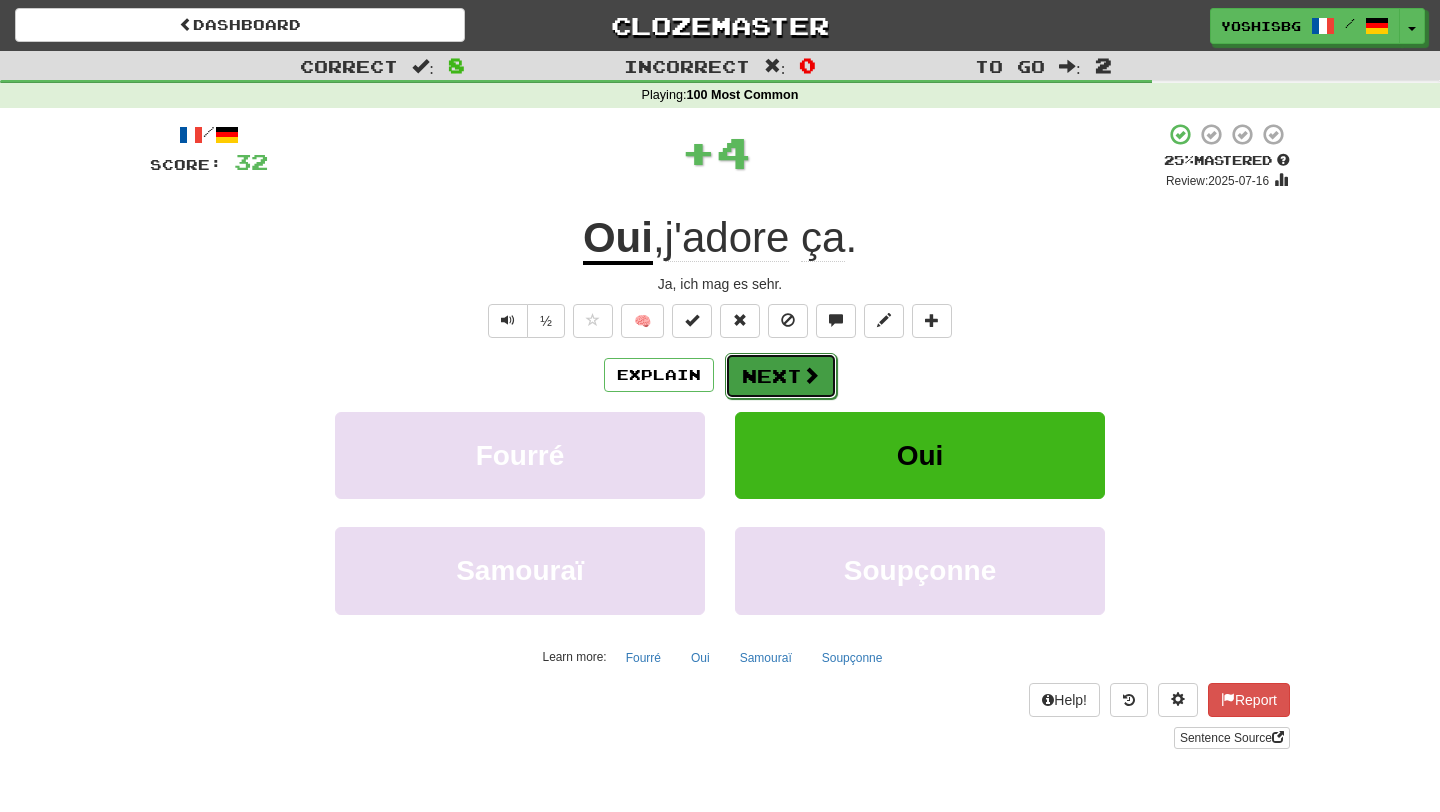 click at bounding box center (811, 375) 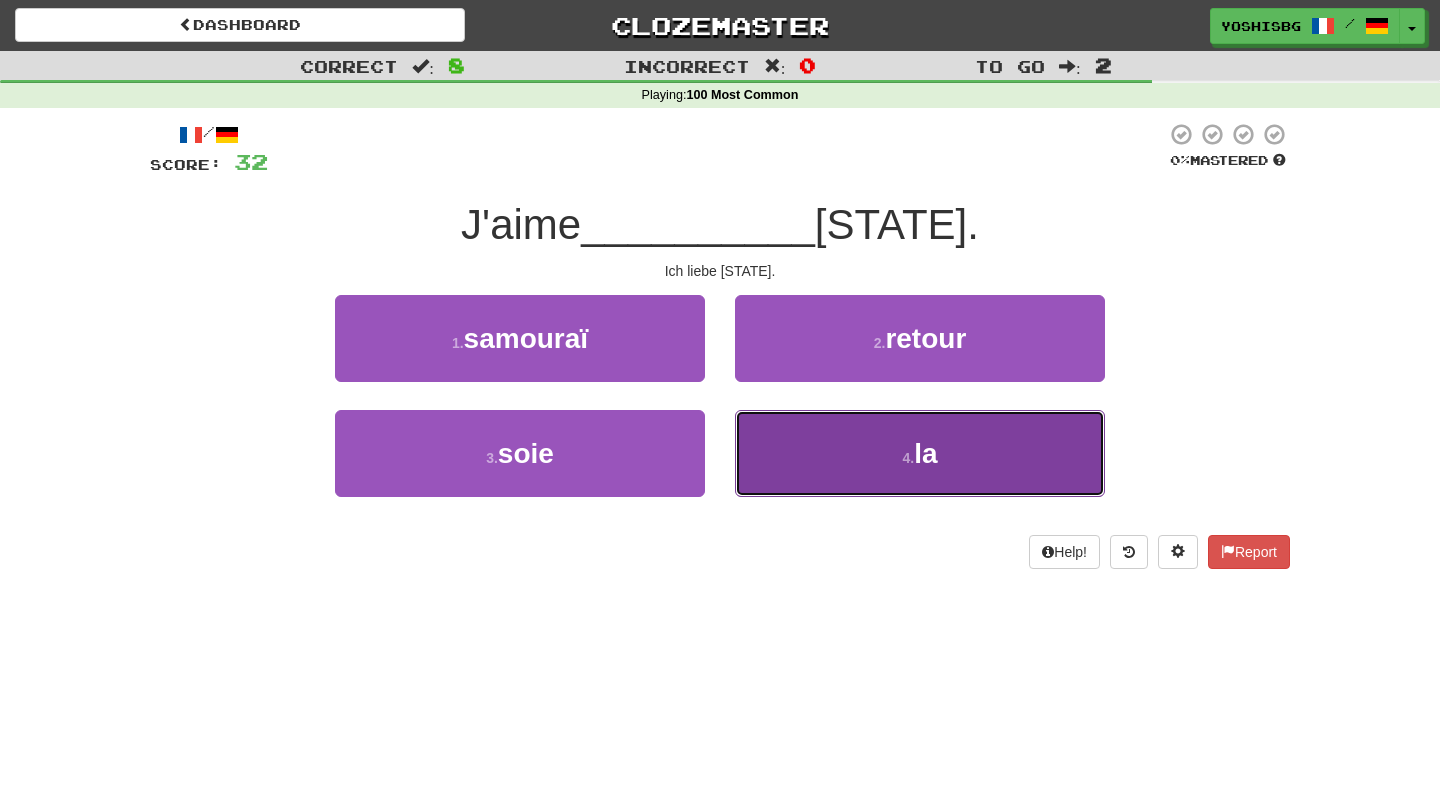 click on "4 .  la" at bounding box center (920, 453) 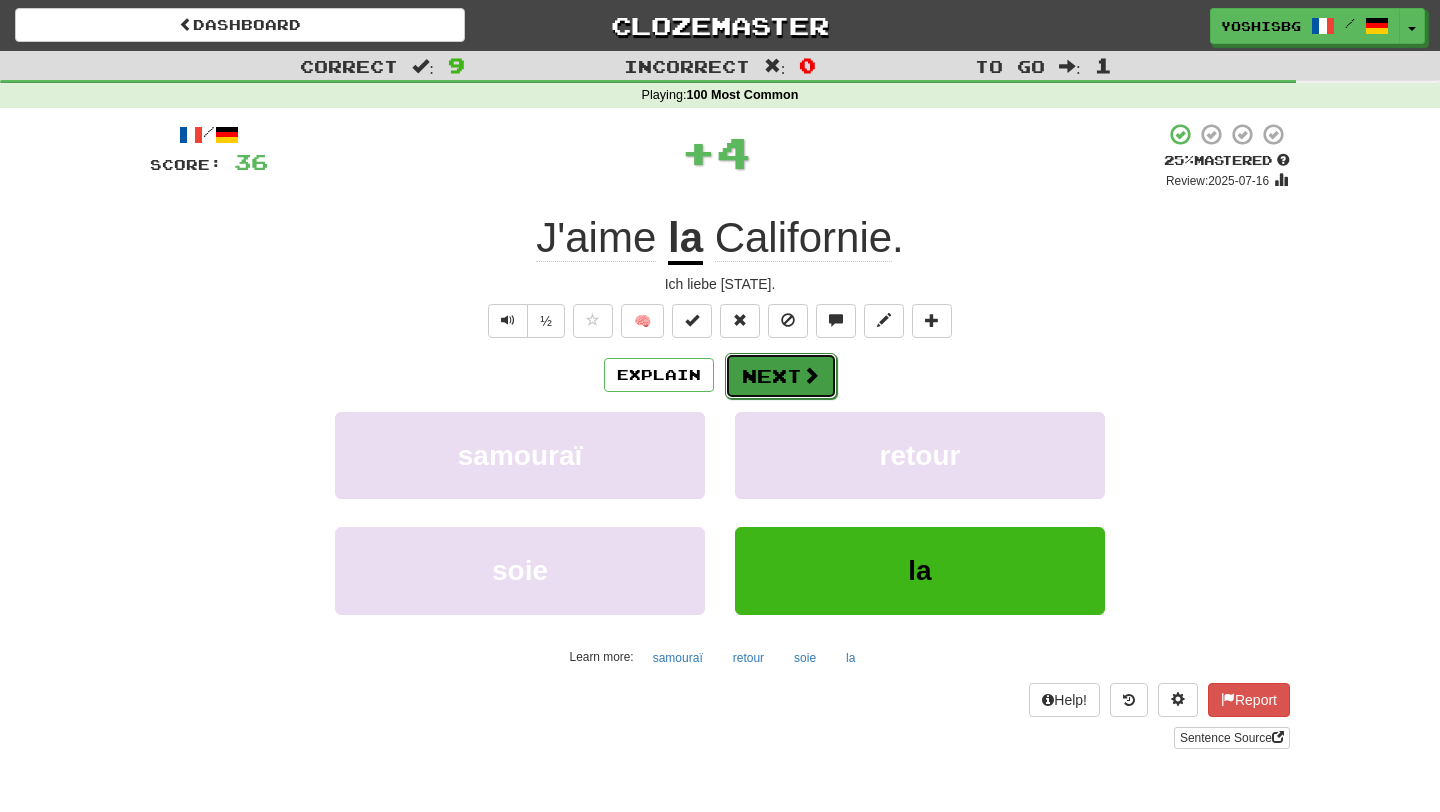 click on "Next" at bounding box center (781, 376) 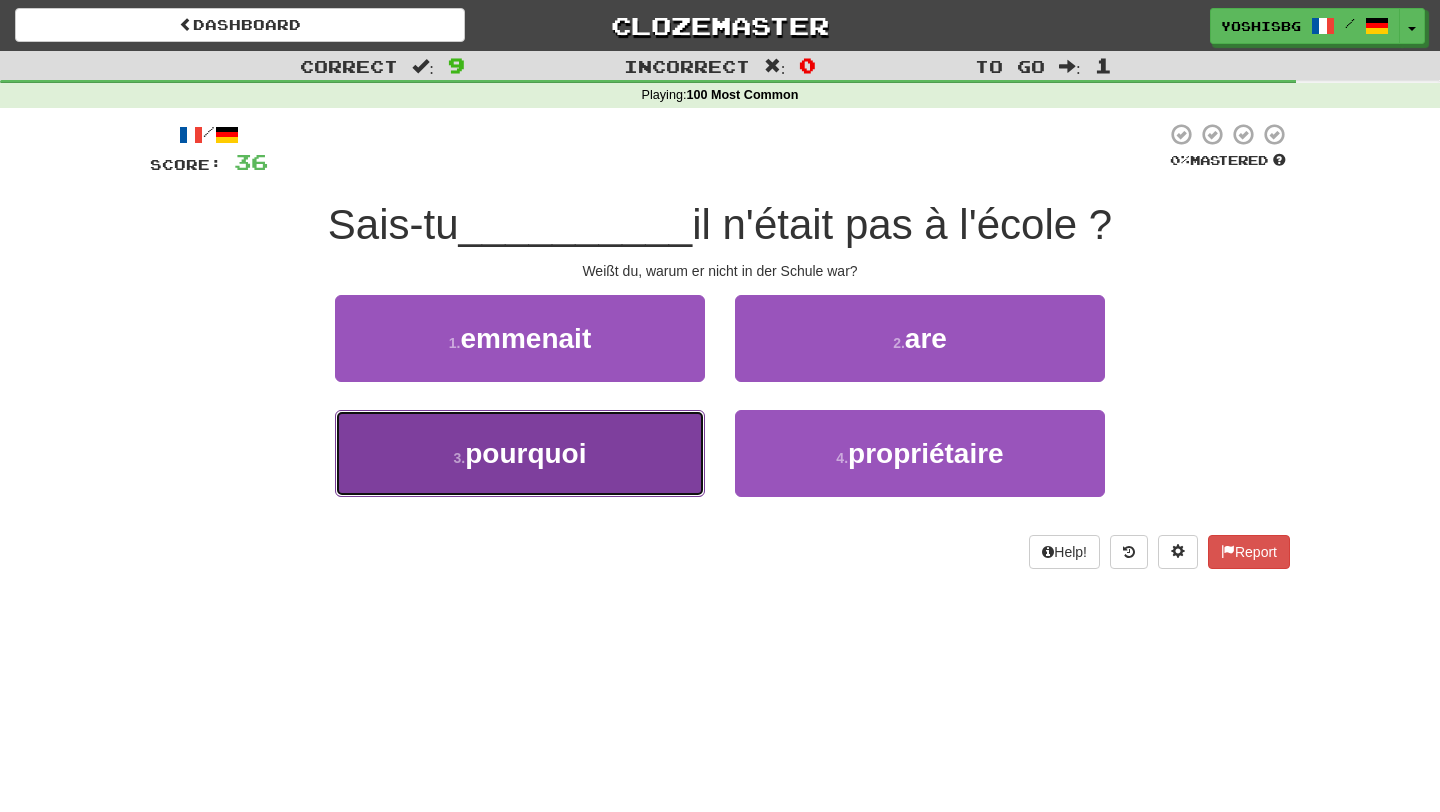 click on "3 .  pourquoi" at bounding box center (520, 453) 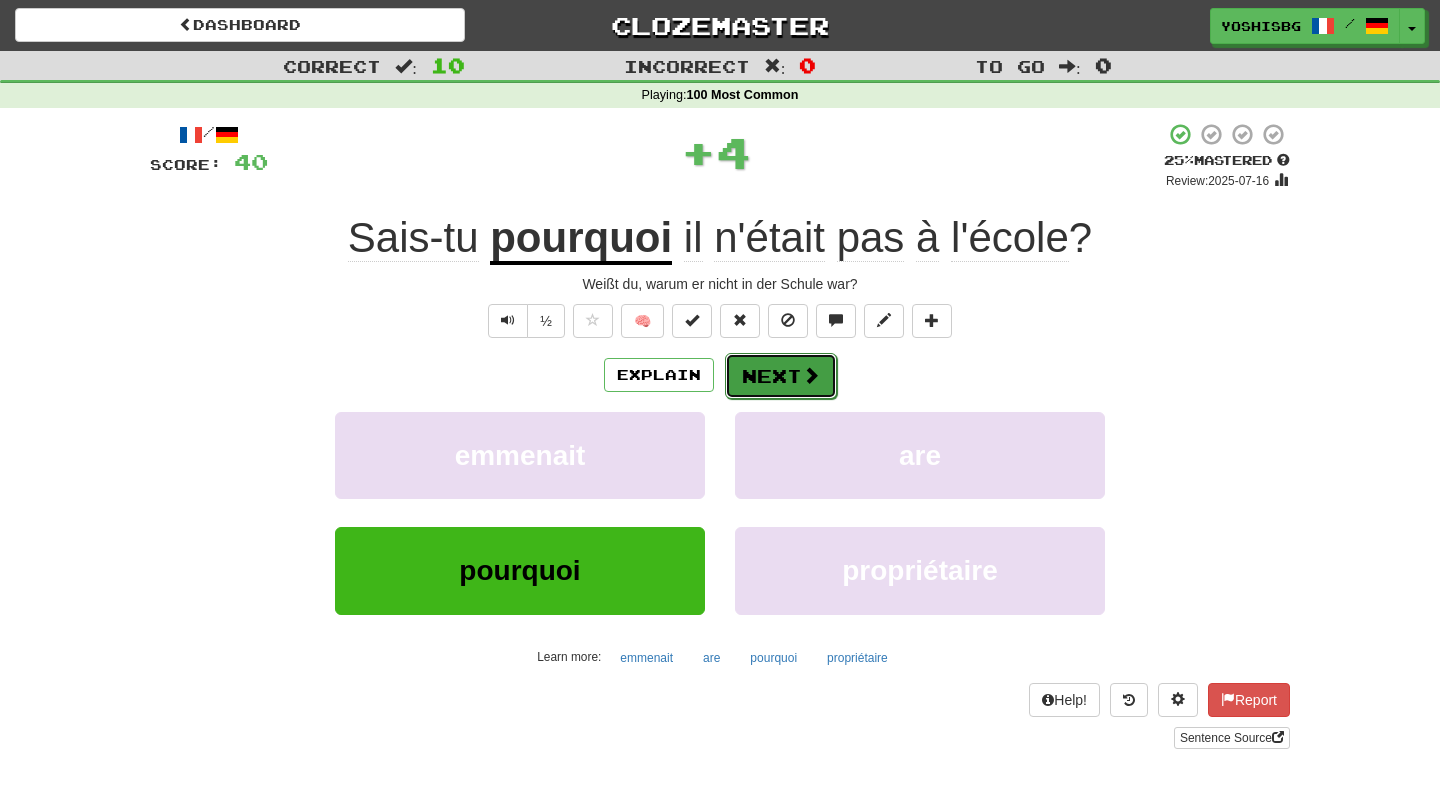 click at bounding box center [811, 375] 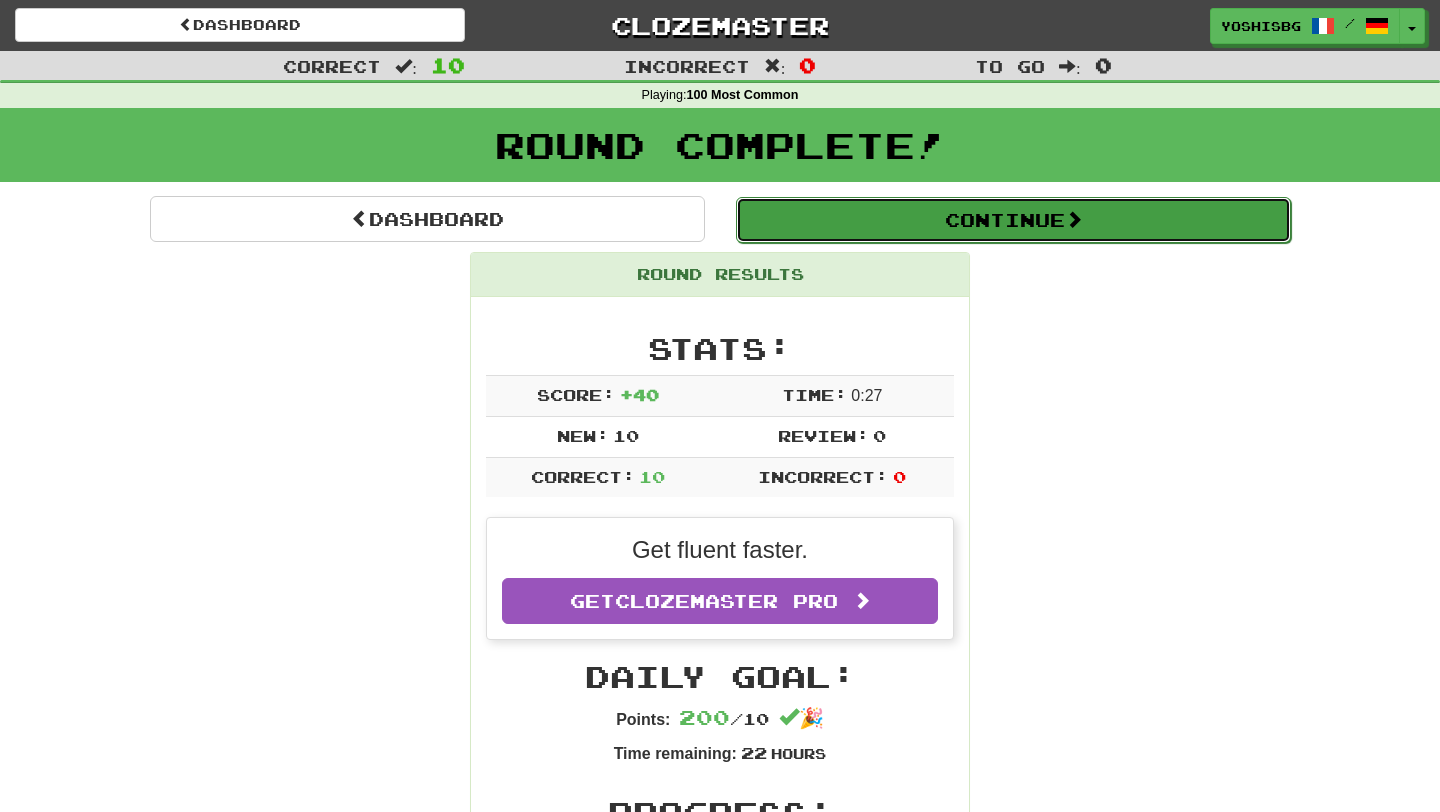 click on "Continue" at bounding box center [1013, 220] 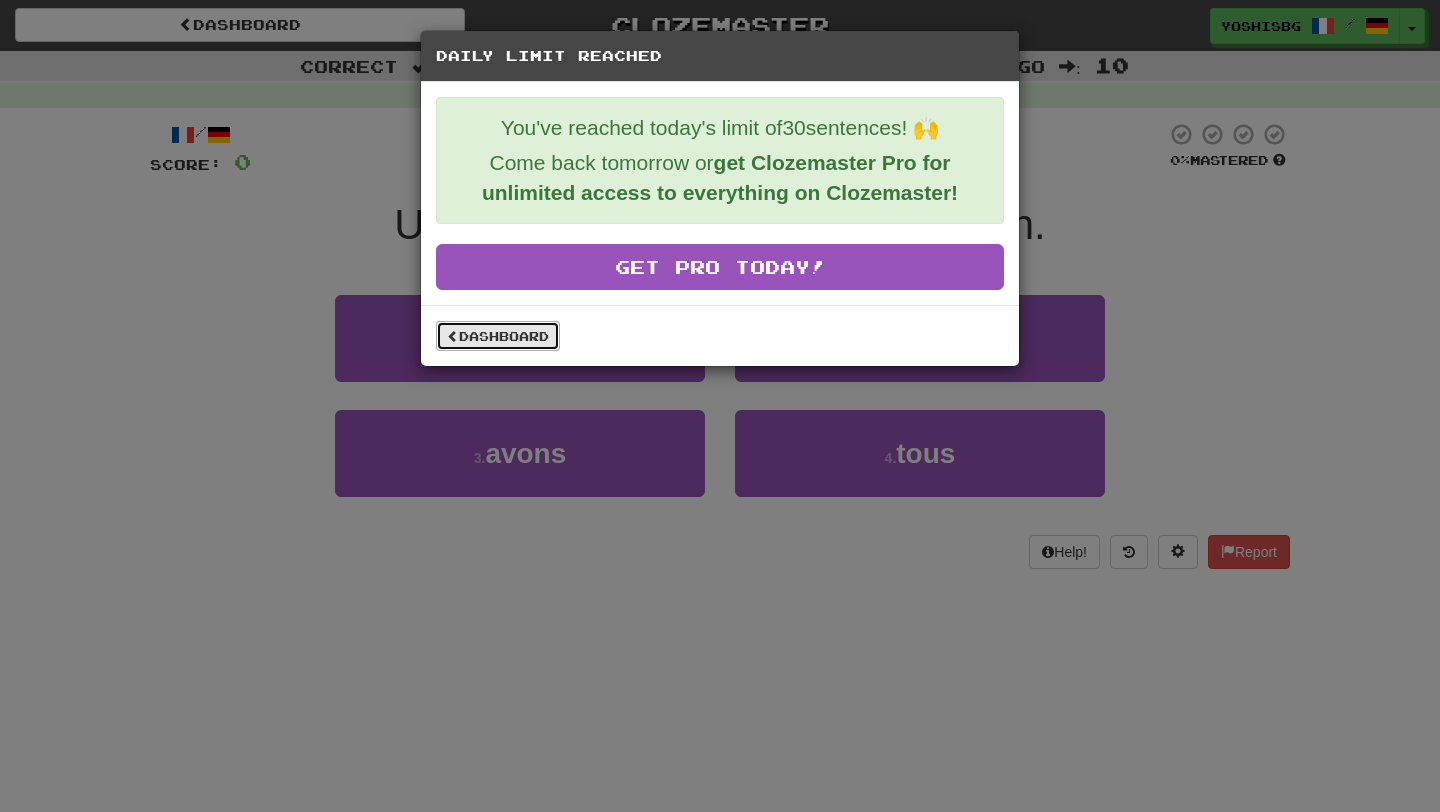 click on "Dashboard" at bounding box center (498, 336) 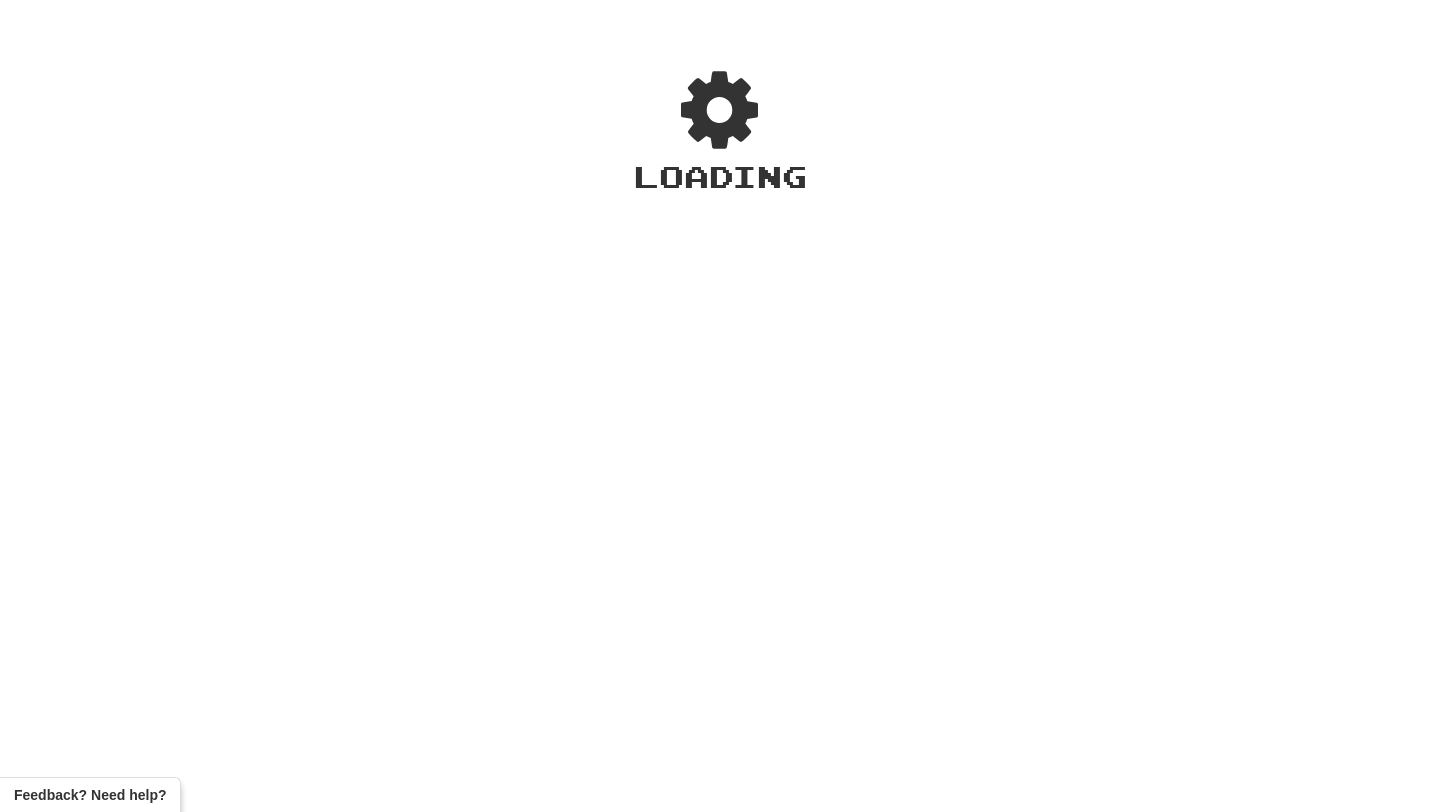 scroll, scrollTop: 0, scrollLeft: 0, axis: both 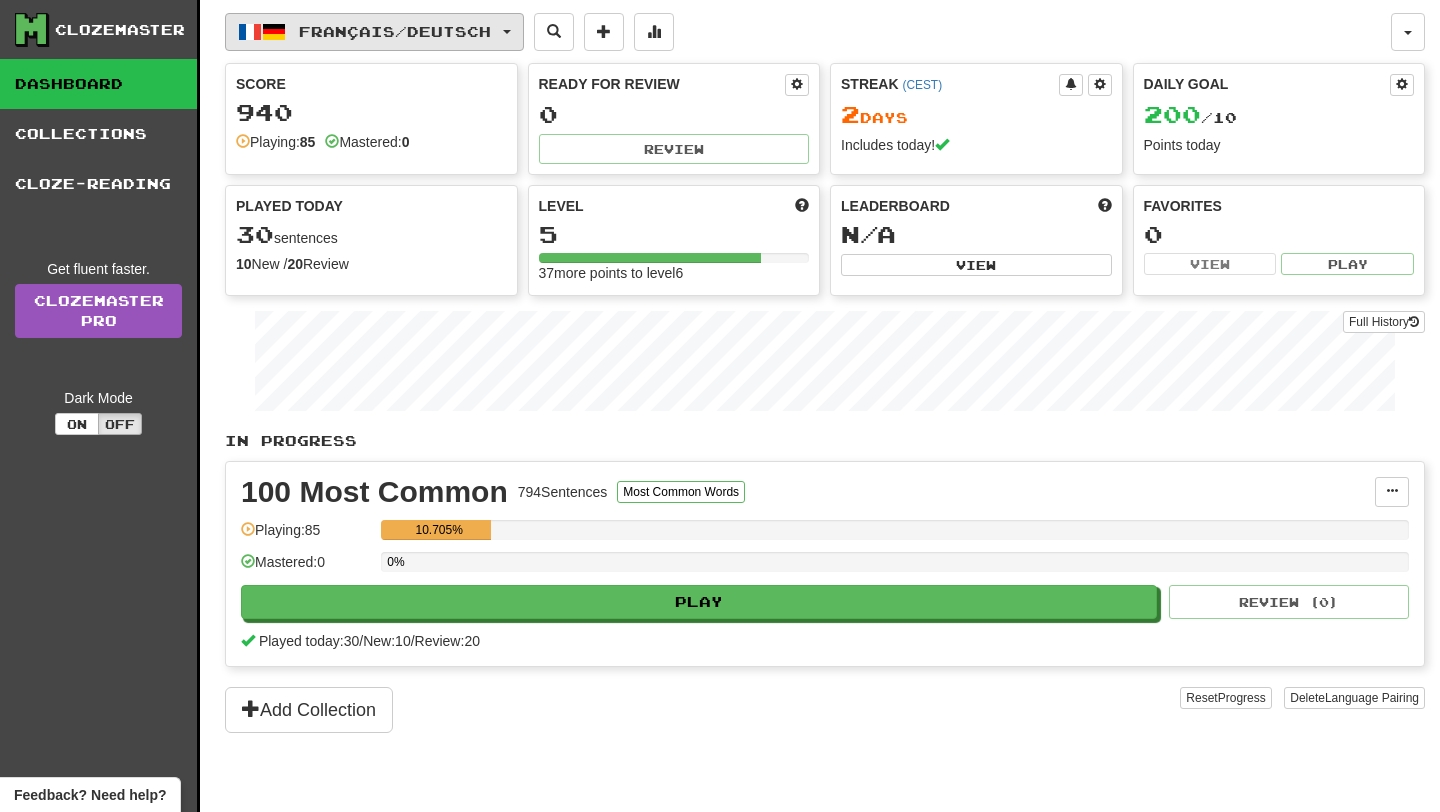 click on "Français  /  Deutsch" at bounding box center [395, 31] 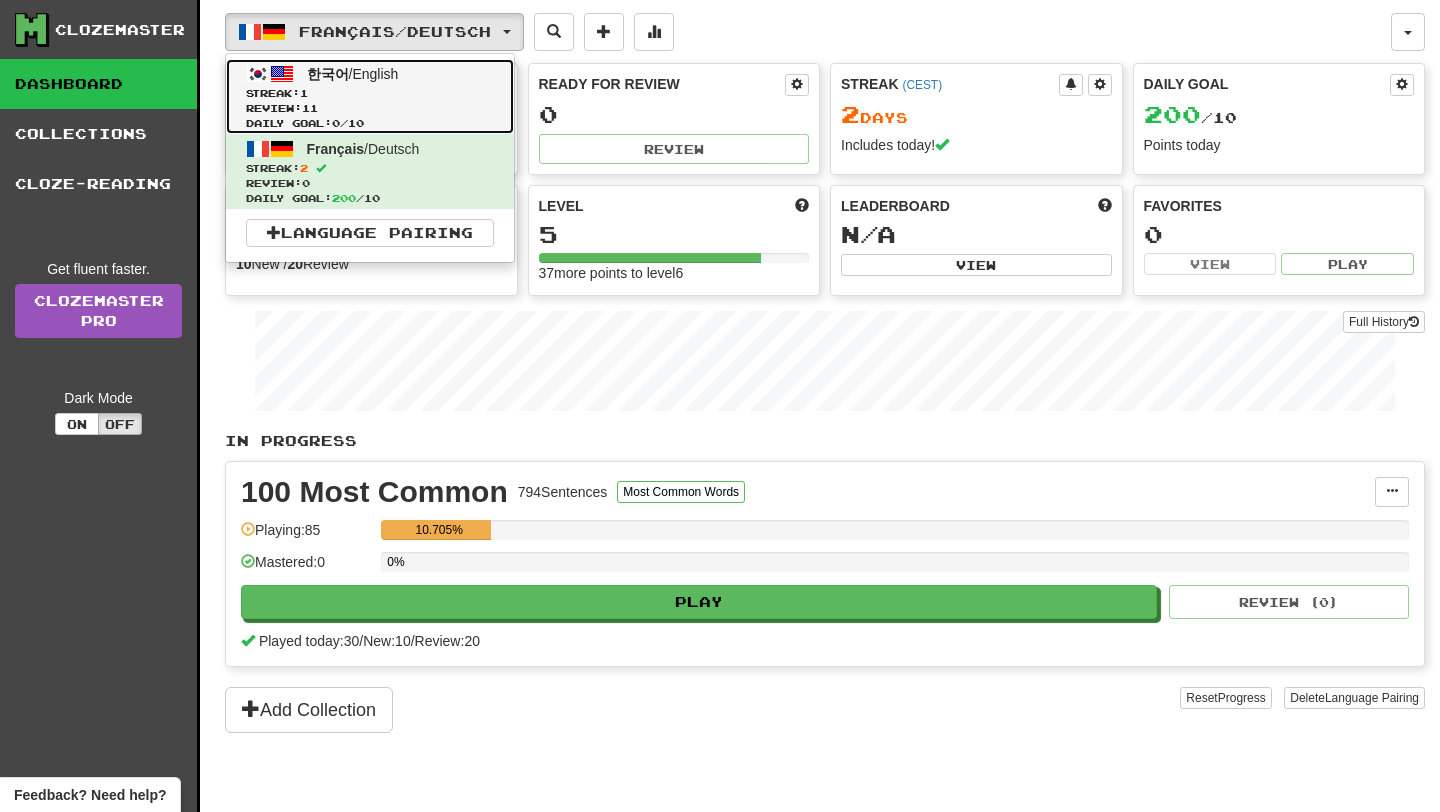 click on "Streak:  1" at bounding box center [370, 93] 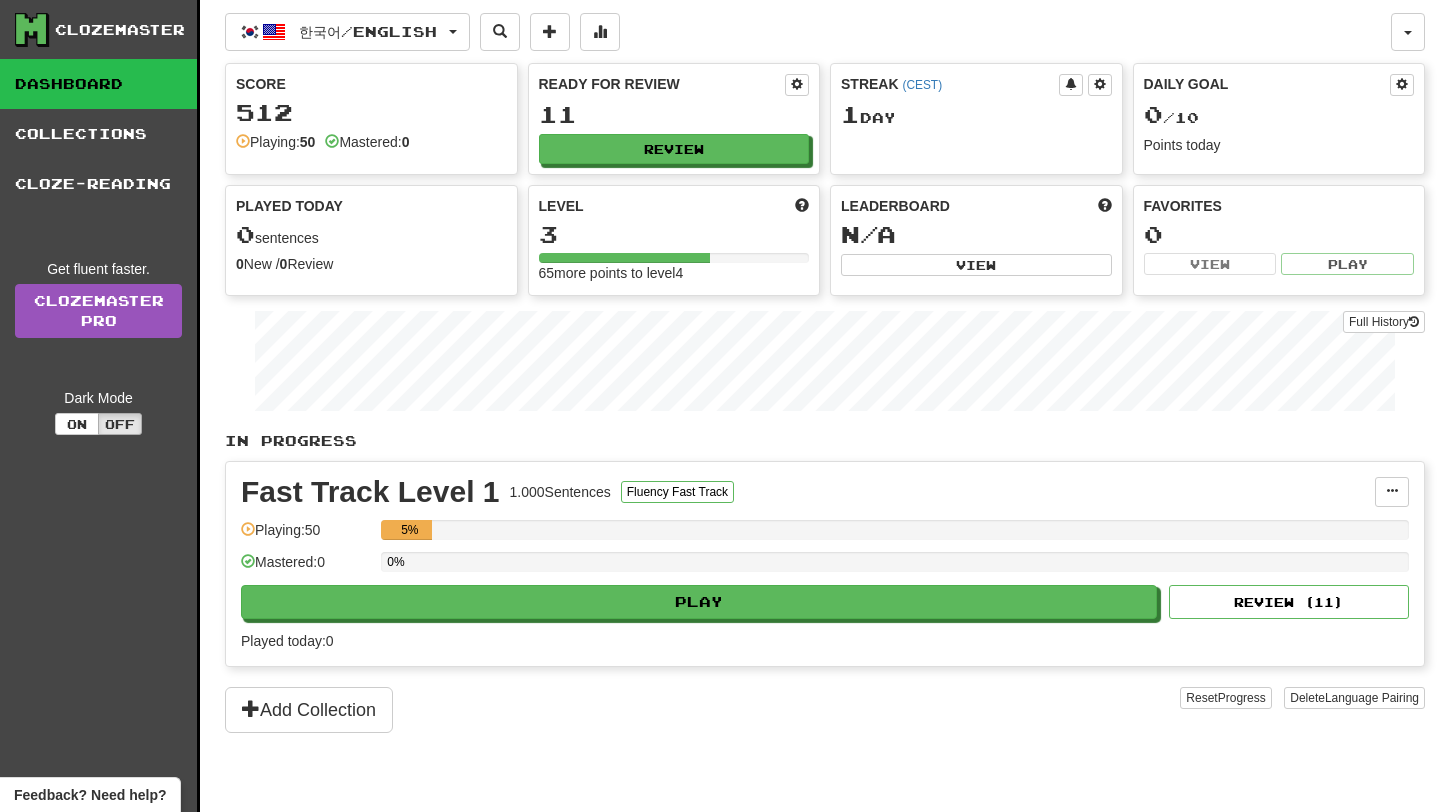 scroll, scrollTop: 0, scrollLeft: 0, axis: both 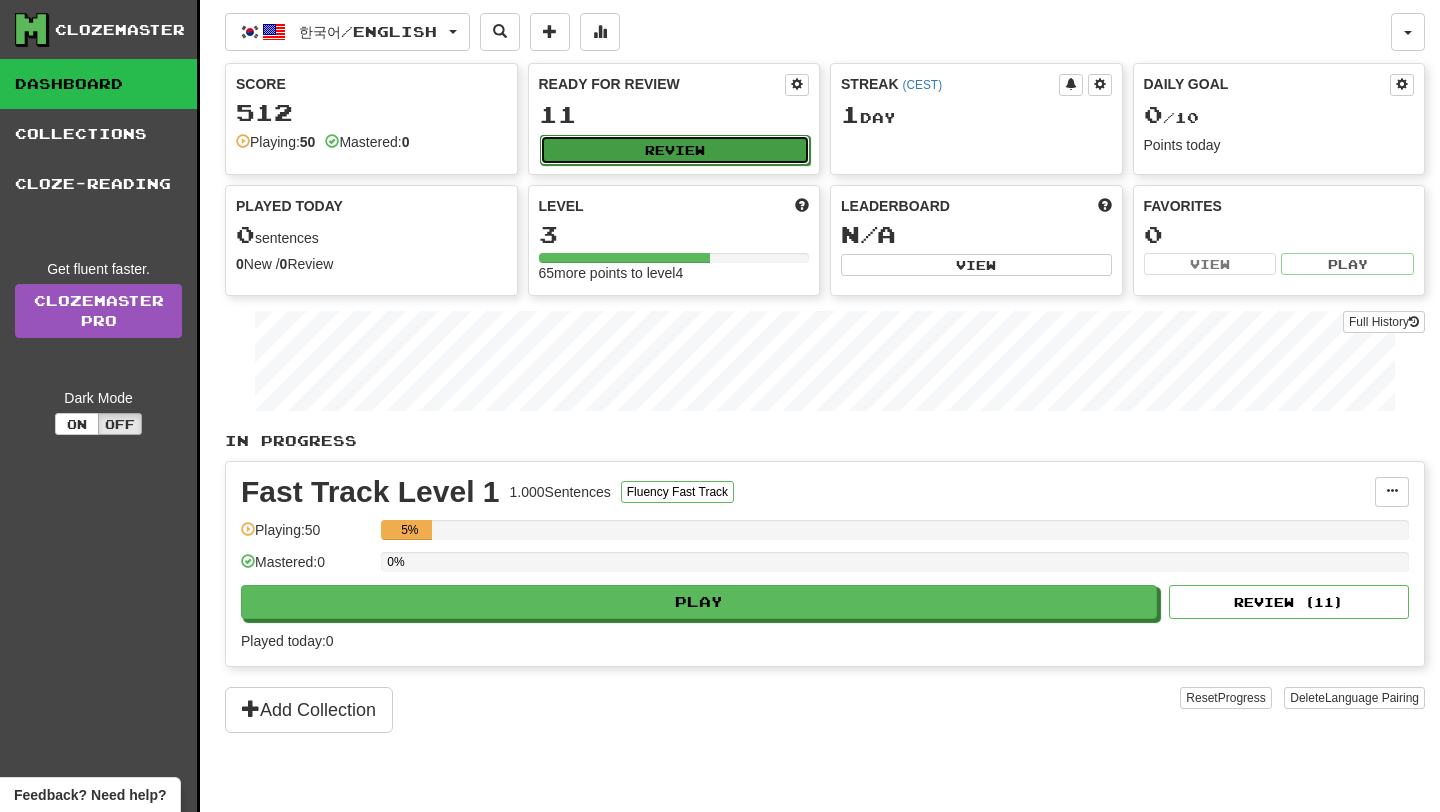 click on "Review" at bounding box center [675, 150] 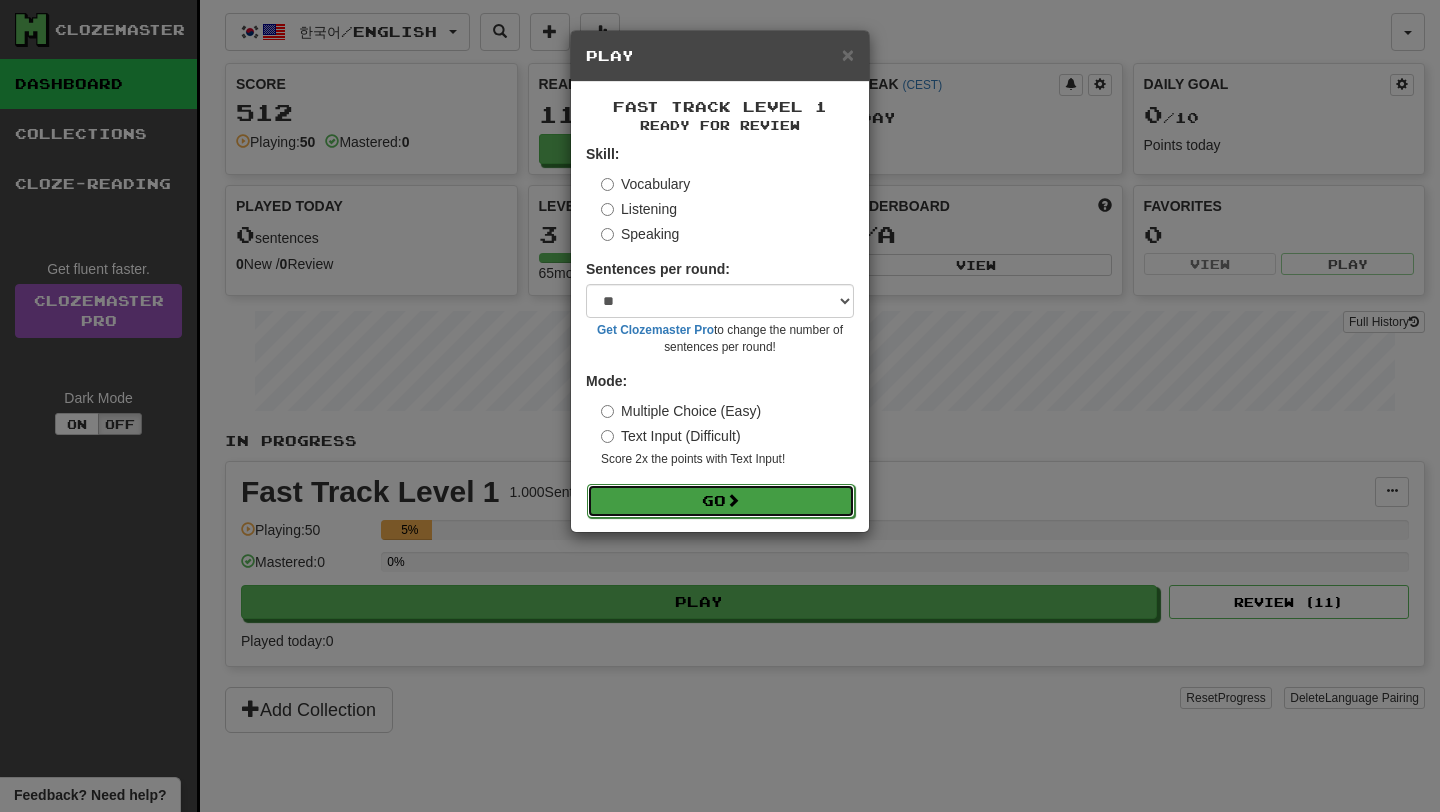 click on "Go" at bounding box center [721, 501] 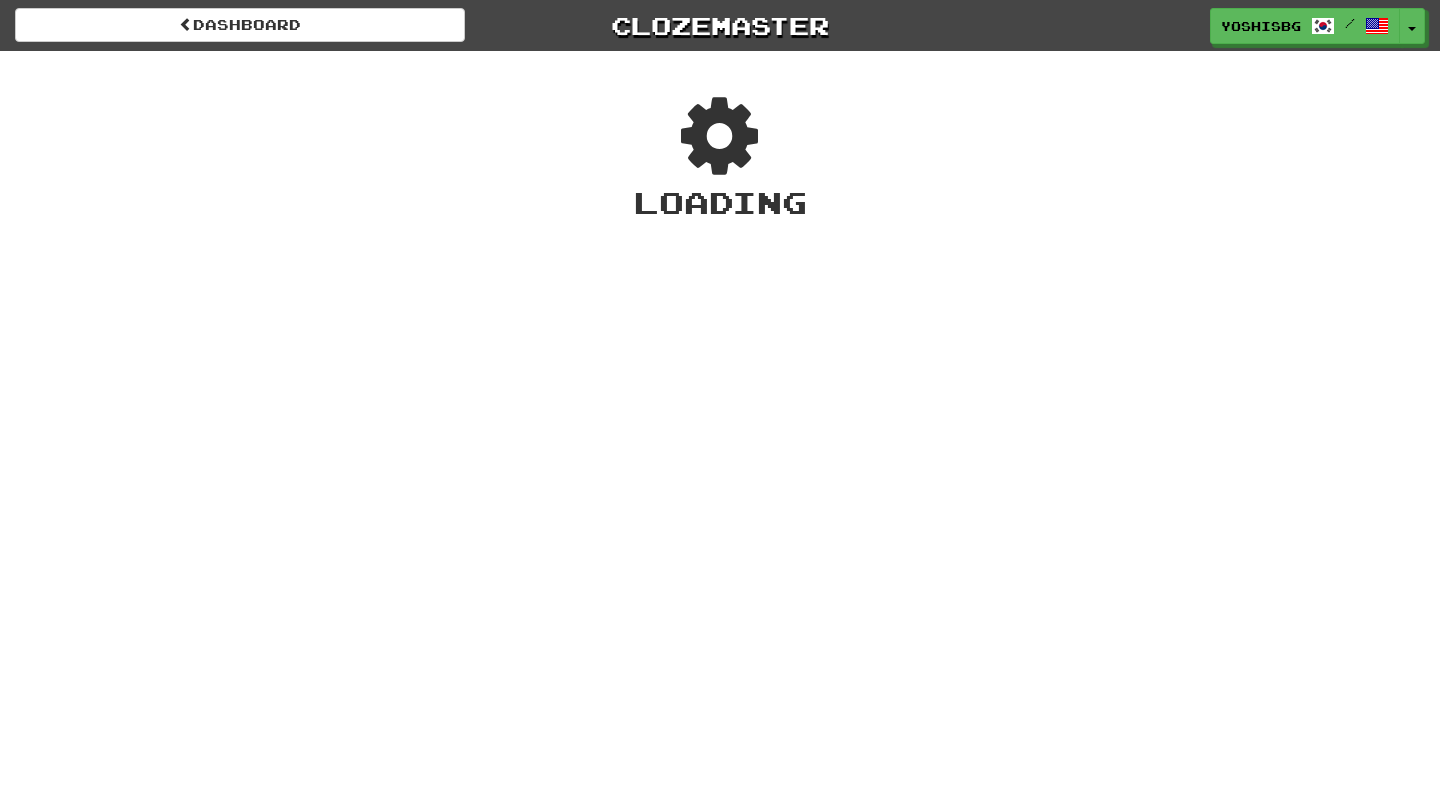 scroll, scrollTop: 0, scrollLeft: 0, axis: both 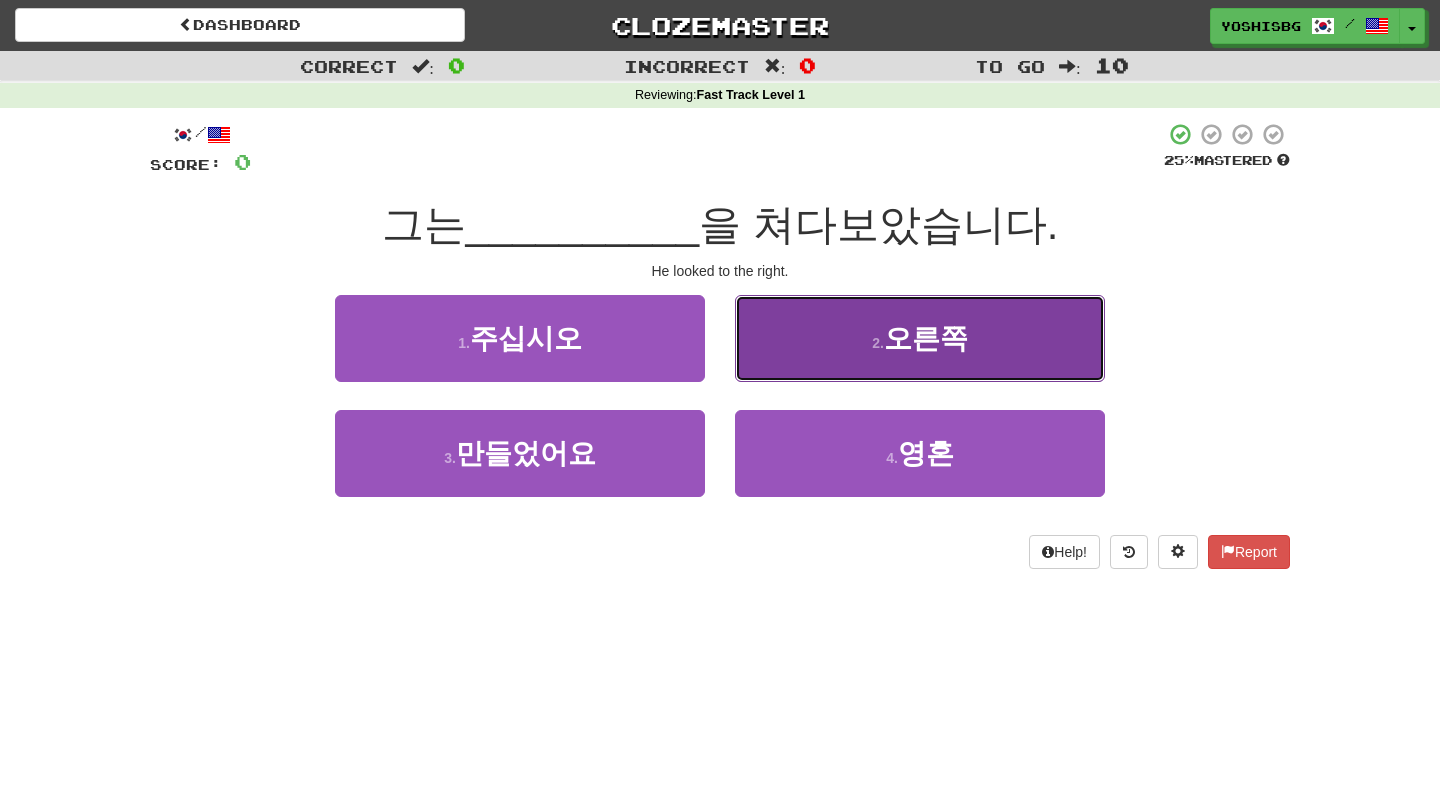 click on "오른쪽" at bounding box center [926, 338] 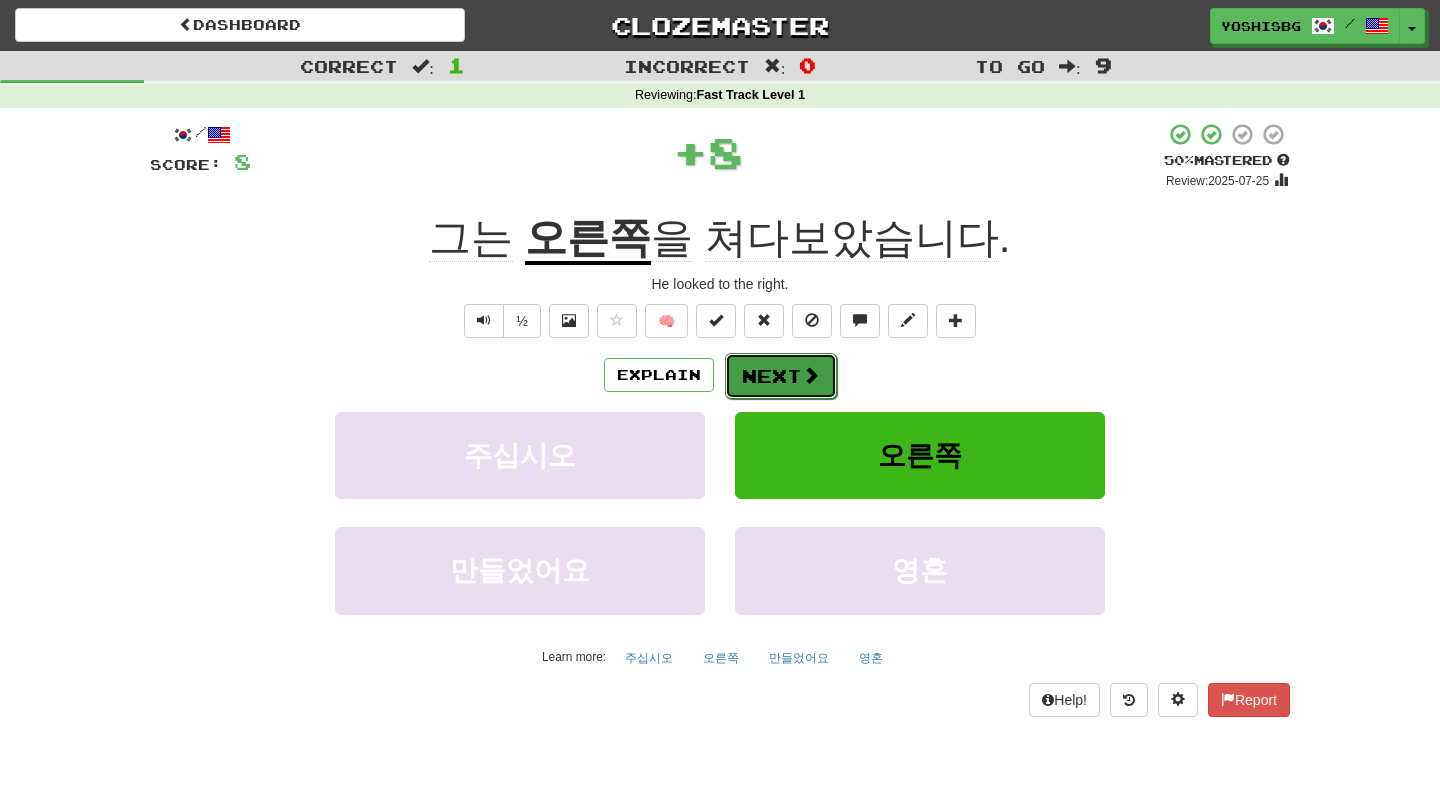 click on "Next" at bounding box center [781, 376] 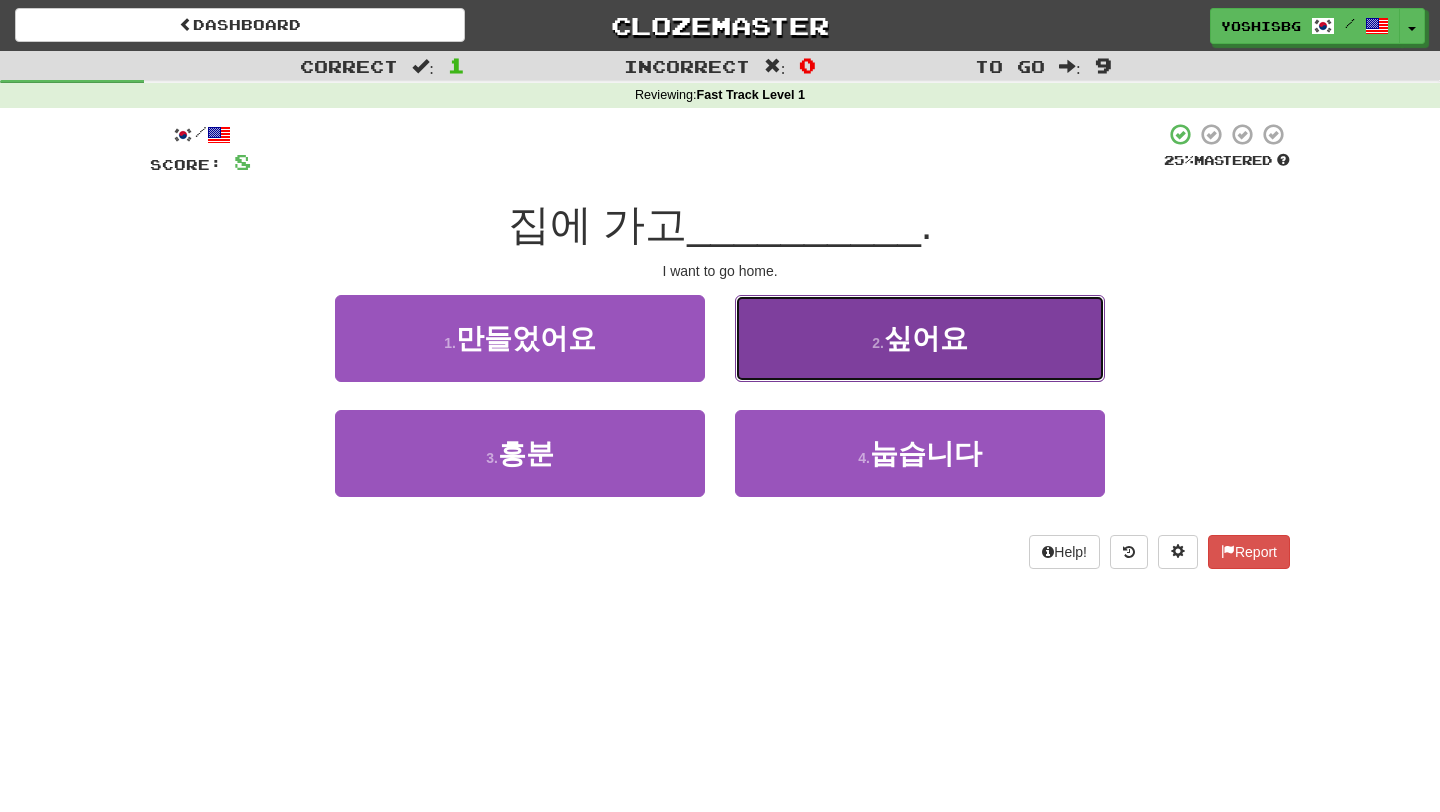 click on "2 .  싶어요" at bounding box center [920, 338] 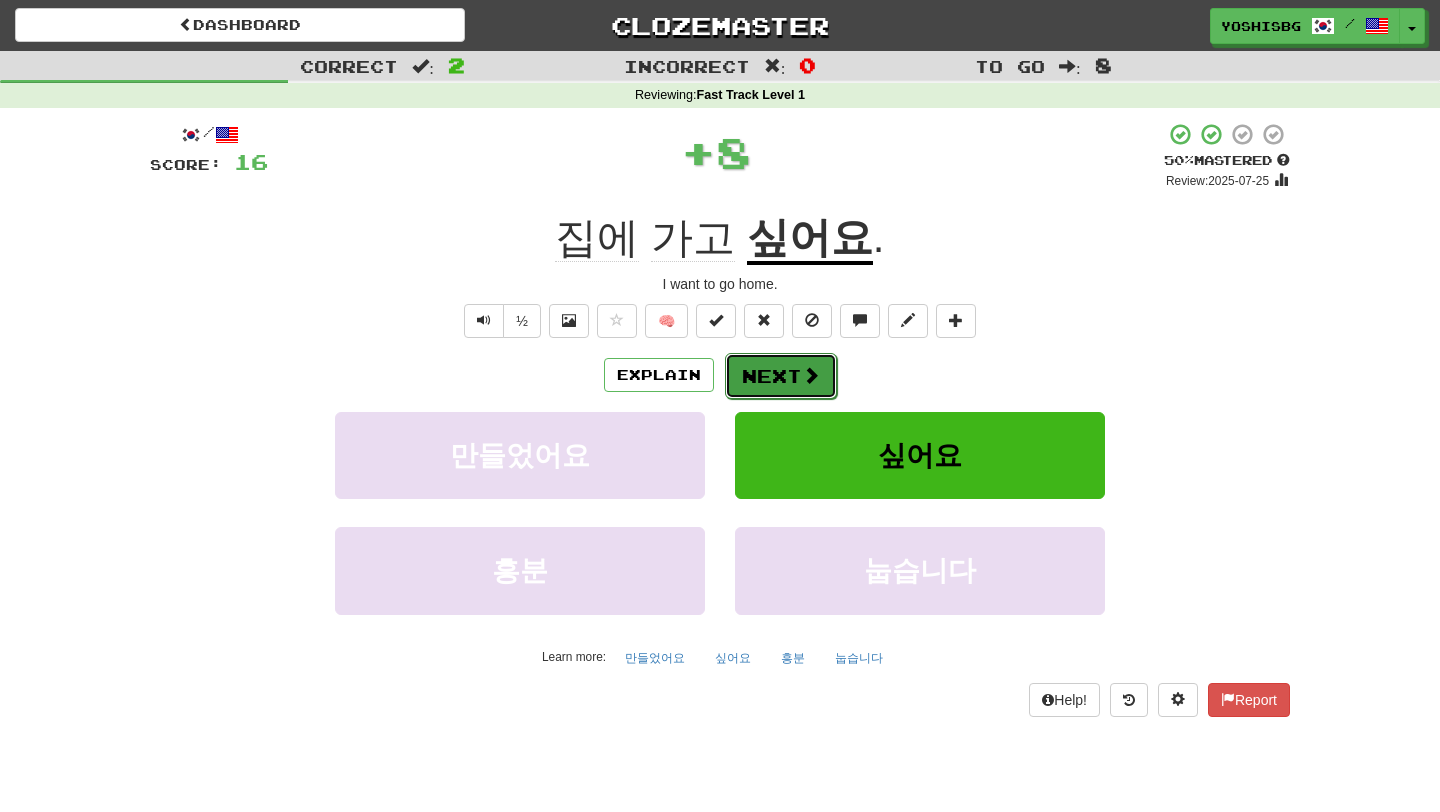 click on "Next" at bounding box center [781, 376] 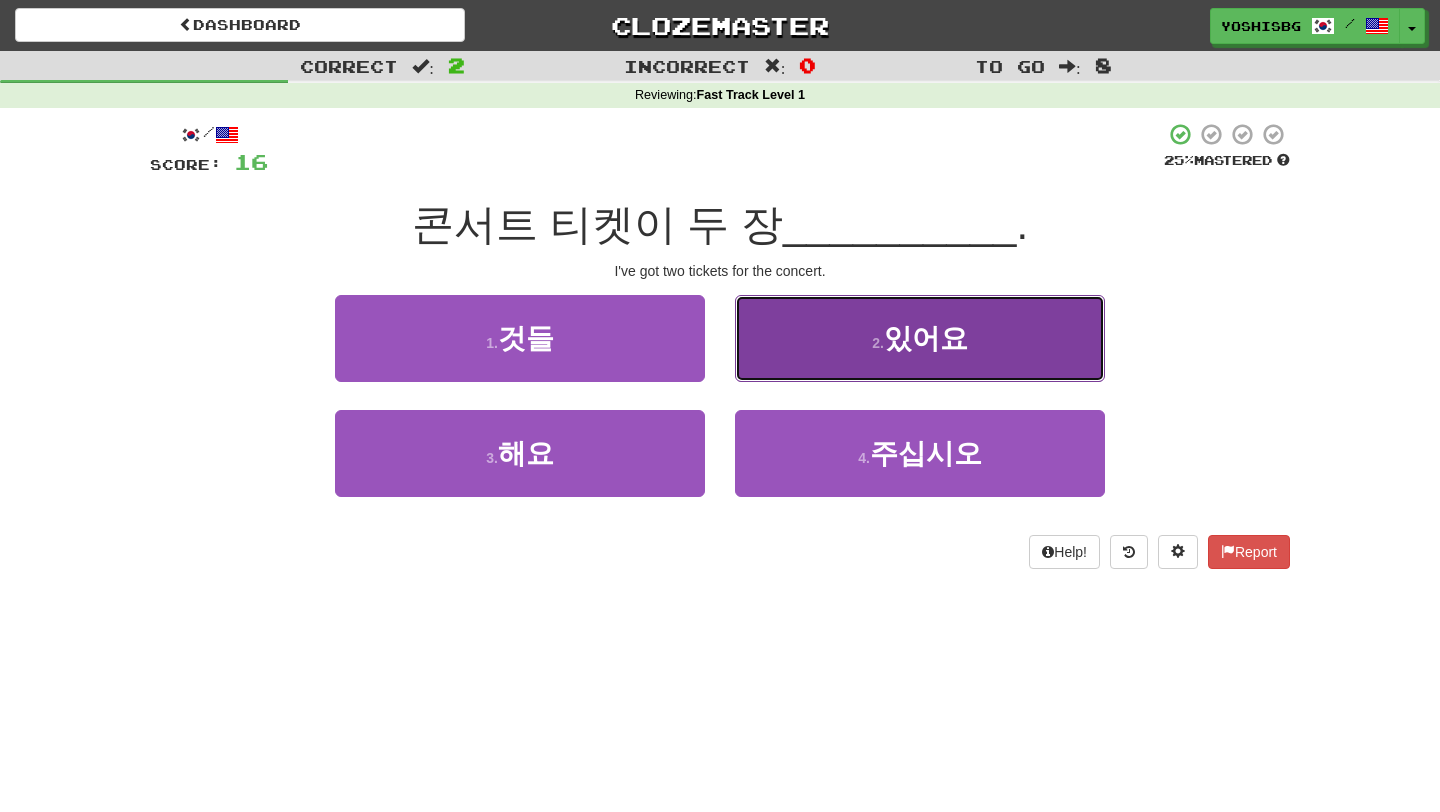 click on "2 .  있어요" at bounding box center (920, 338) 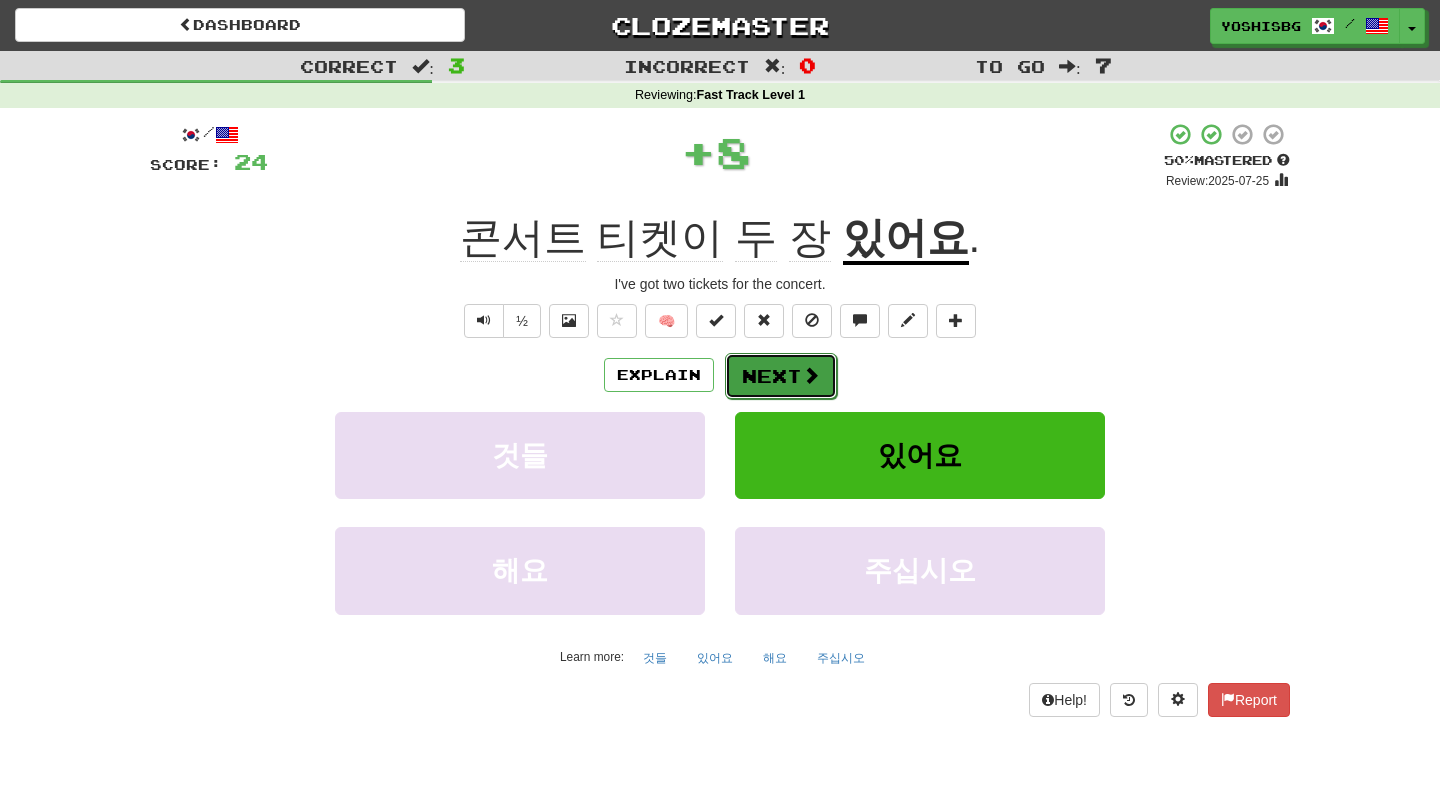 click at bounding box center (811, 375) 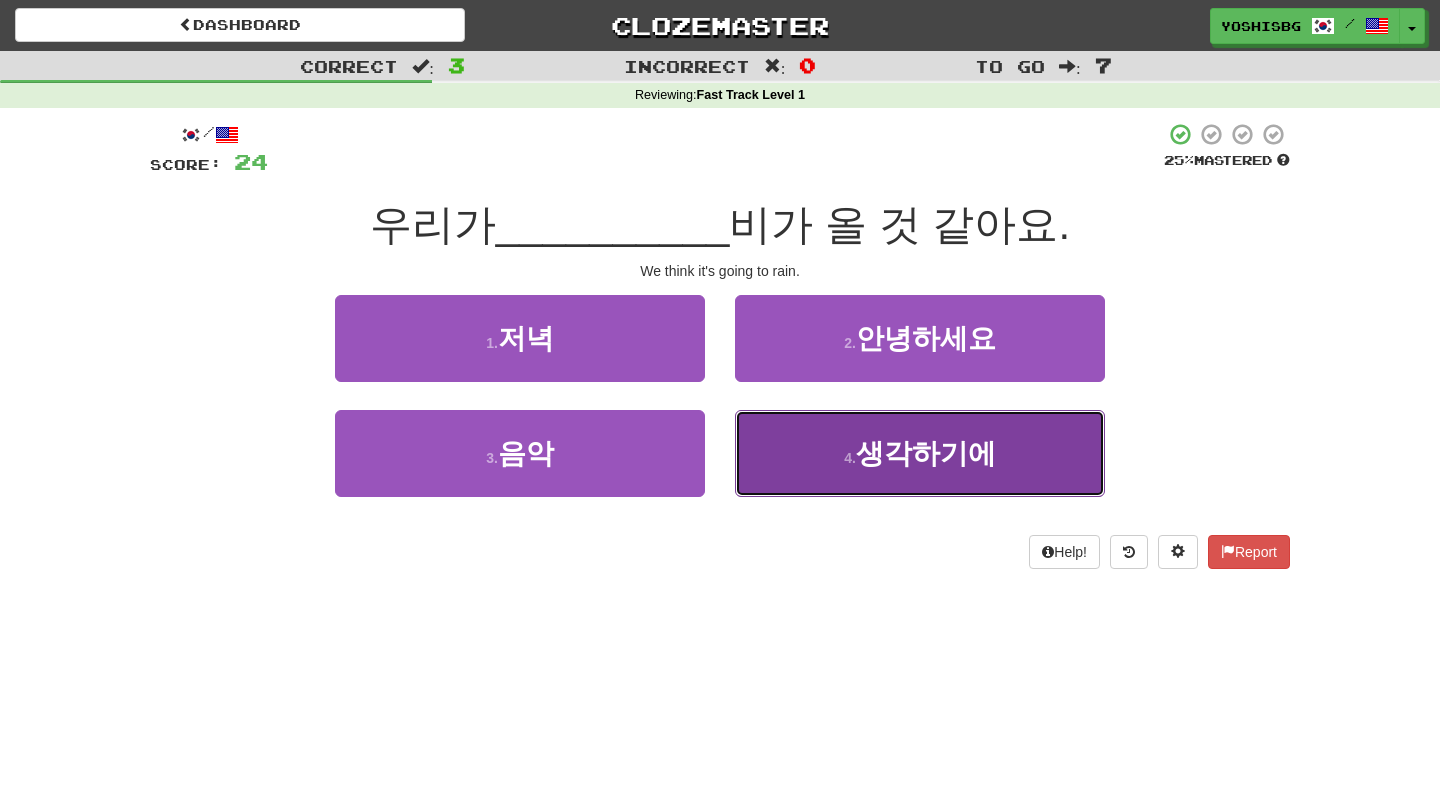 click on "4 ." at bounding box center (850, 458) 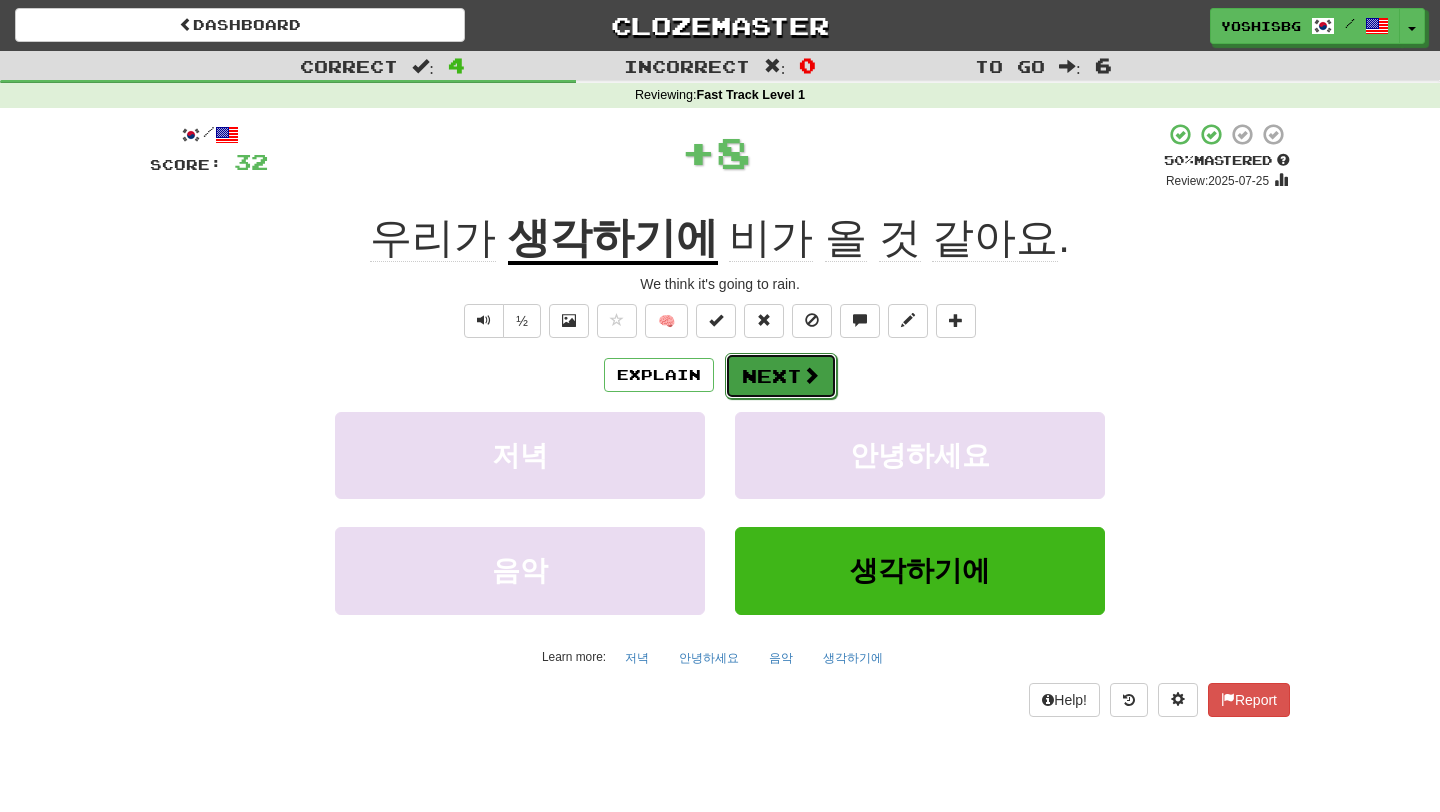 click on "Next" at bounding box center (781, 376) 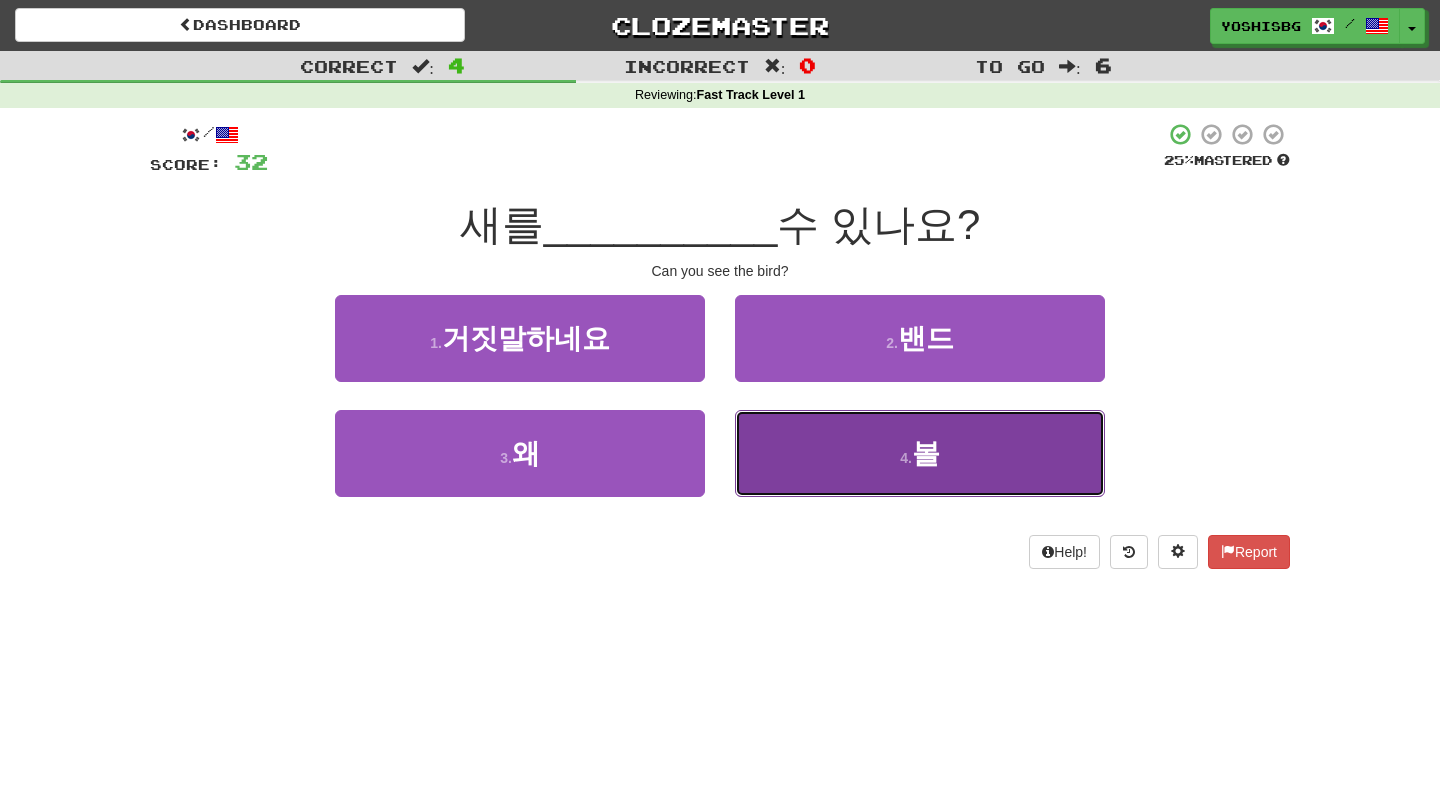 click on "4 .  볼" at bounding box center (920, 453) 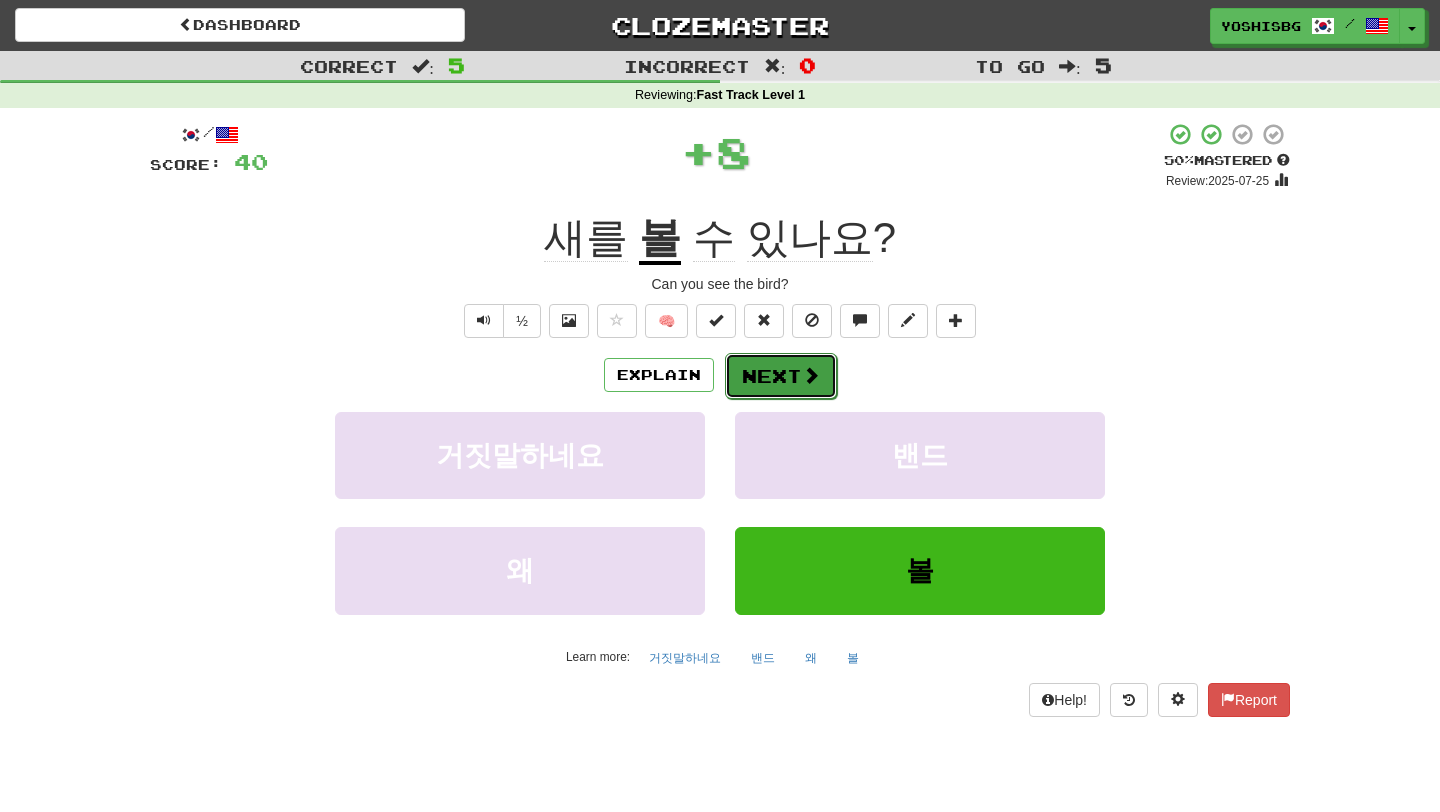 click on "Next" at bounding box center (781, 376) 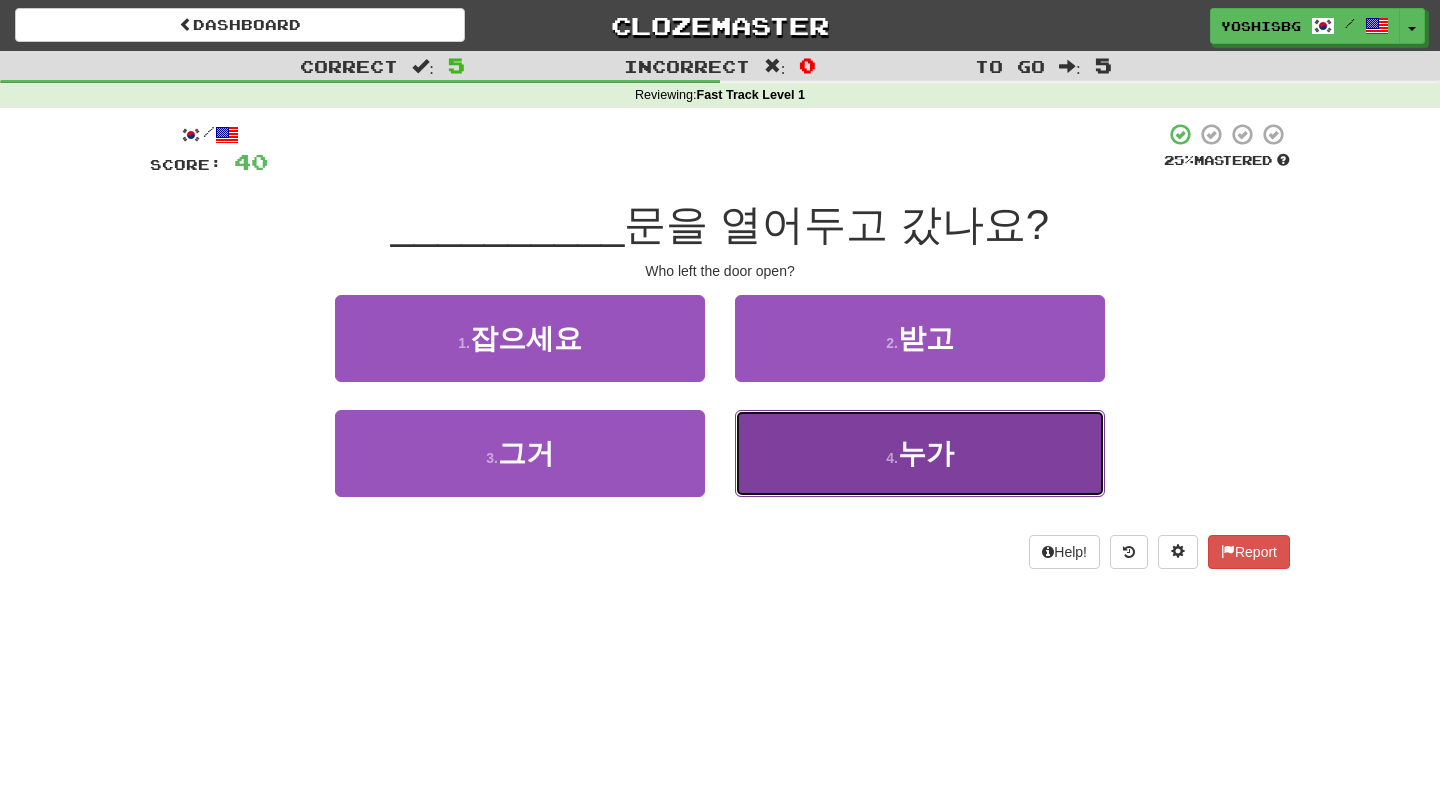 click on "4 .  누가" at bounding box center [920, 453] 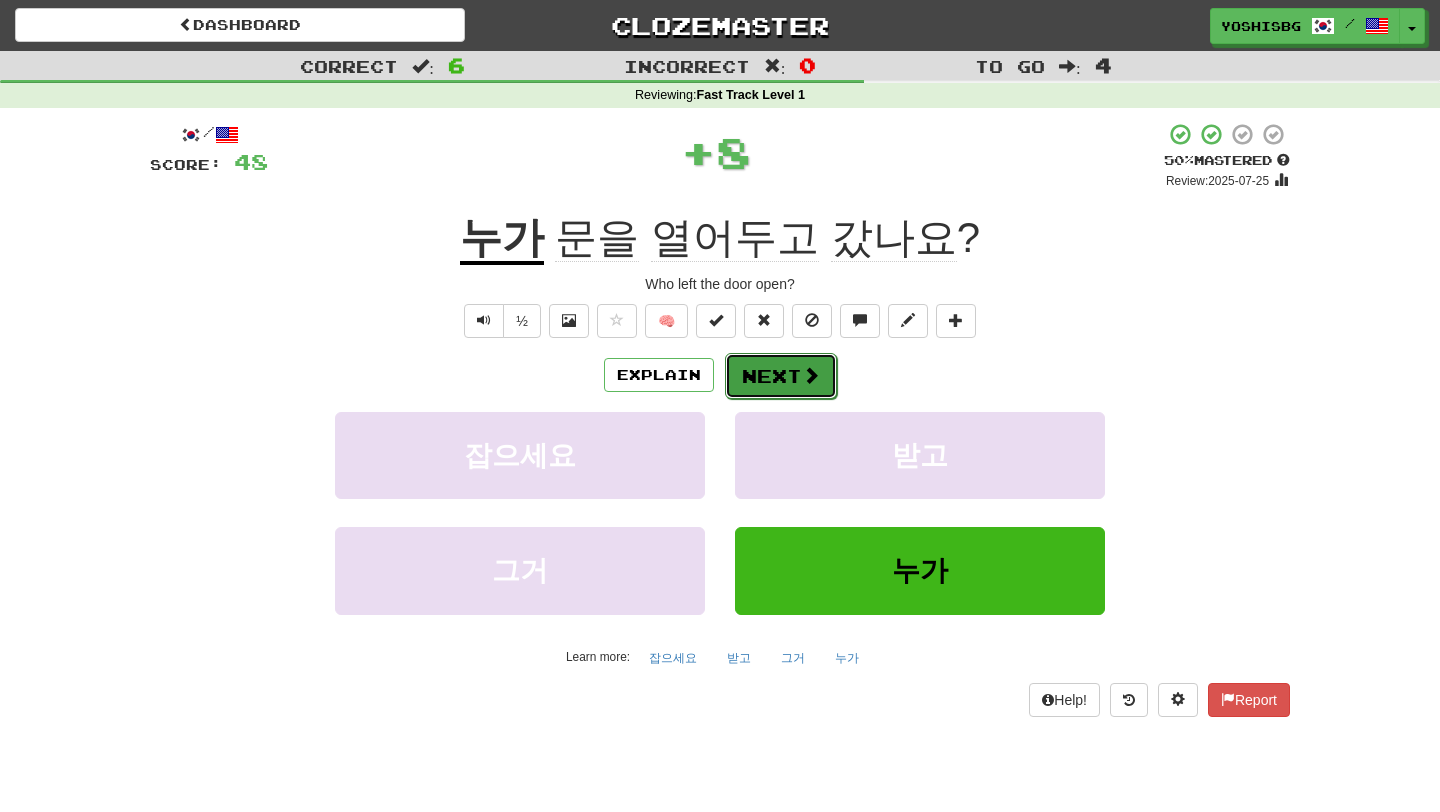 click on "Next" at bounding box center [781, 376] 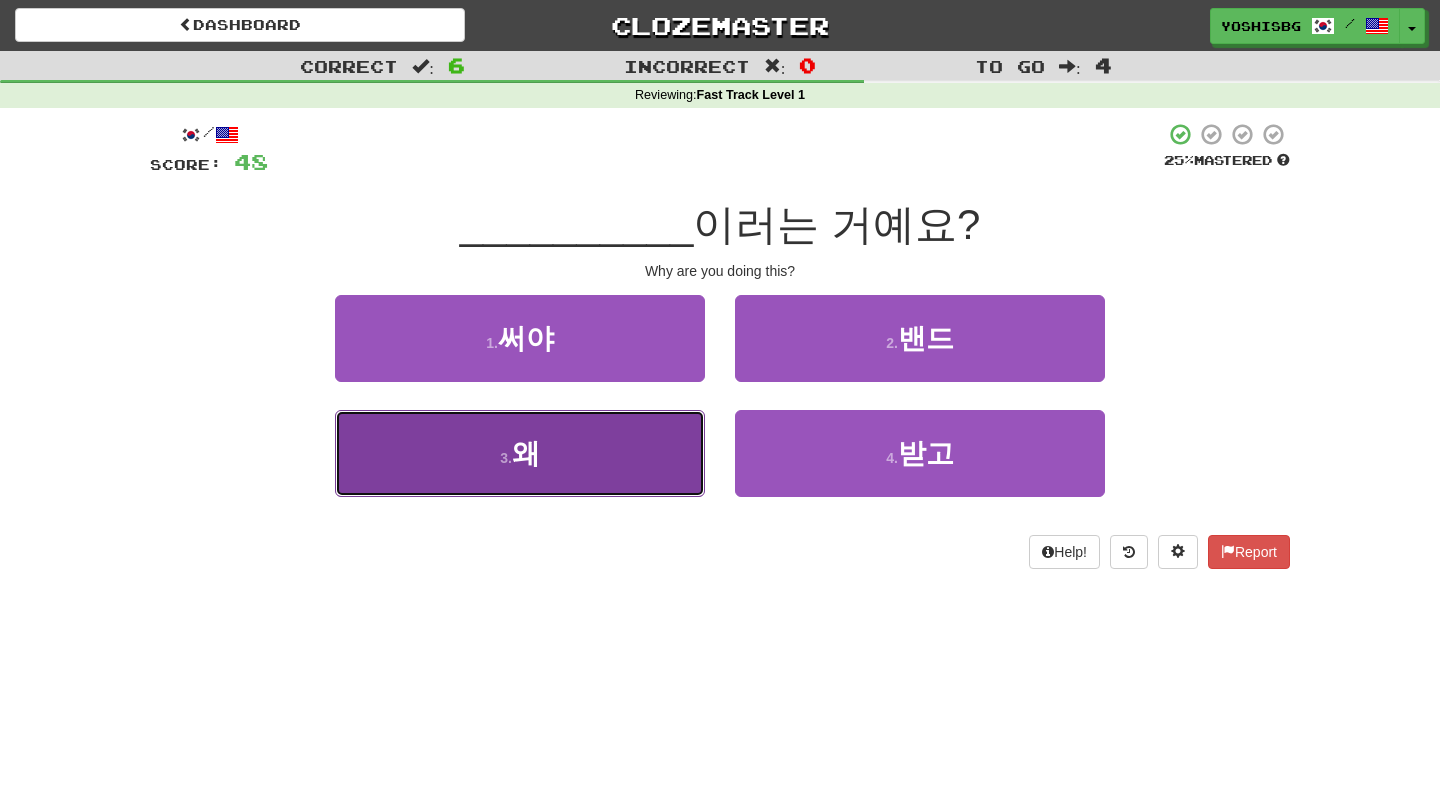 click on "3 .  왜" at bounding box center (520, 453) 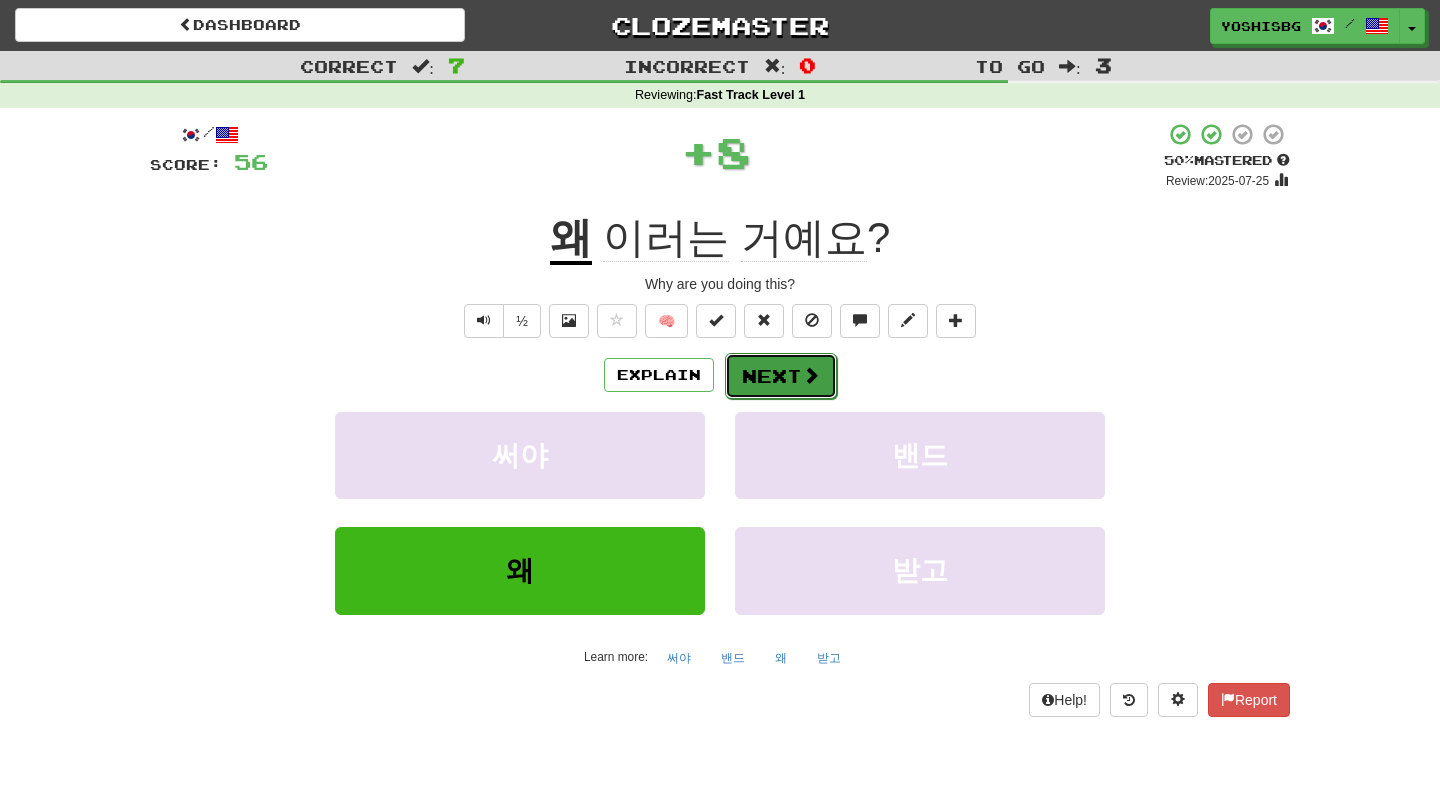 click on "Next" at bounding box center (781, 376) 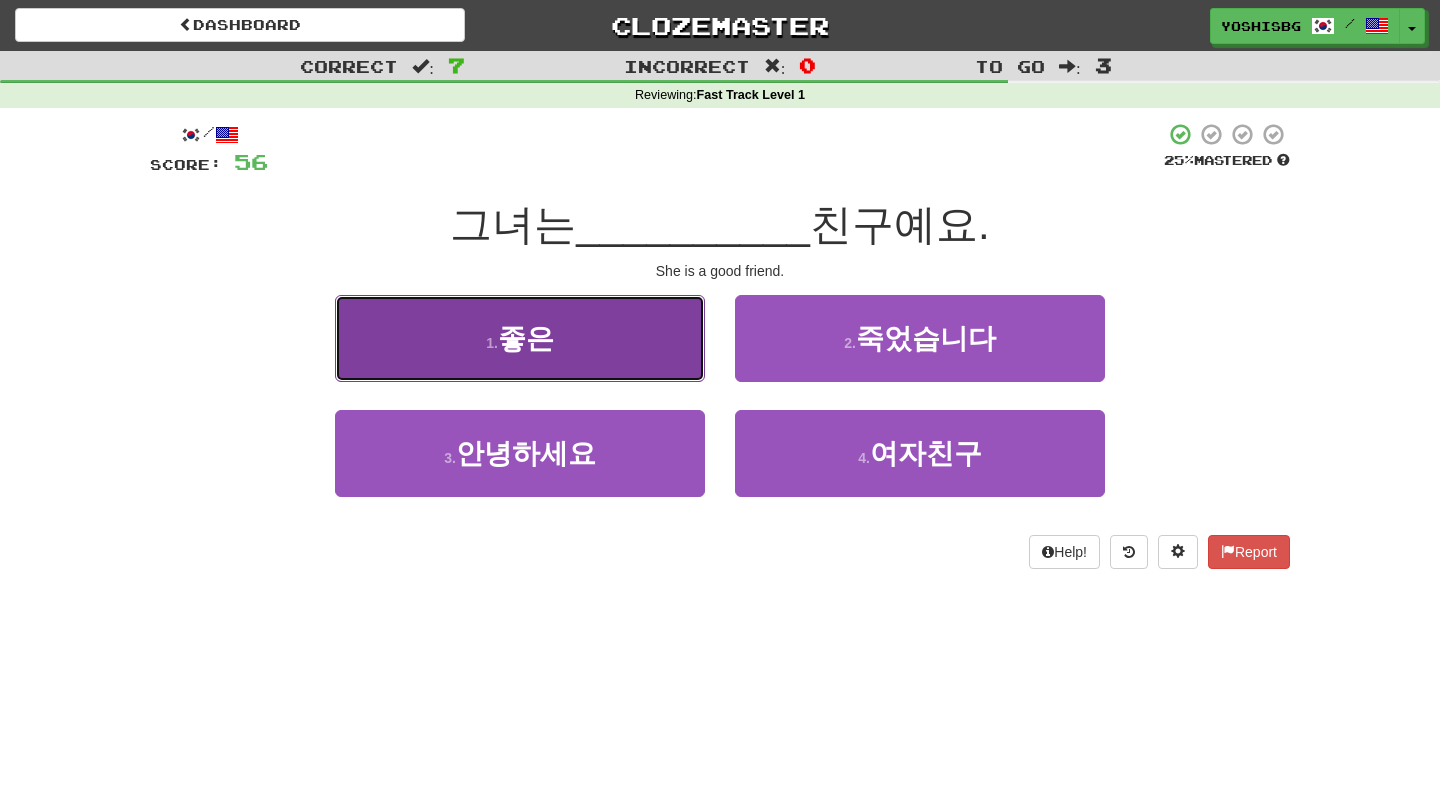 click on "1 .  좋은" at bounding box center [520, 338] 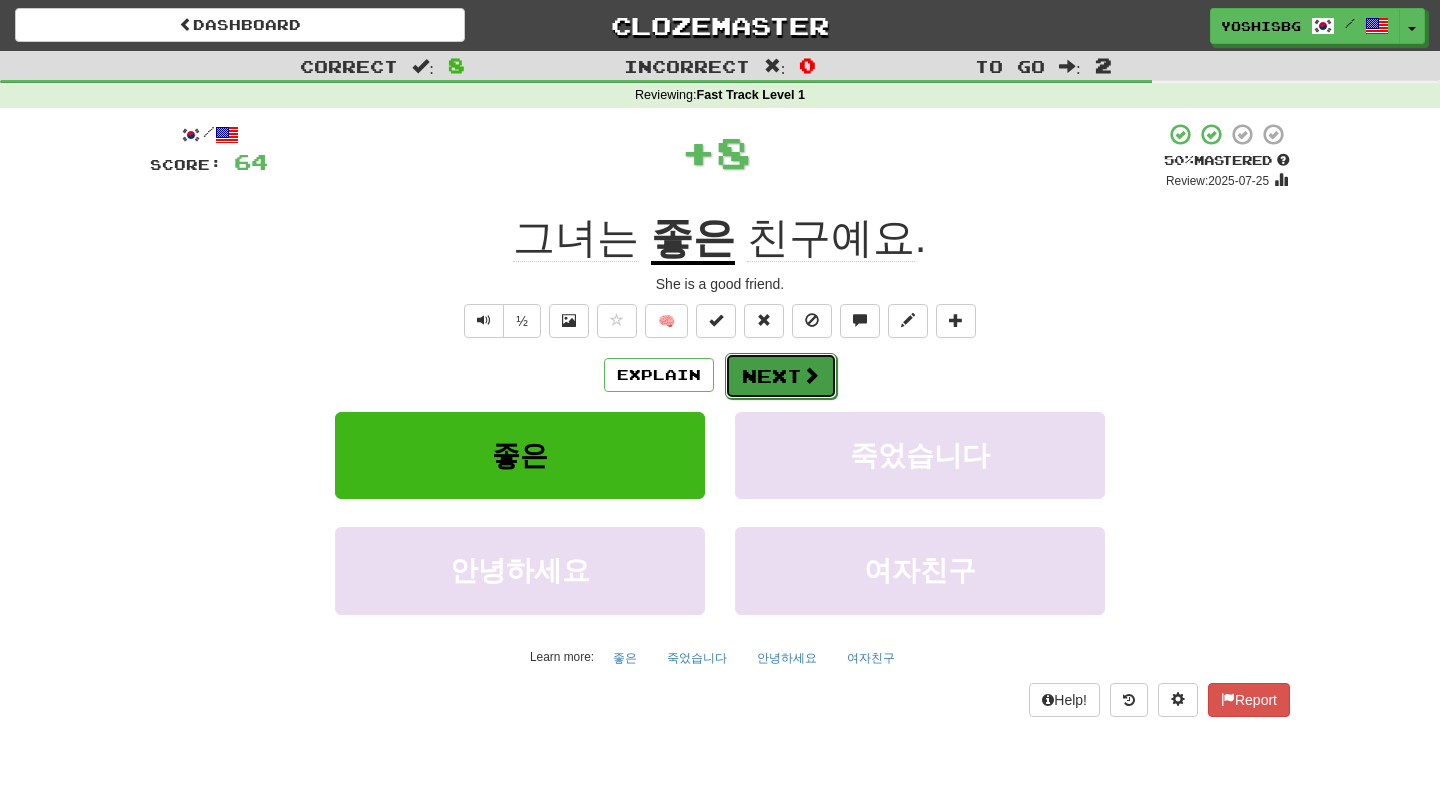 click on "Next" at bounding box center (781, 376) 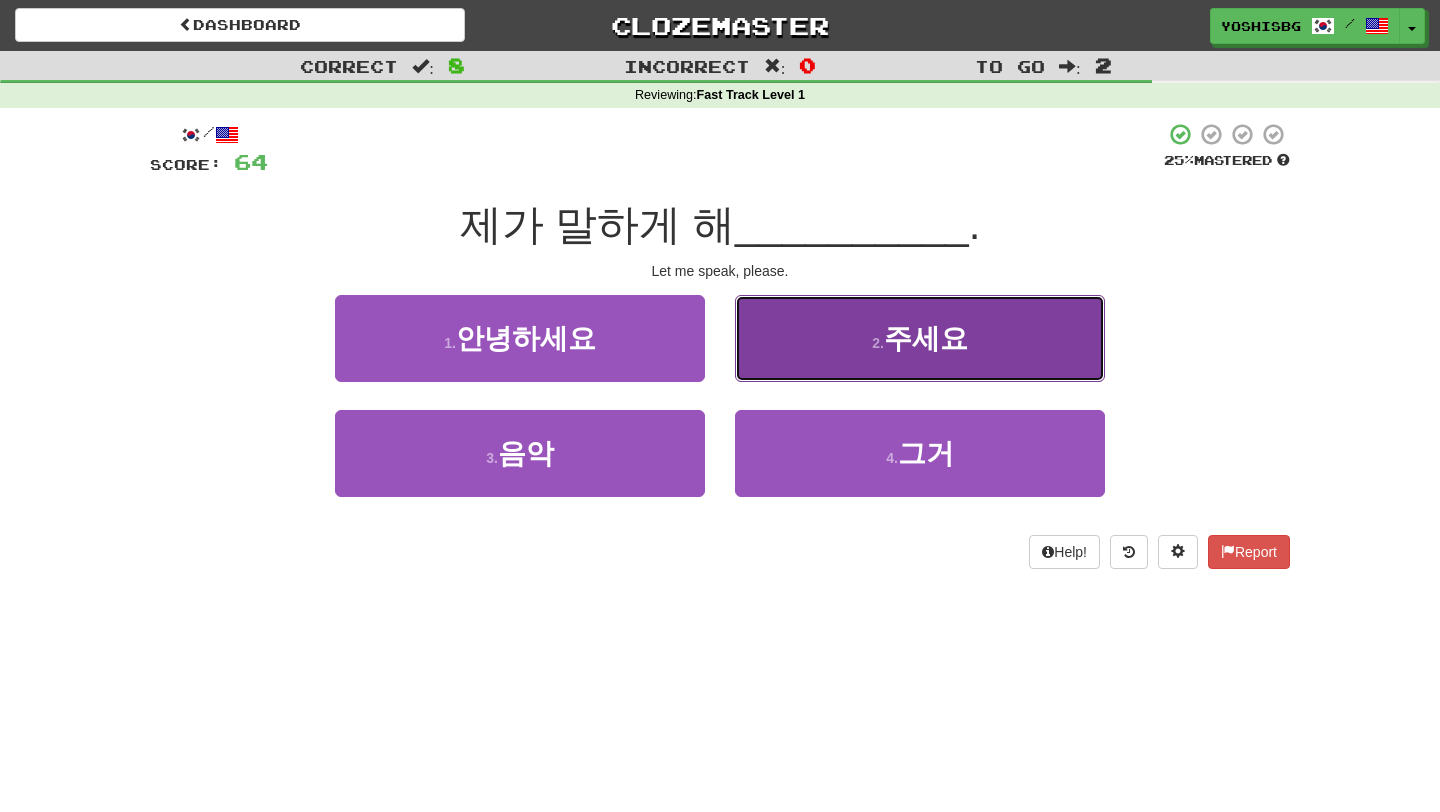 click on "2 .  주세요" at bounding box center [920, 338] 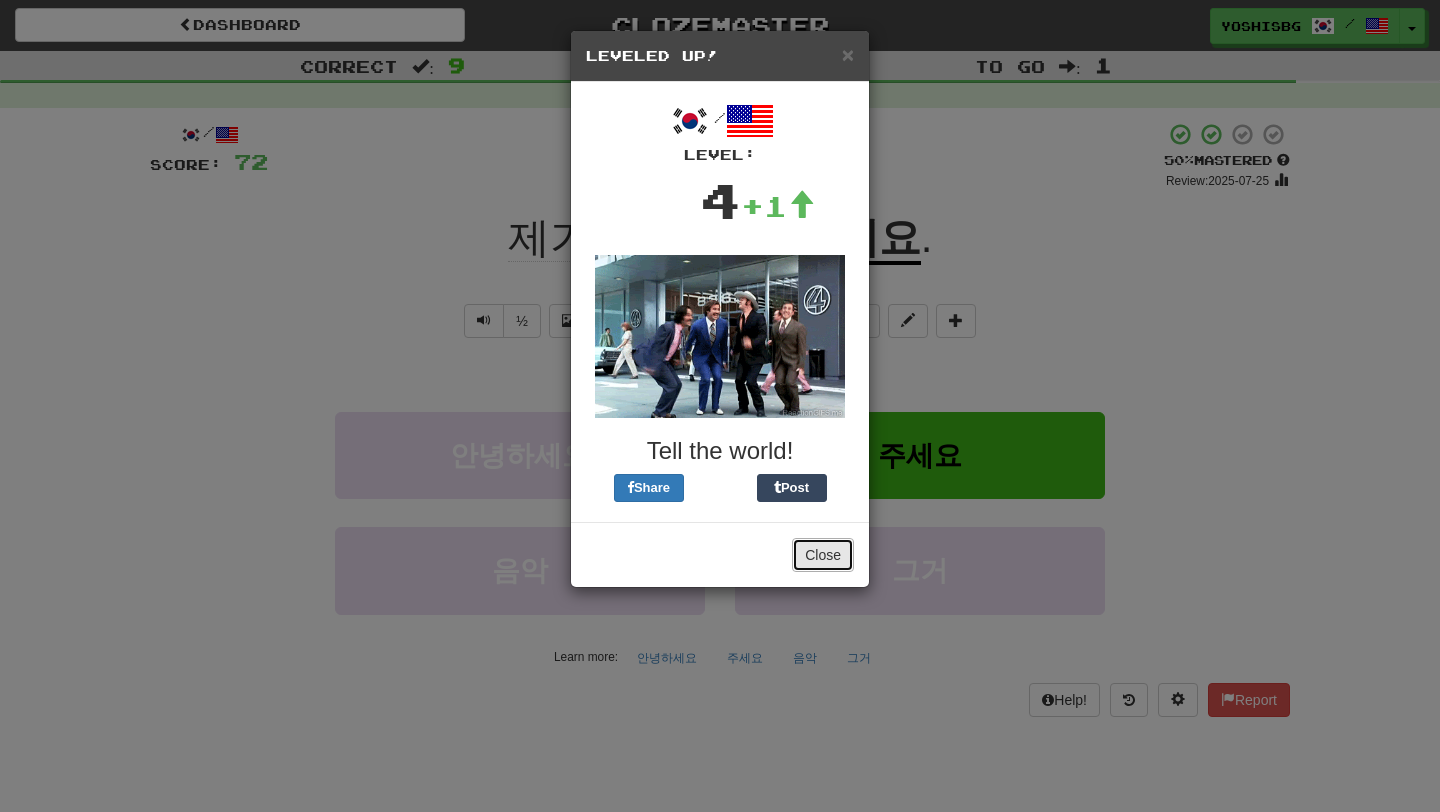 click on "Close" at bounding box center (823, 555) 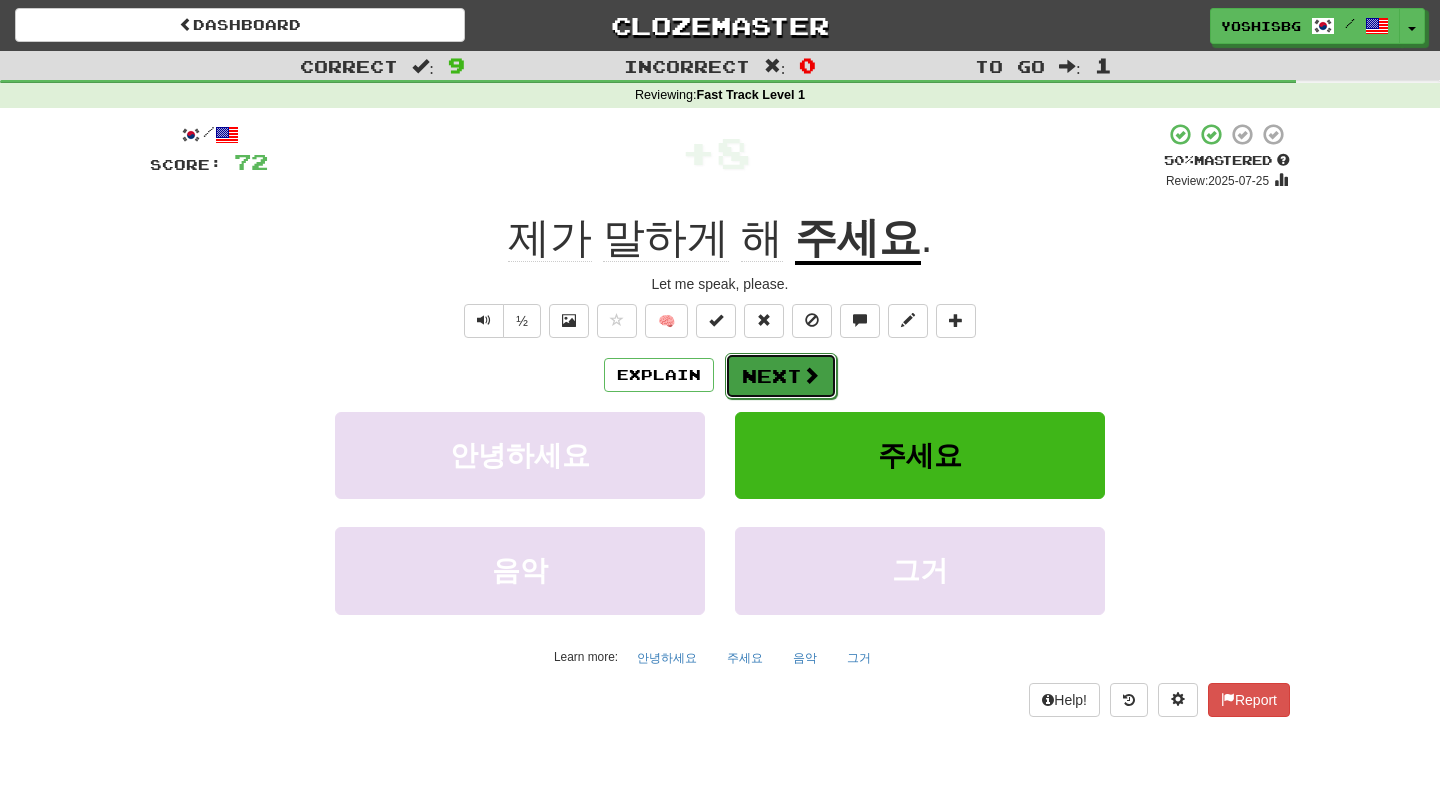 click on "Next" at bounding box center (781, 376) 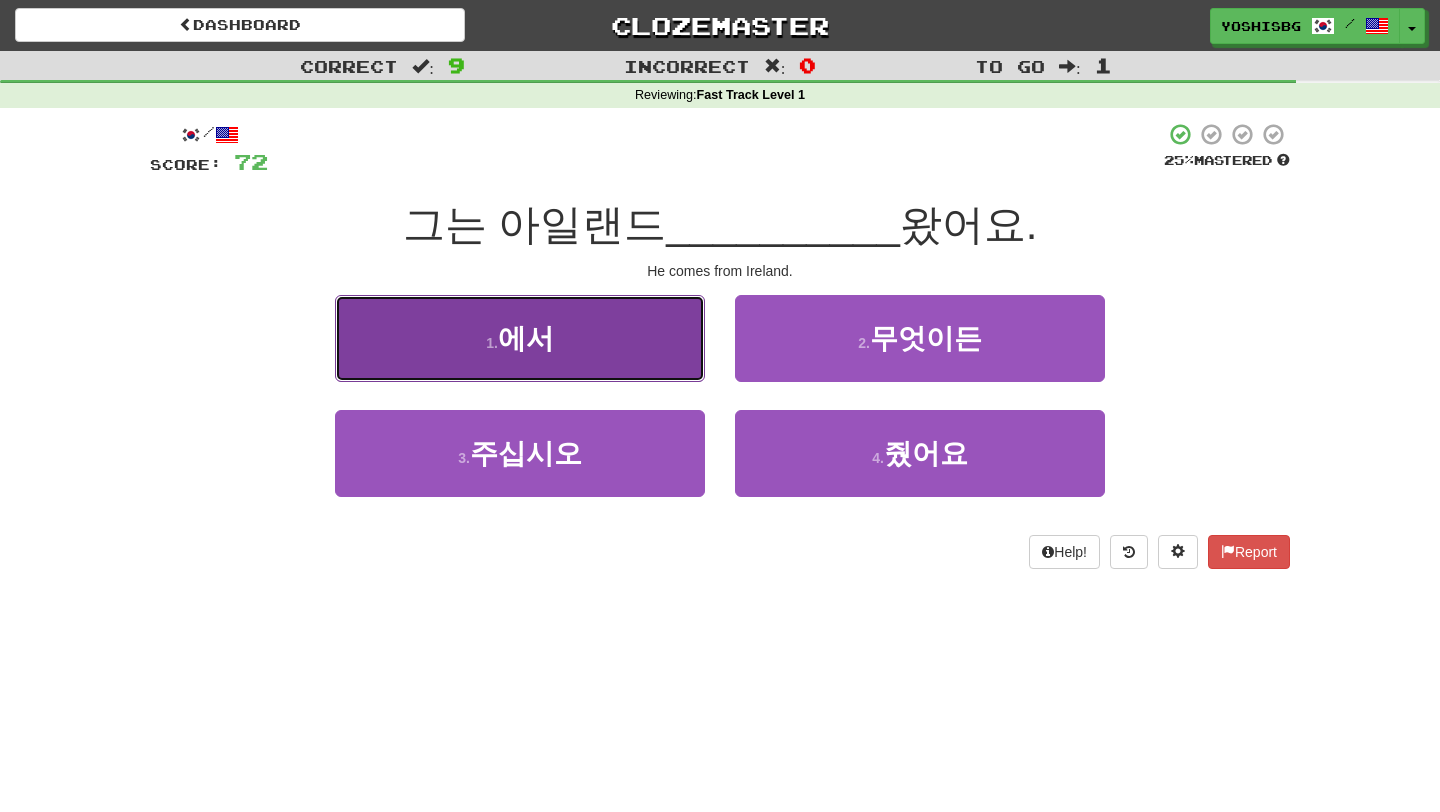 click on "1 .  에서" at bounding box center (520, 338) 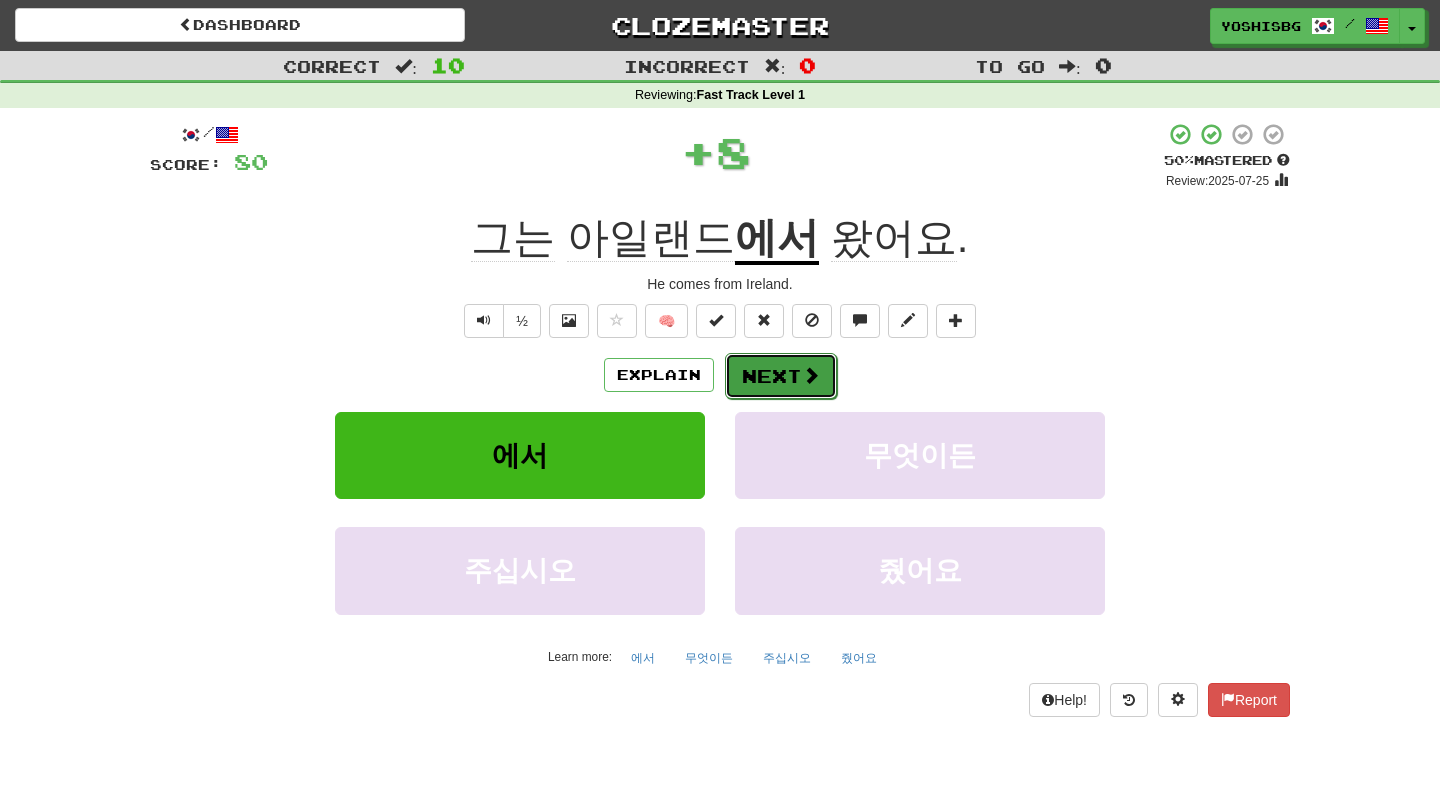 click on "Next" at bounding box center [781, 376] 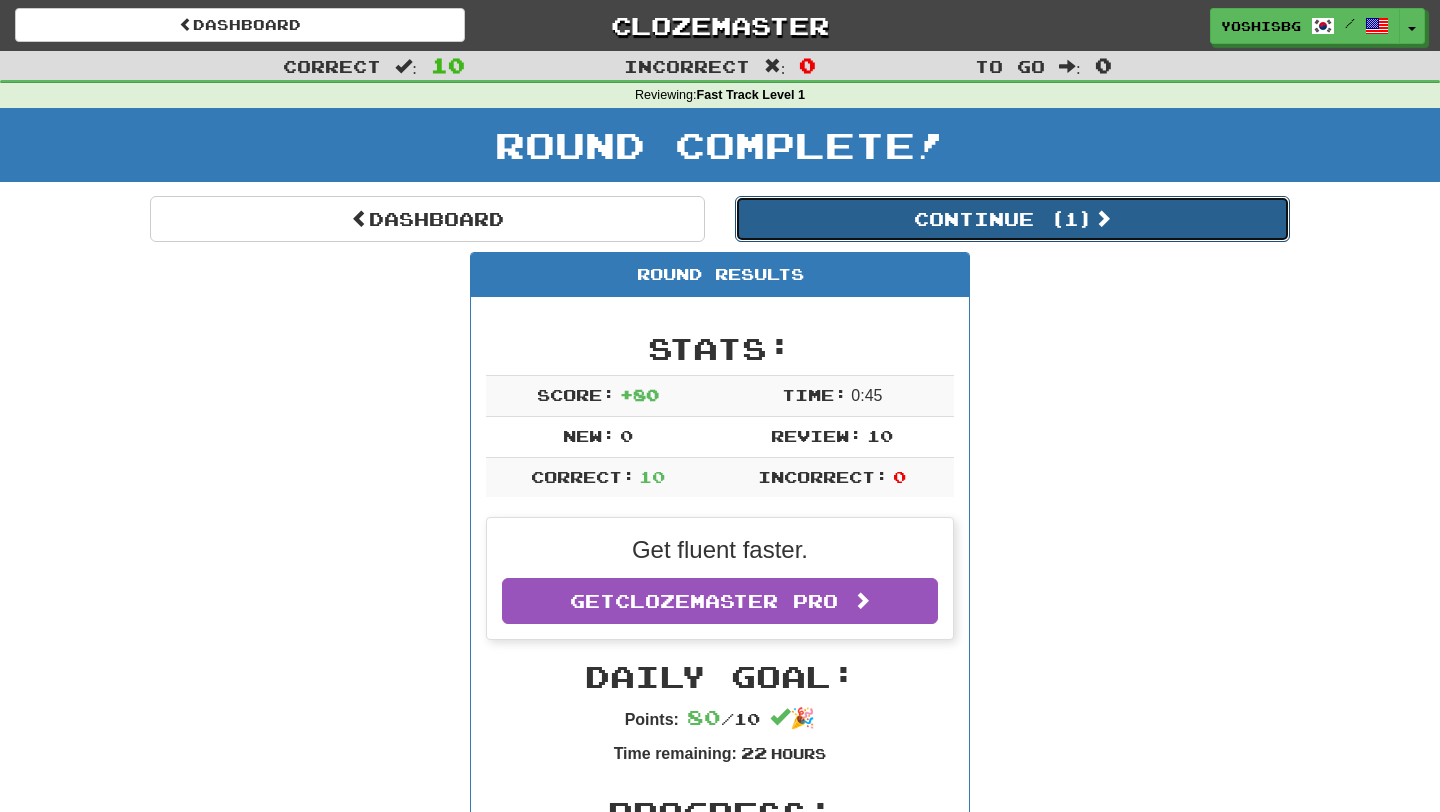 click on "Continue ( 1 )" at bounding box center [1012, 219] 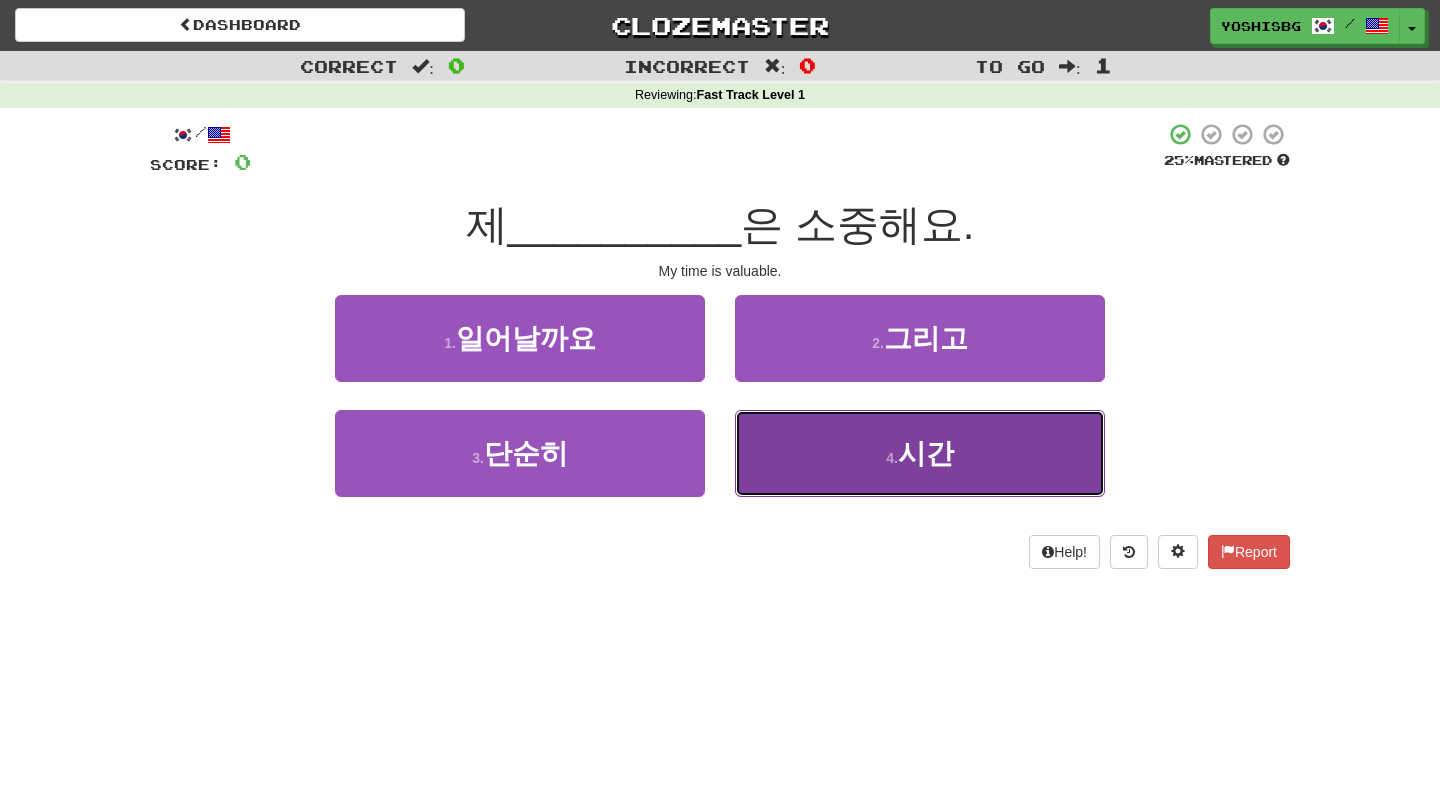 click on "시간" at bounding box center [926, 453] 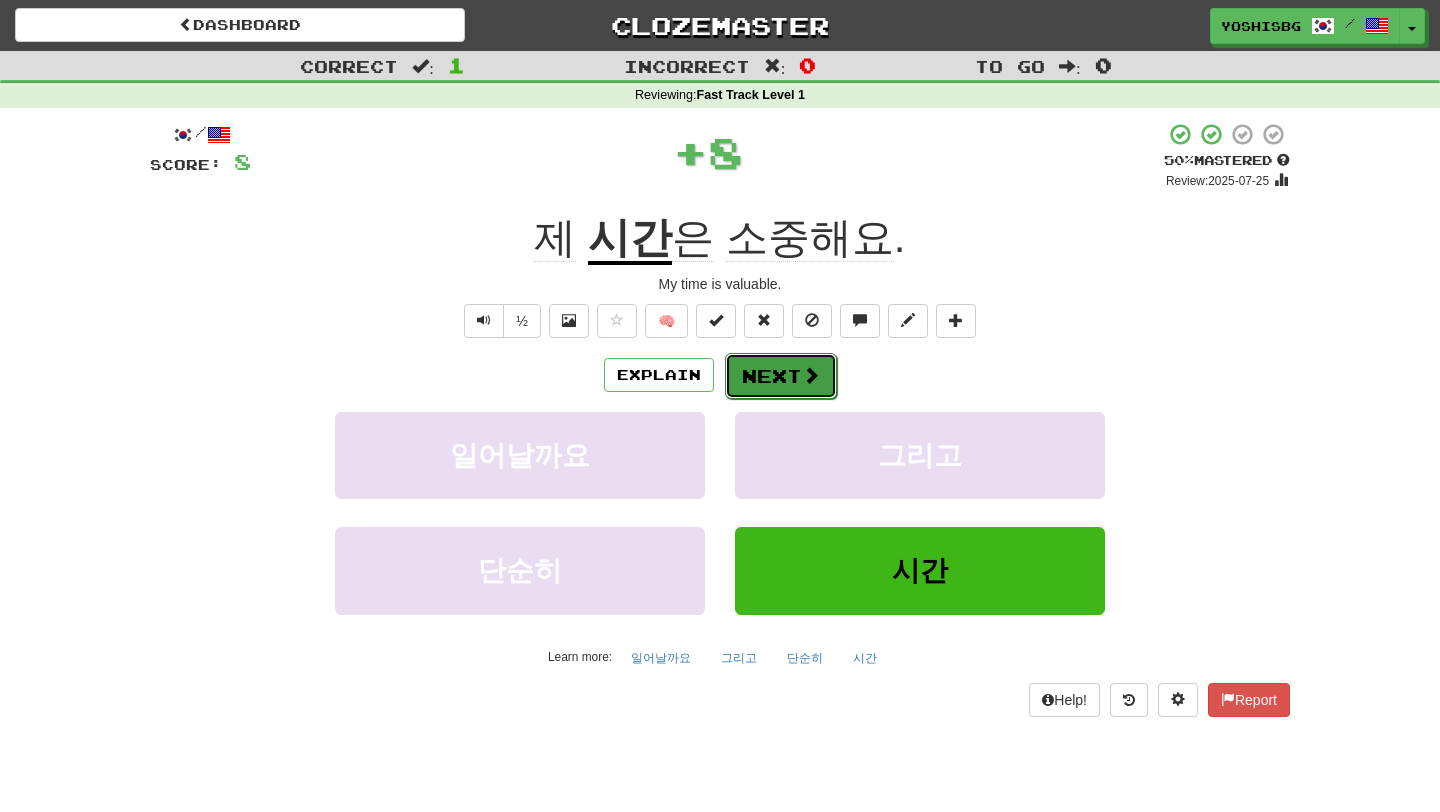 click at bounding box center (811, 375) 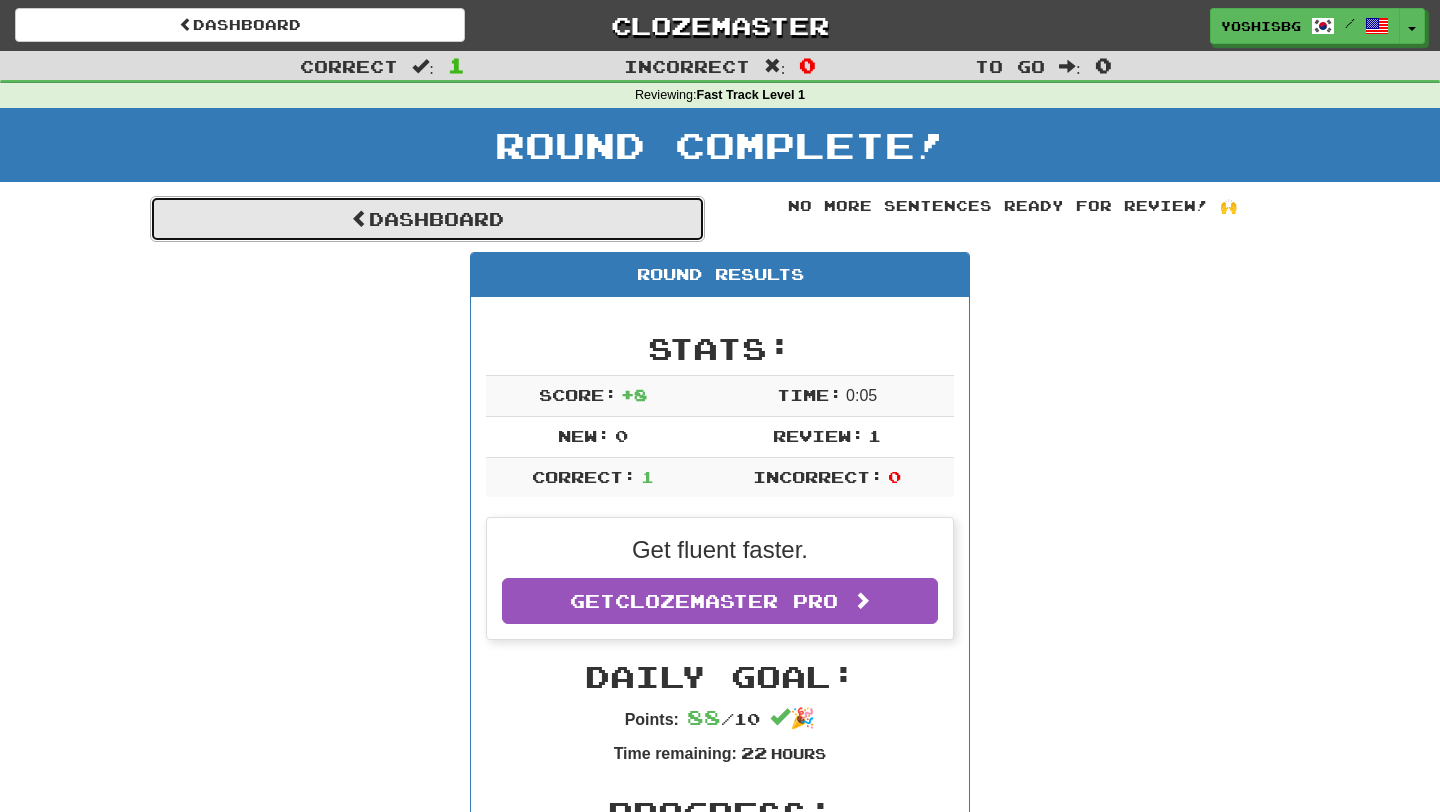 click on "Dashboard" at bounding box center (427, 219) 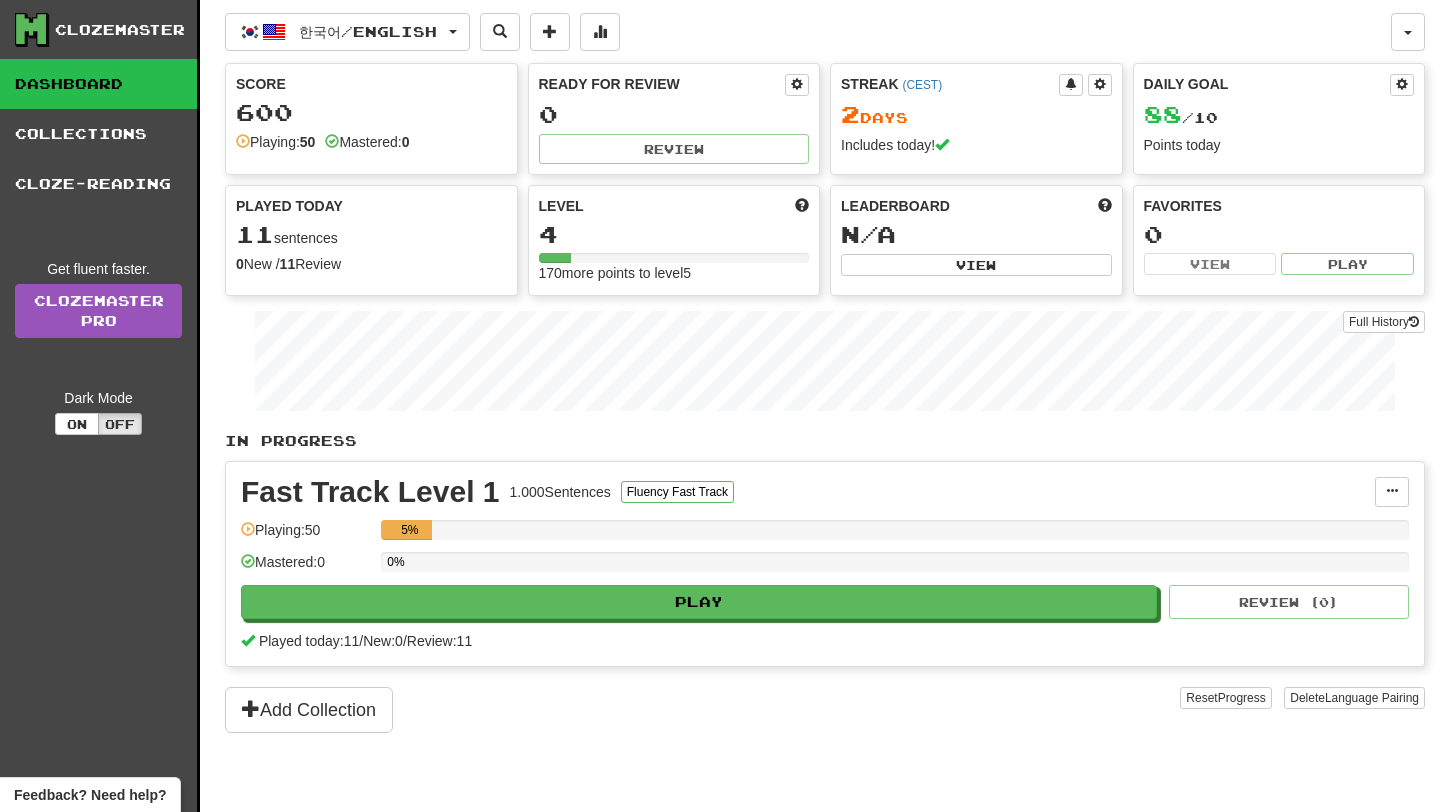 scroll, scrollTop: 0, scrollLeft: 0, axis: both 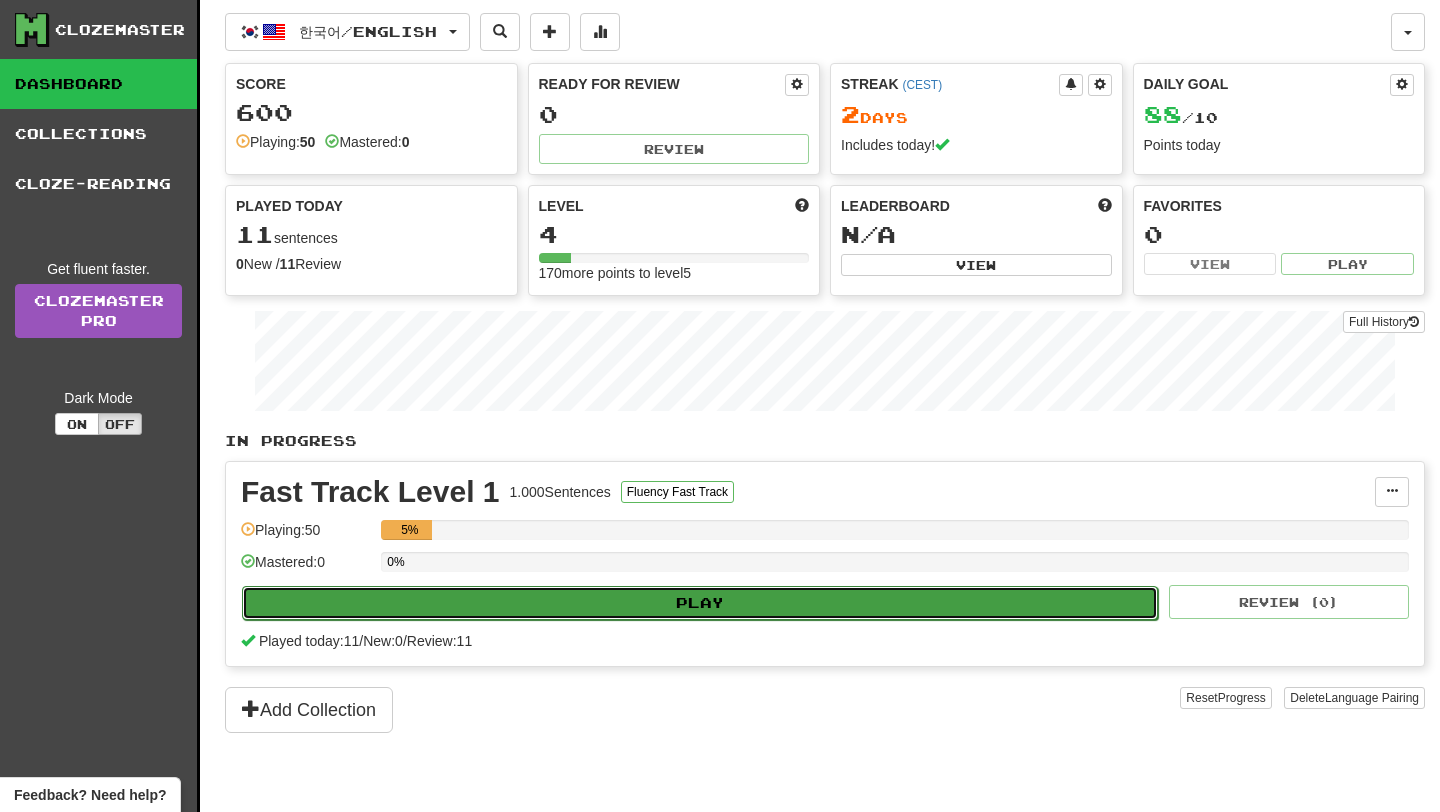 click on "Play" at bounding box center [700, 603] 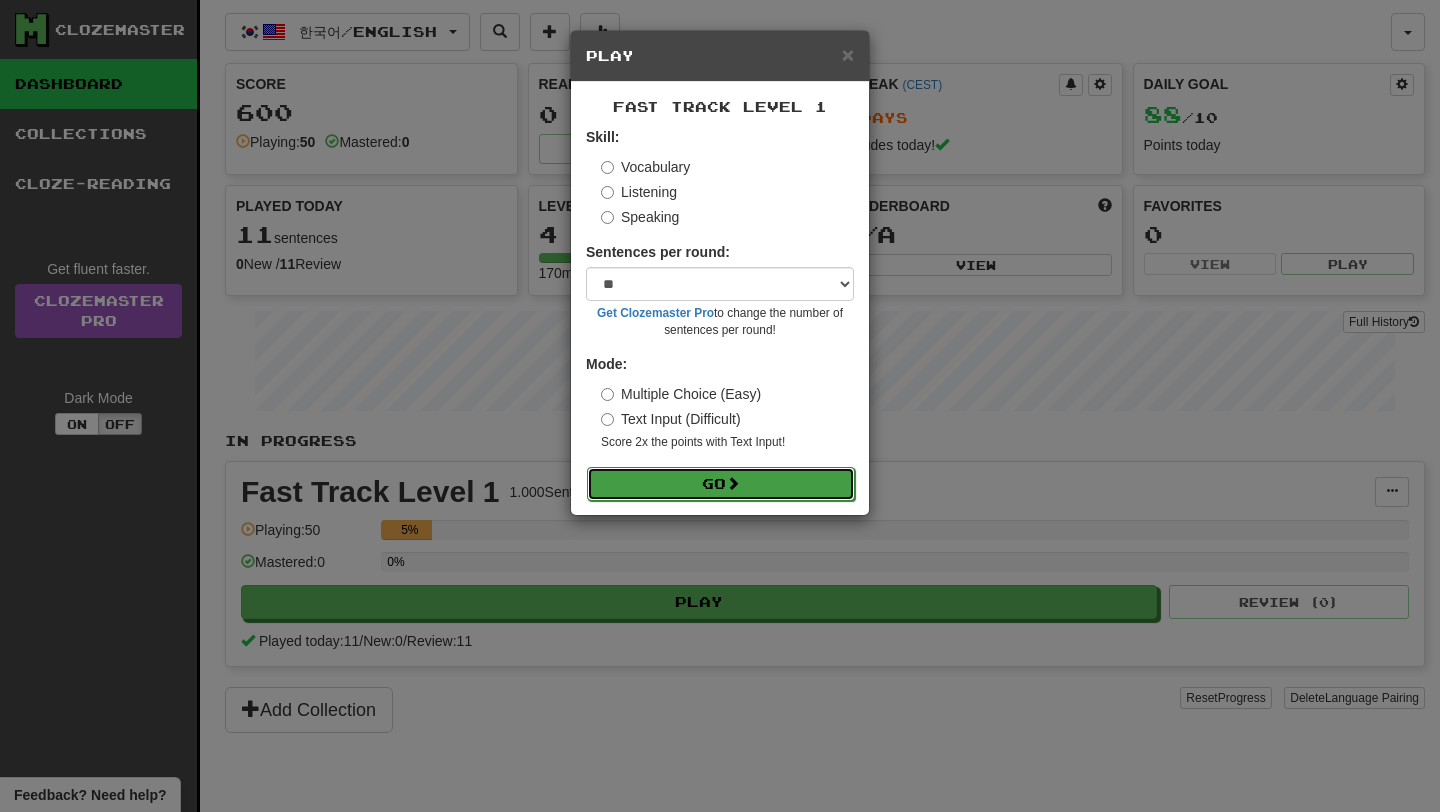 click on "Go" at bounding box center (721, 484) 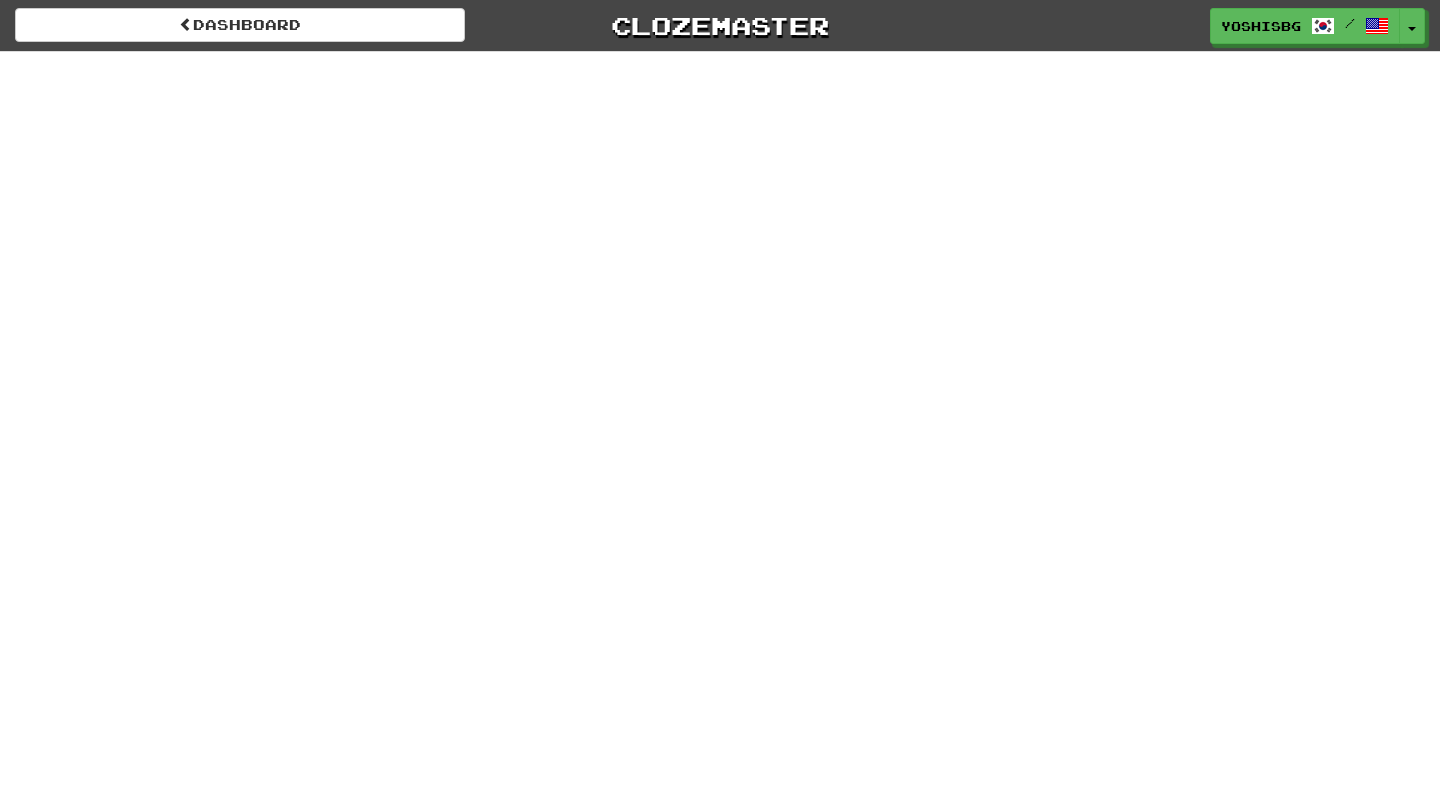 scroll, scrollTop: 0, scrollLeft: 0, axis: both 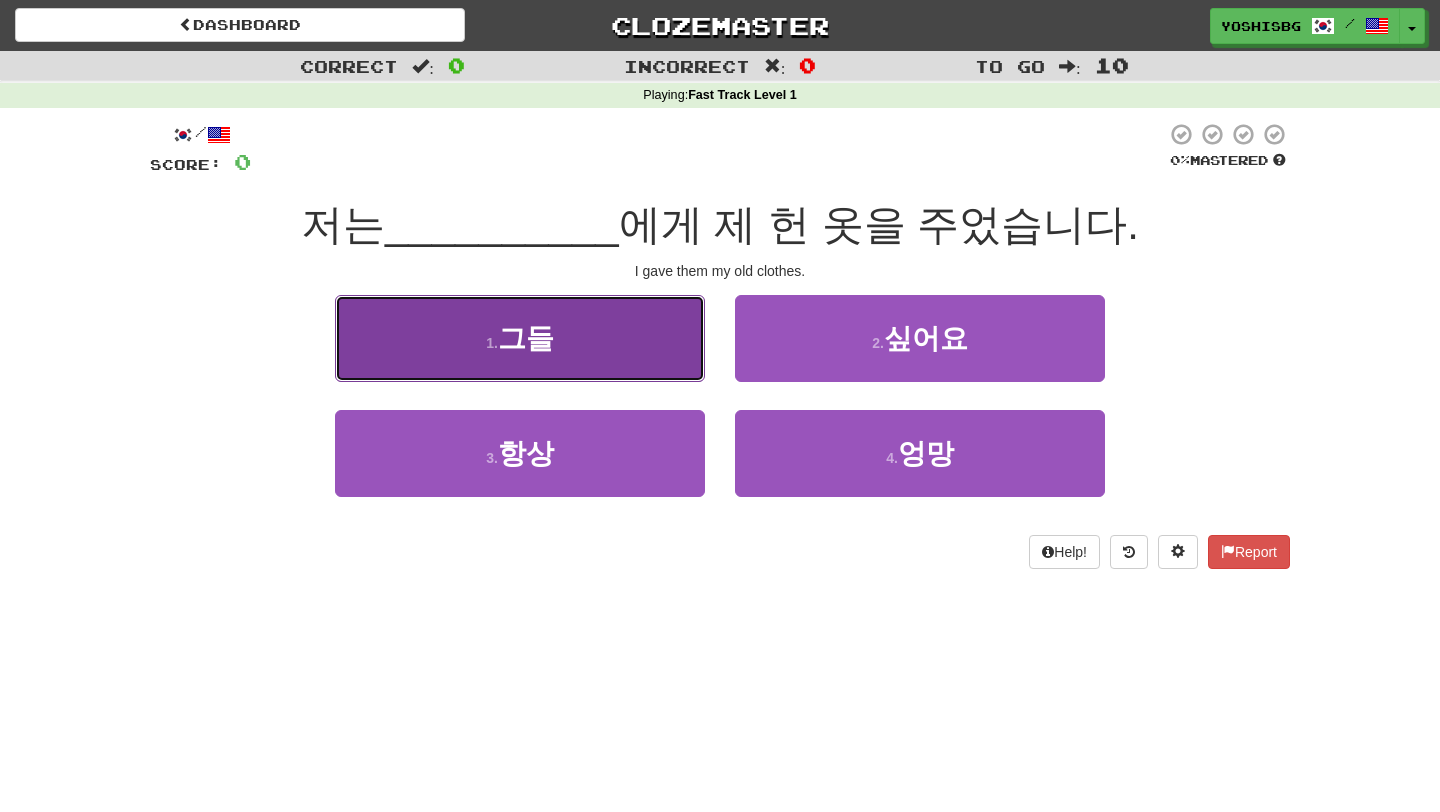 click on "1 .  그들" at bounding box center [520, 338] 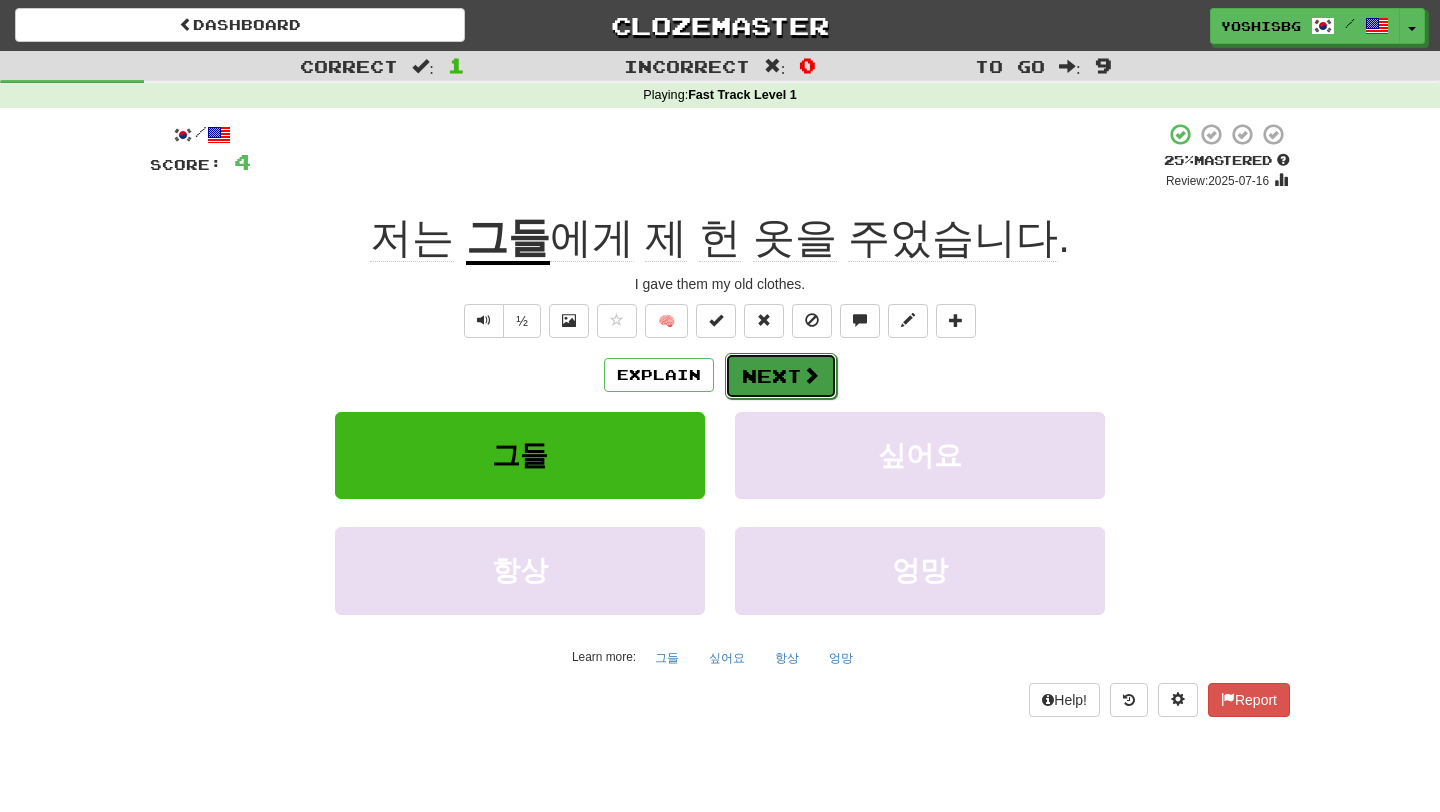 click at bounding box center (811, 375) 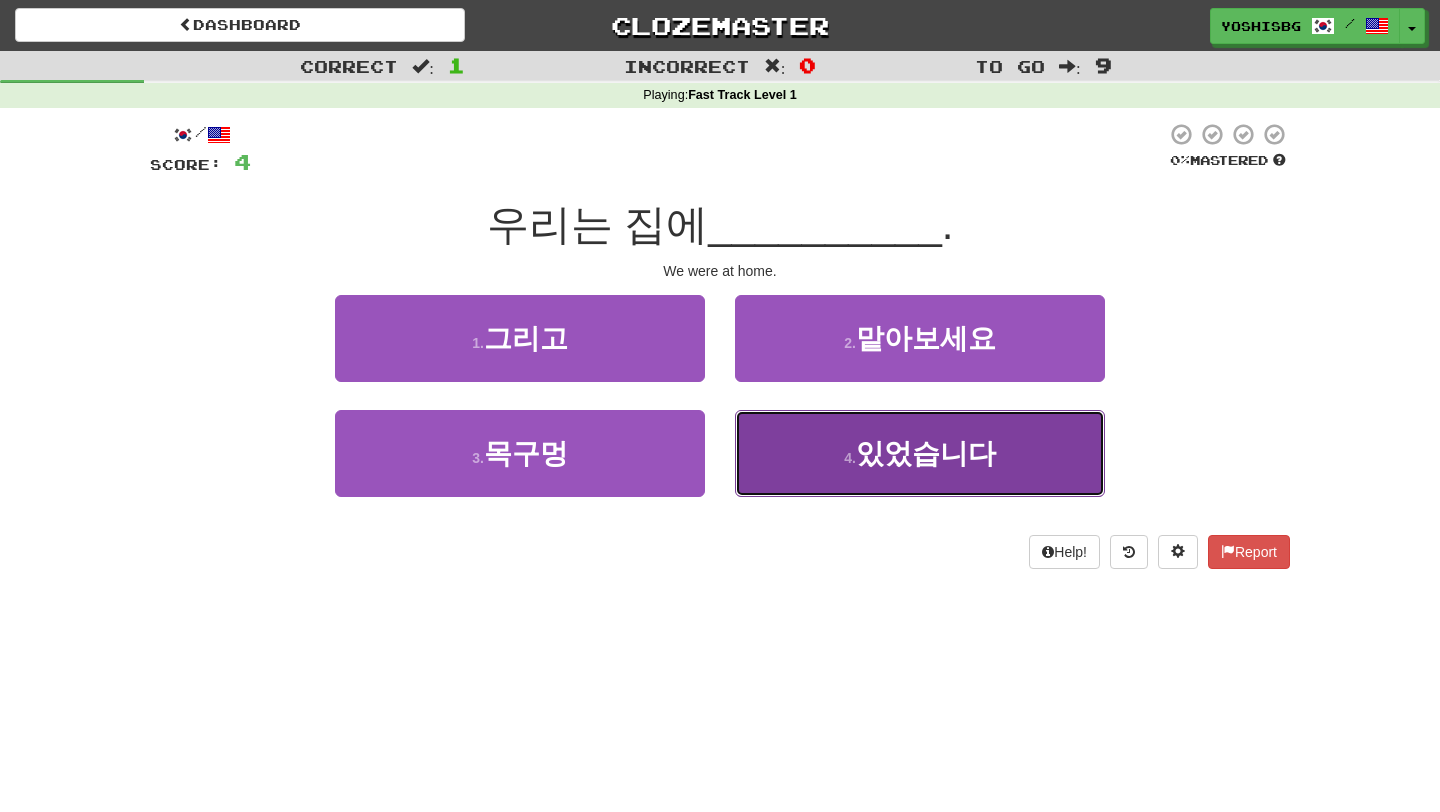 click on "4 .  있었습니다" at bounding box center [920, 453] 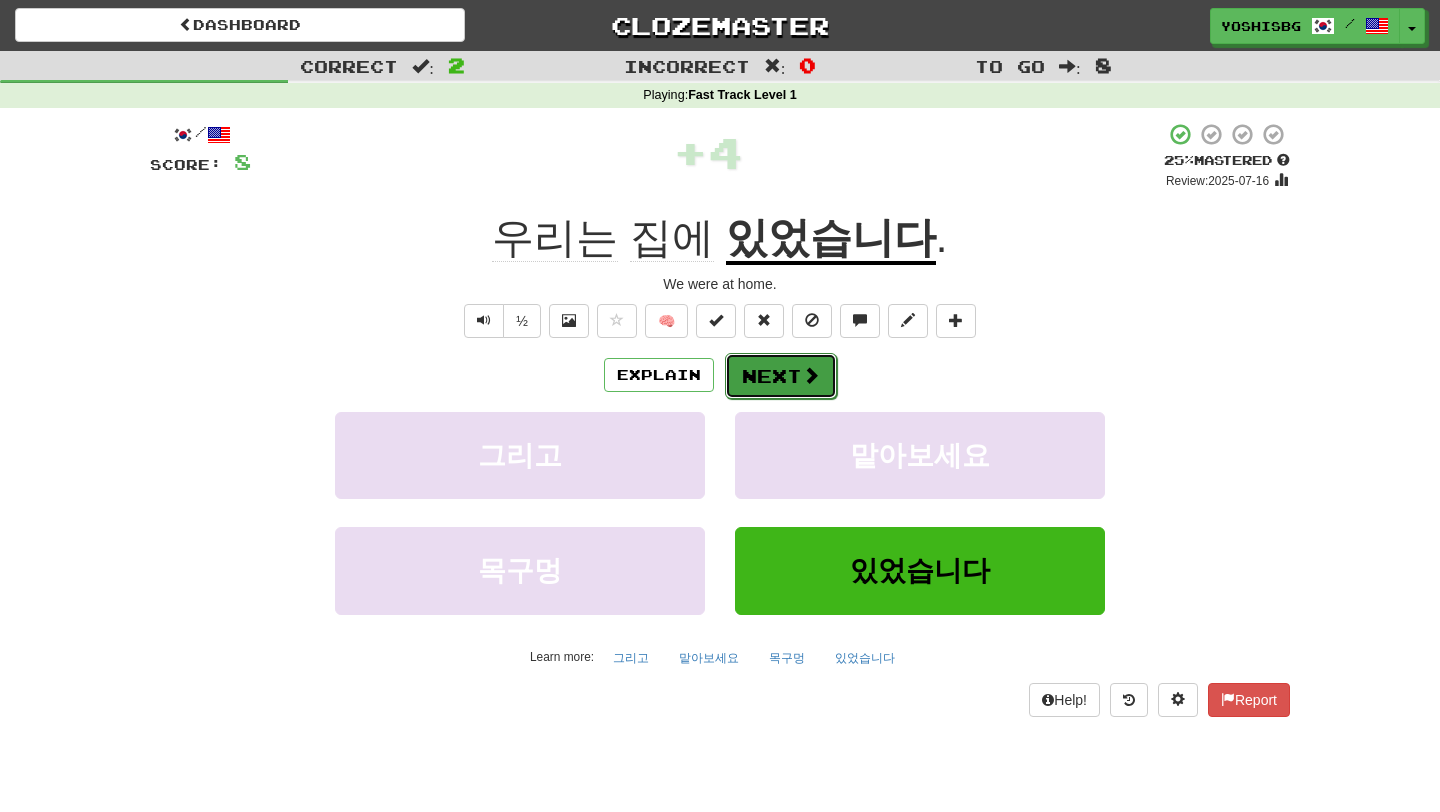 click at bounding box center [811, 375] 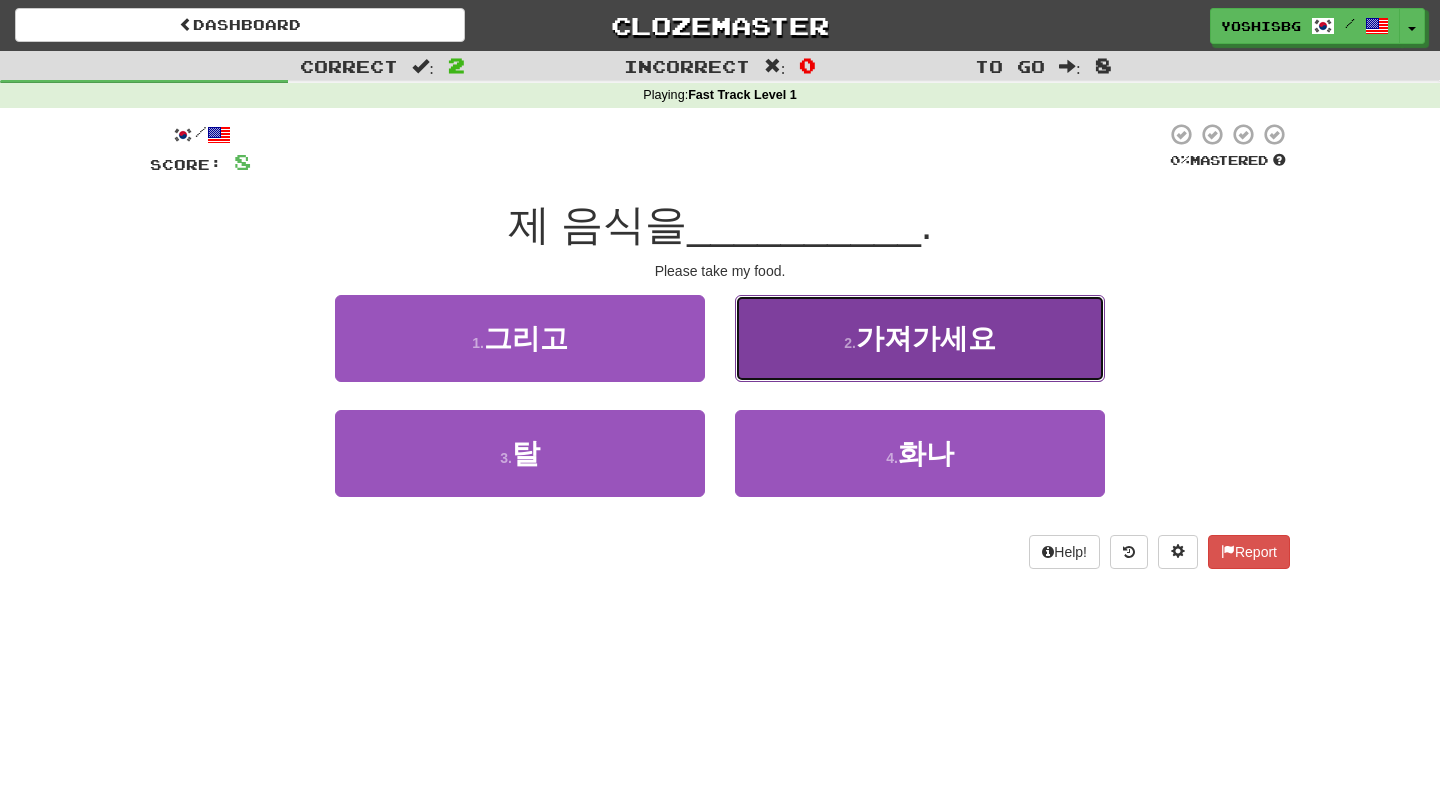 click on "2 .  가져가세요" at bounding box center [920, 338] 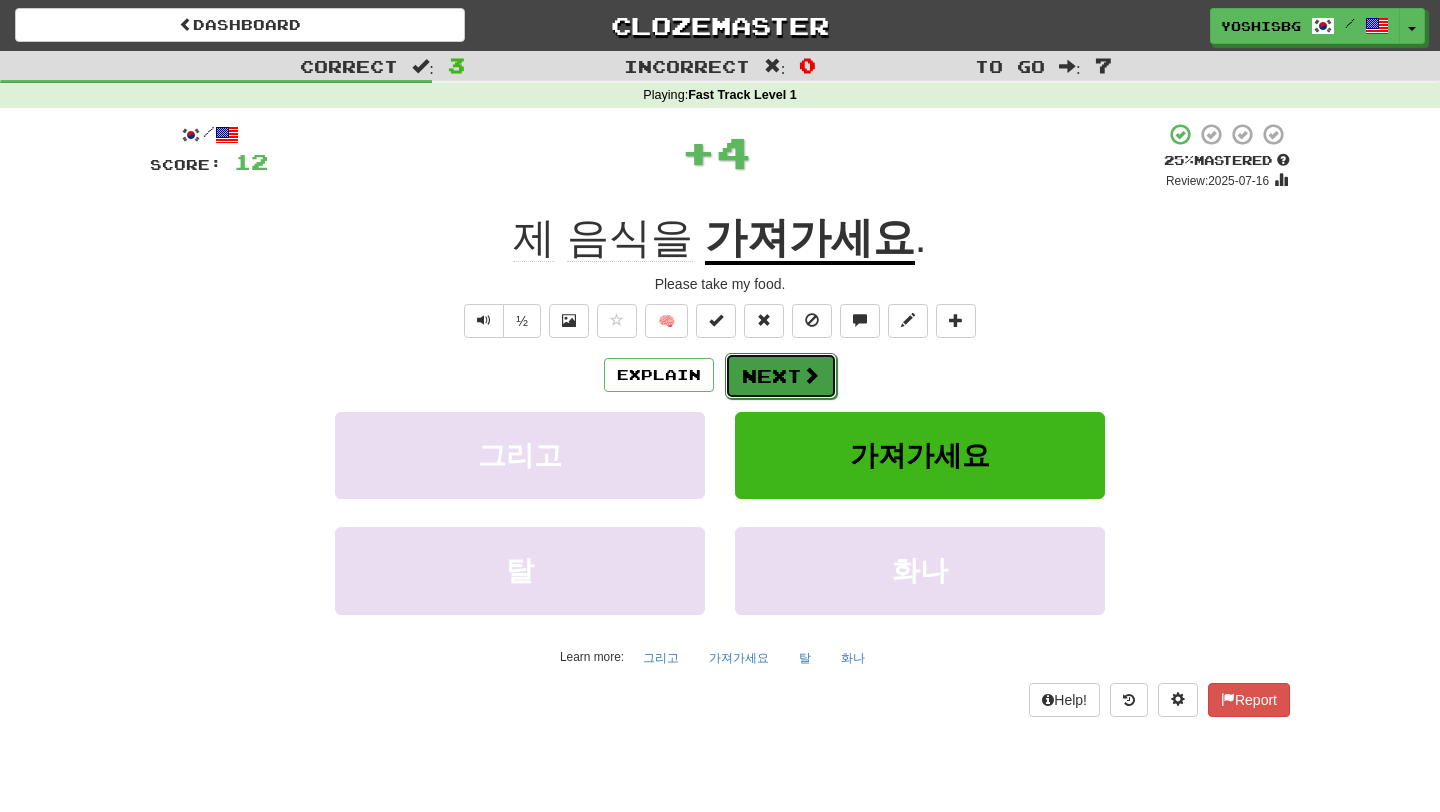 click on "Next" at bounding box center [781, 376] 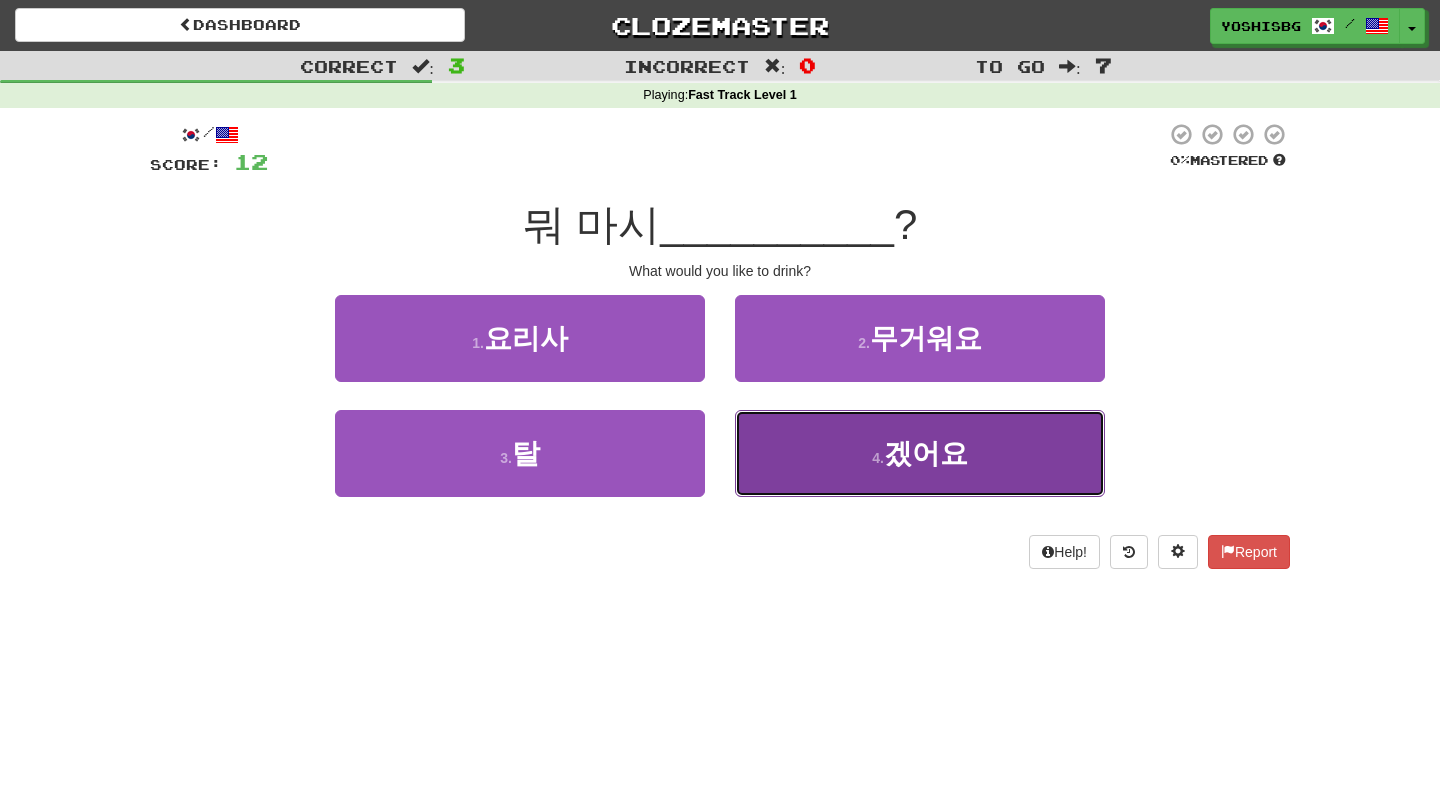 click on "4 .  겠어요" at bounding box center (920, 453) 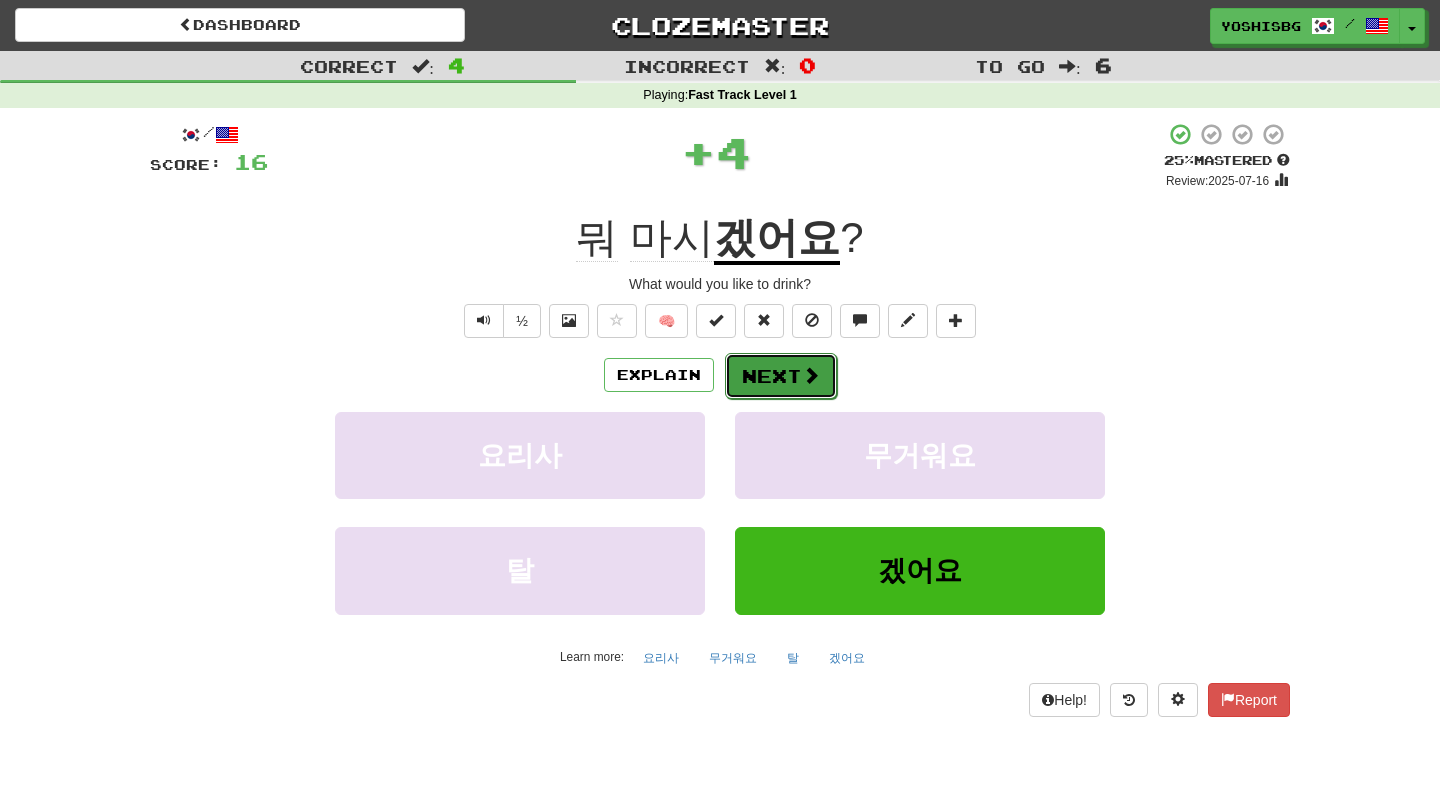 click on "Next" at bounding box center (781, 376) 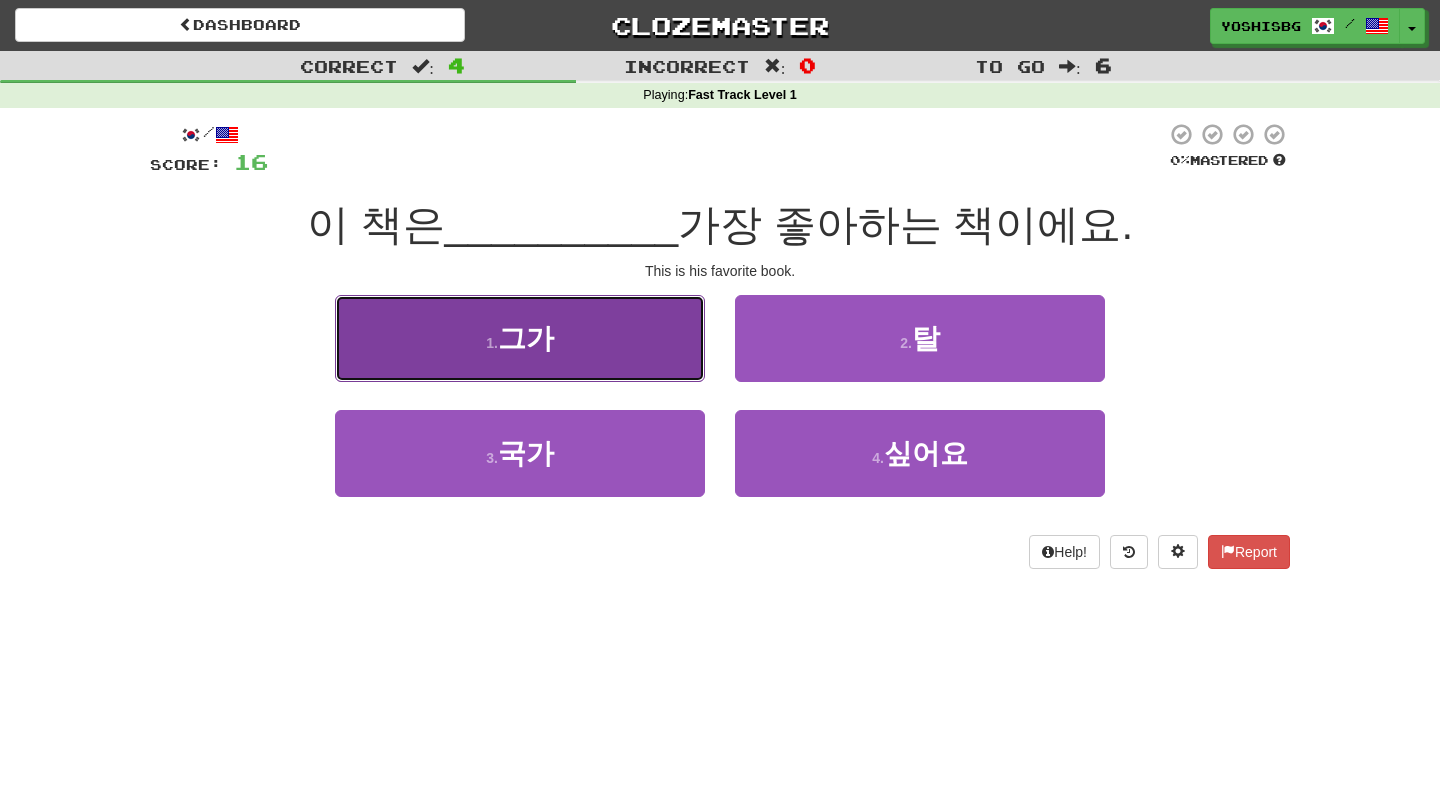click on "1 .  그가" at bounding box center (520, 338) 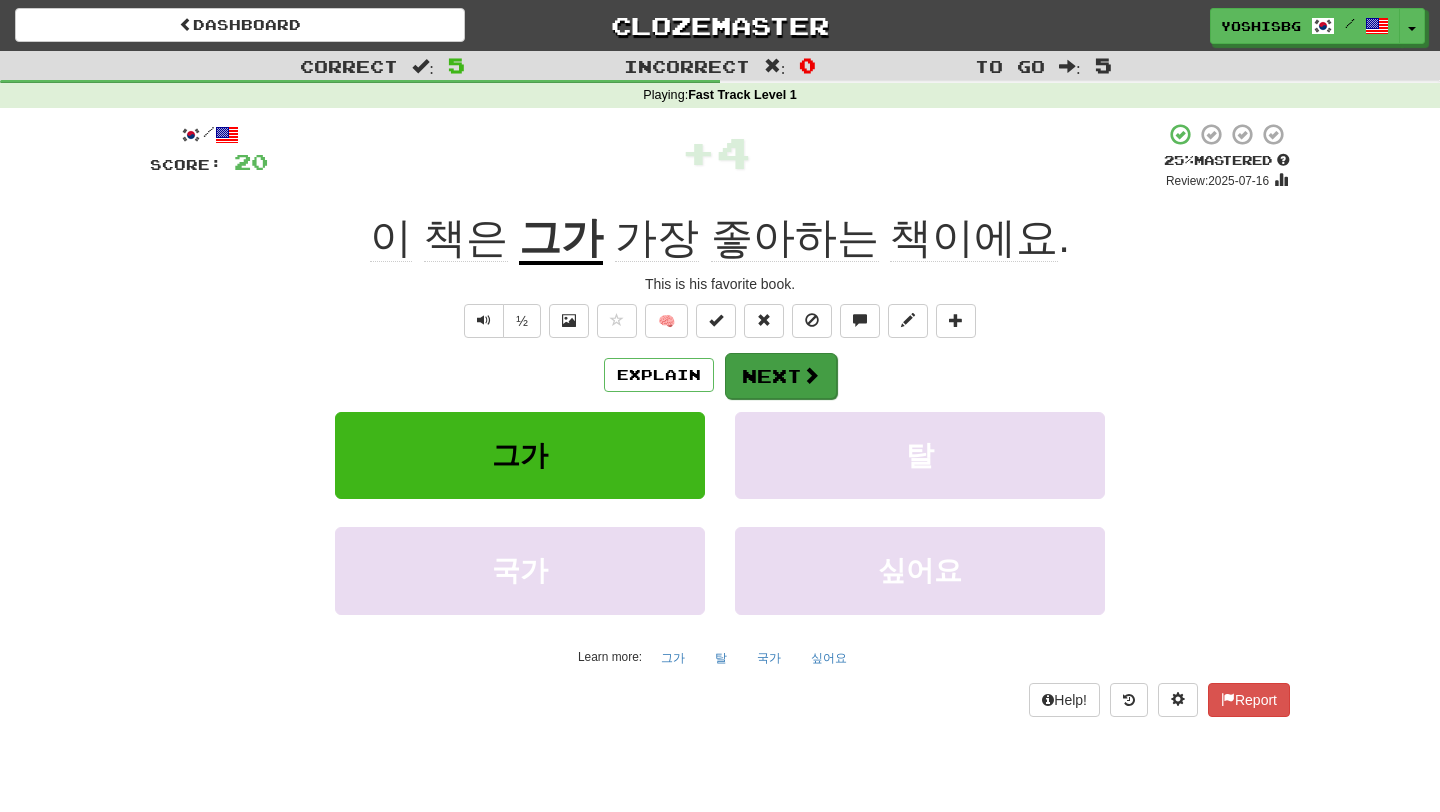 click on "/  Score:   20 + 4 25 %  Mastered Review:  [DATE] 이   책은   [PRONOUN]   가장   좋아하는   책이에요 . This is [PRONOUN] favorite book. ½ 🧠 Explain Next [PRONOUN] 탈 국가 싶어요 Learn more: [PRONOUN] 탈 국가 싶어요  Help!  Report" at bounding box center (720, 419) 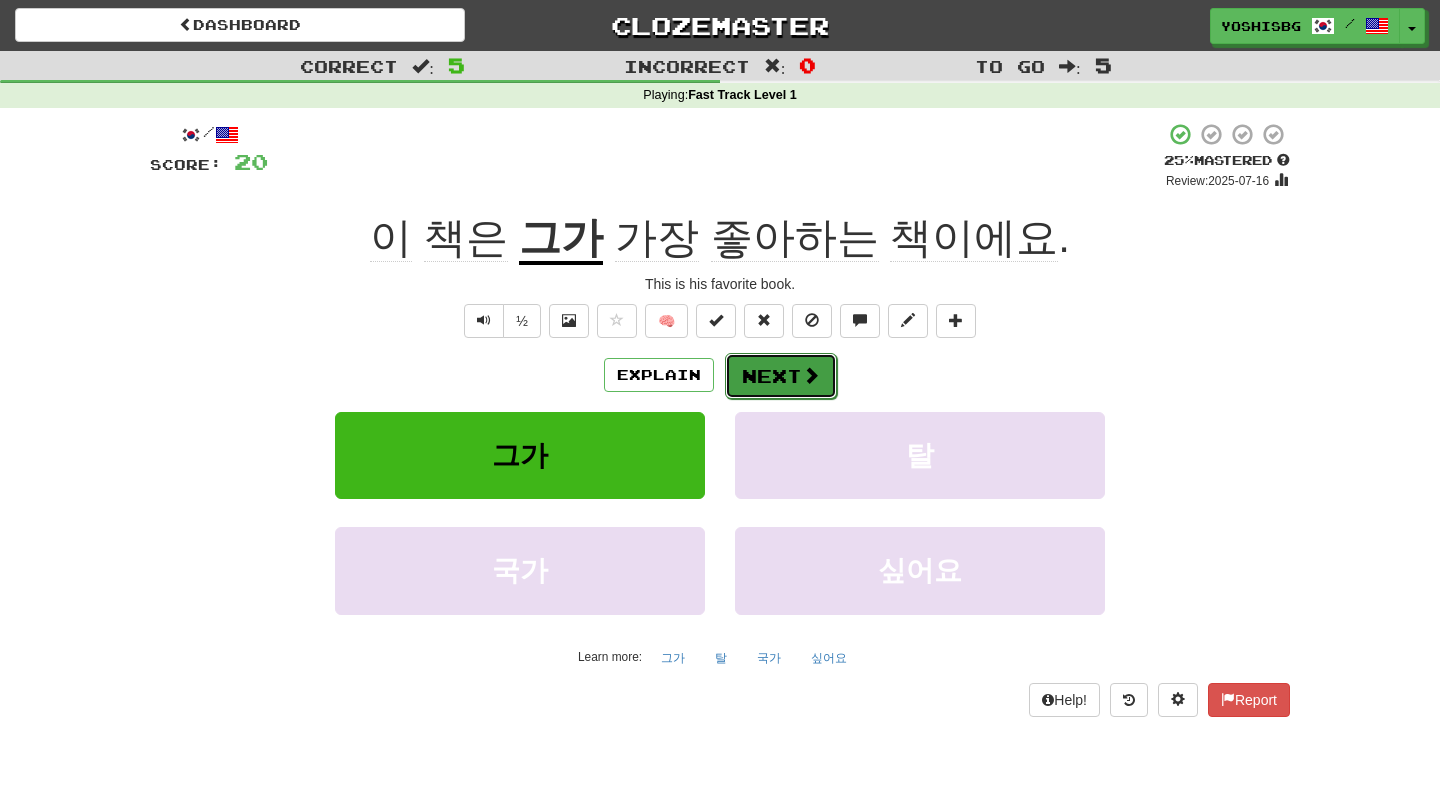 click on "Next" at bounding box center (781, 376) 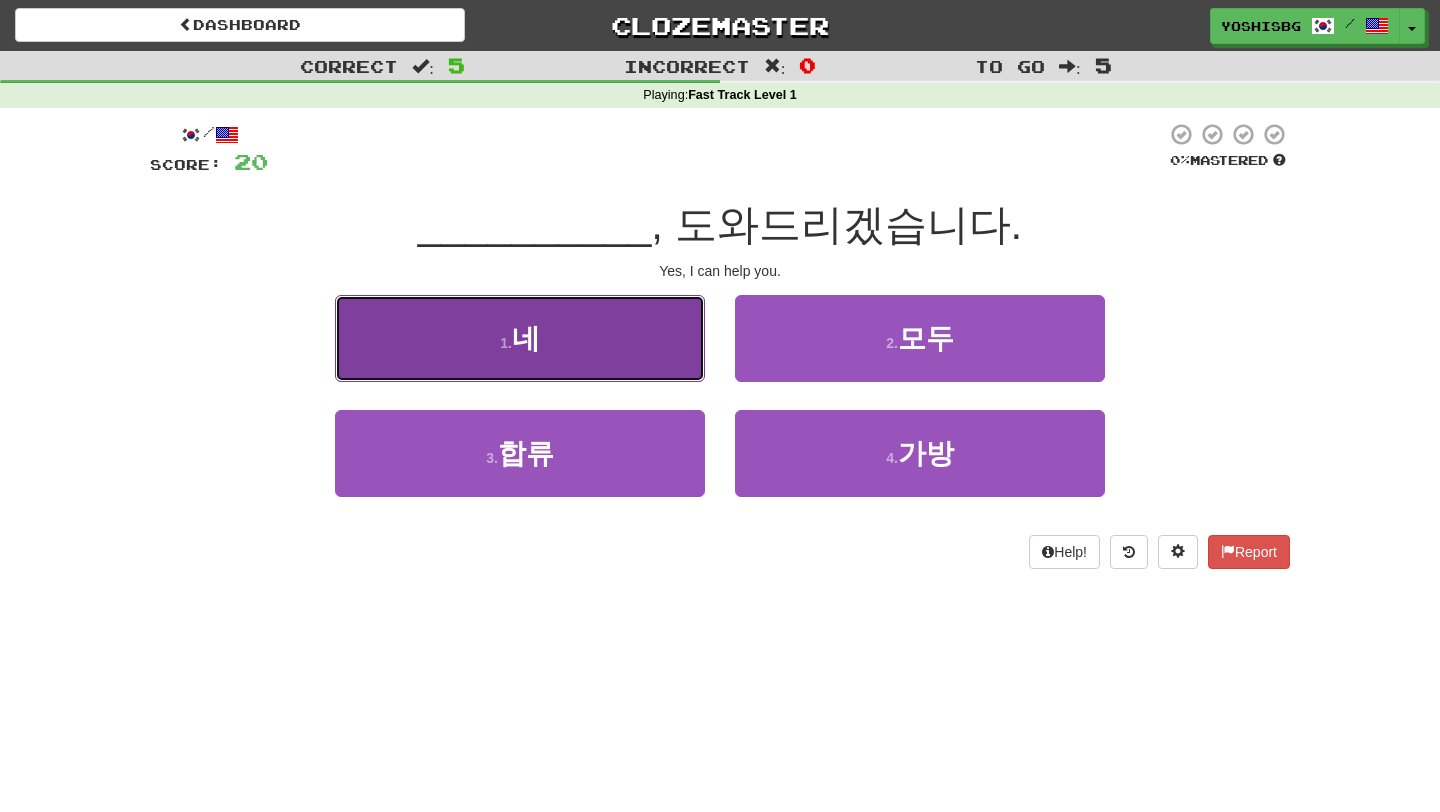click on "1 .  네" at bounding box center (520, 338) 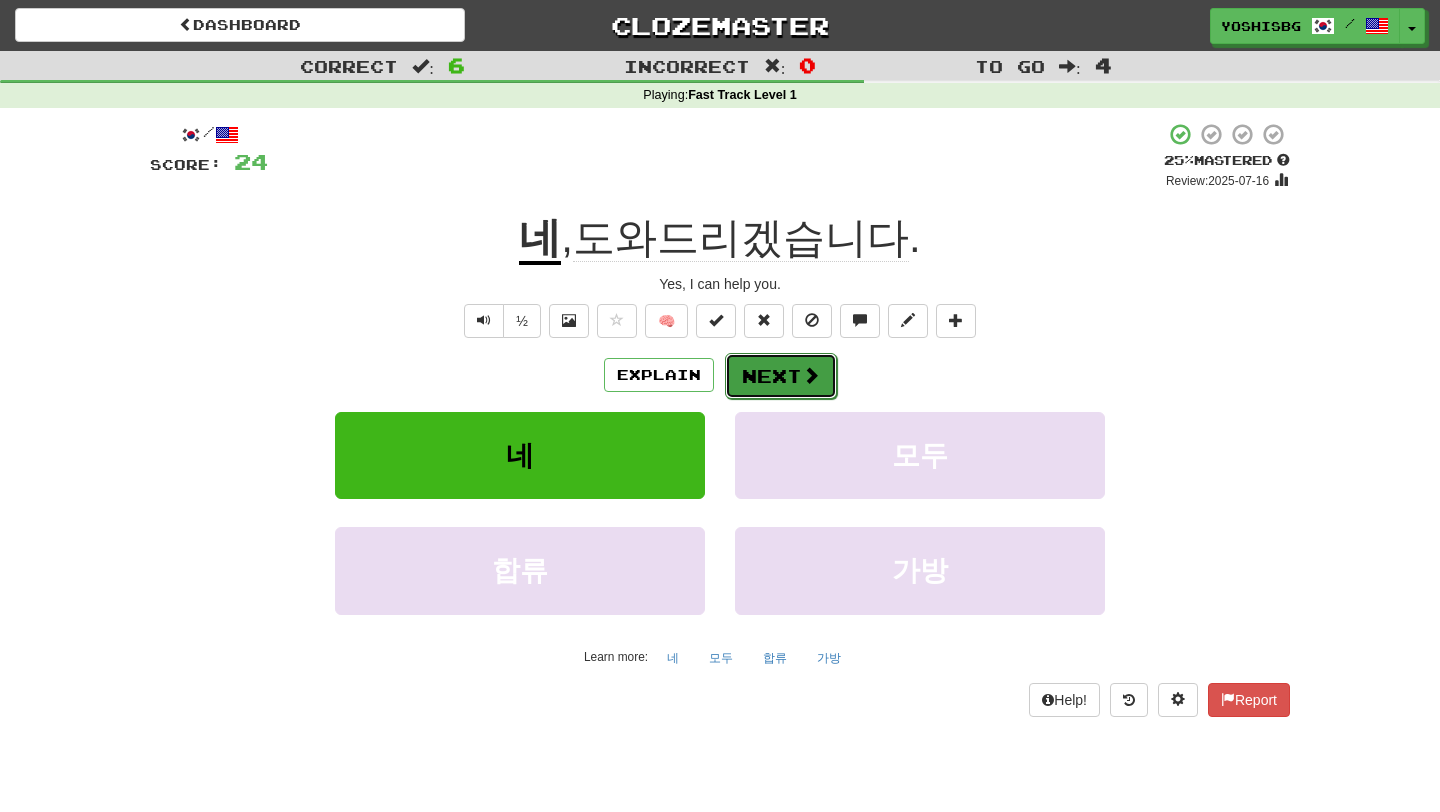 click on "Next" at bounding box center [781, 376] 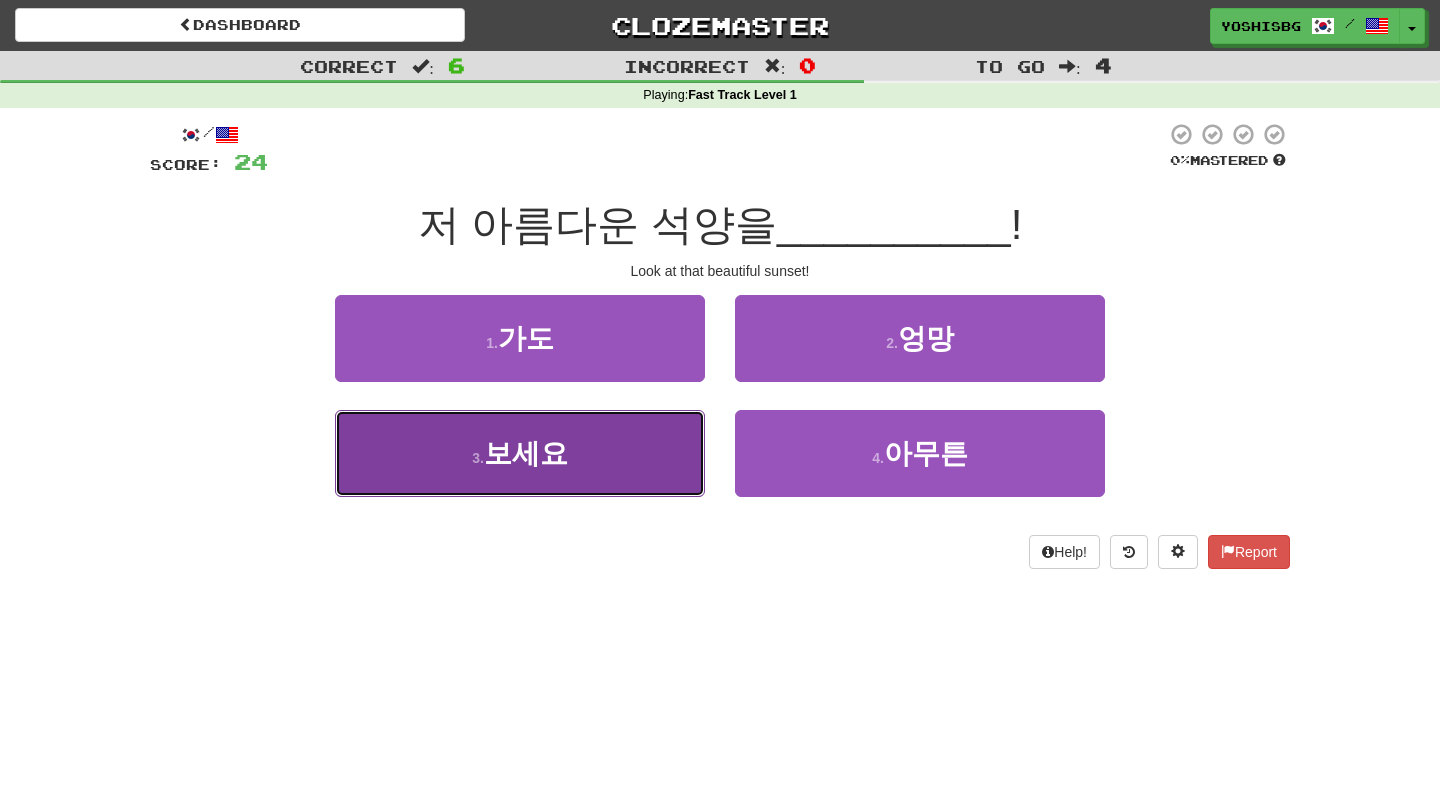click on "3 .  보세요" at bounding box center [520, 453] 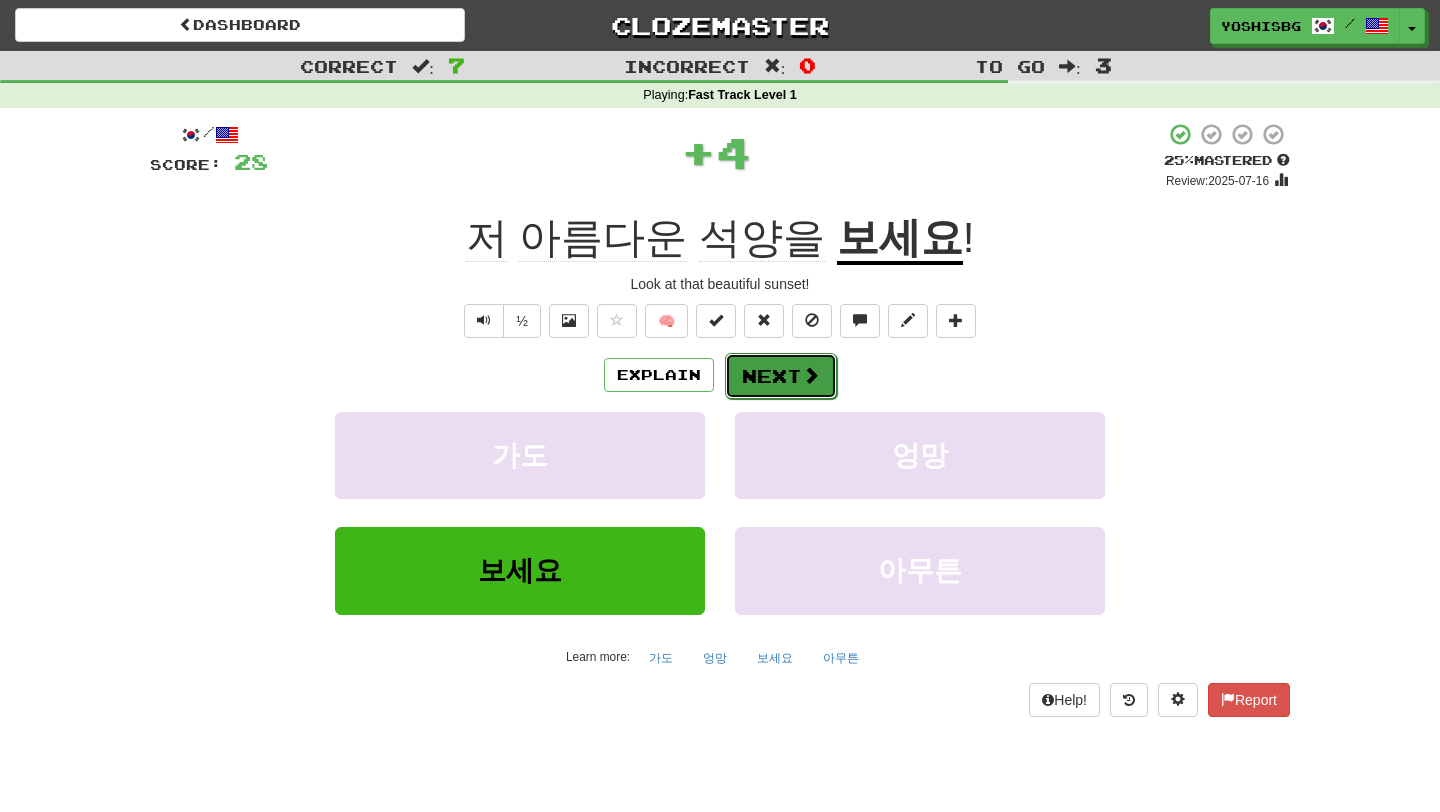 click on "Next" at bounding box center (781, 376) 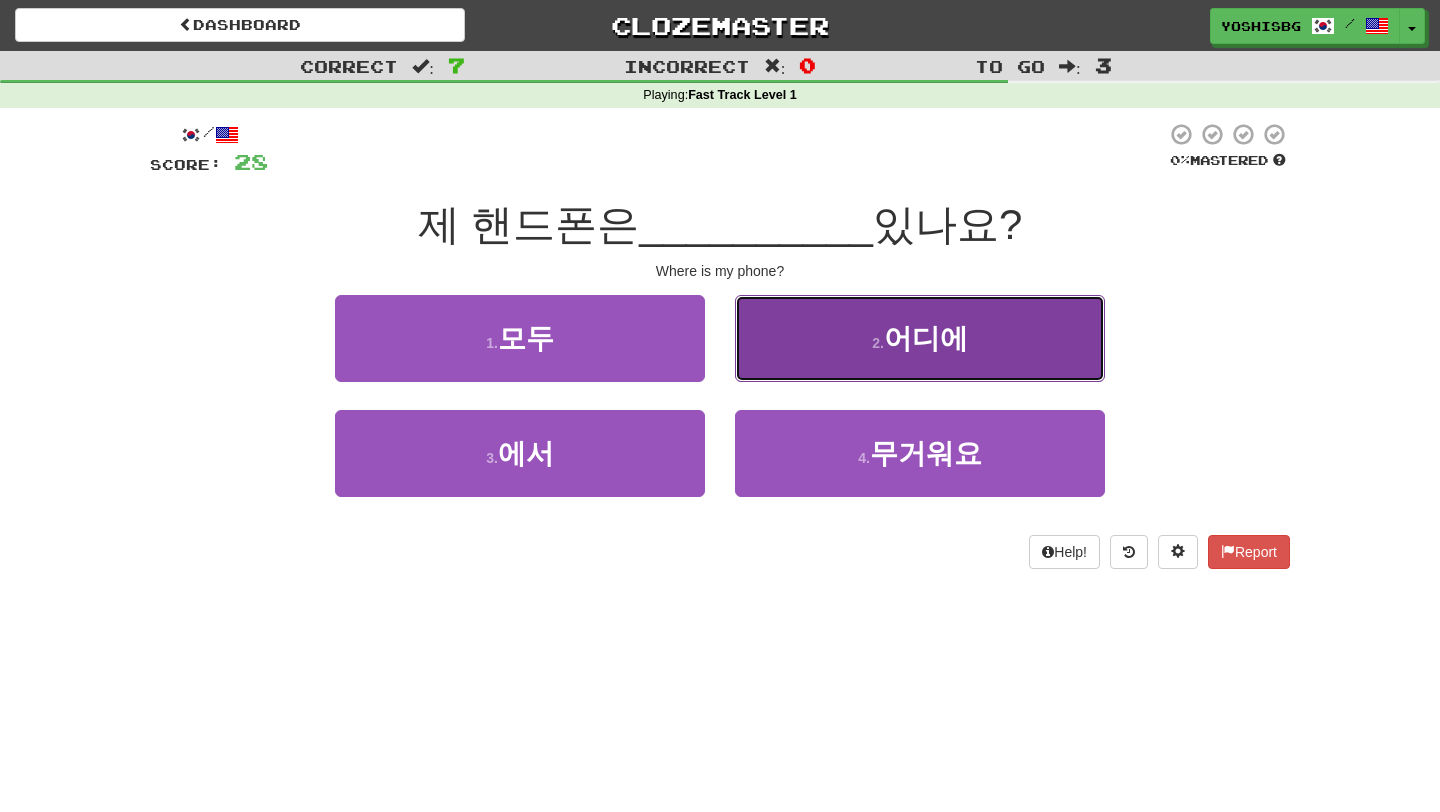 click on "2 .  어디에" at bounding box center (920, 338) 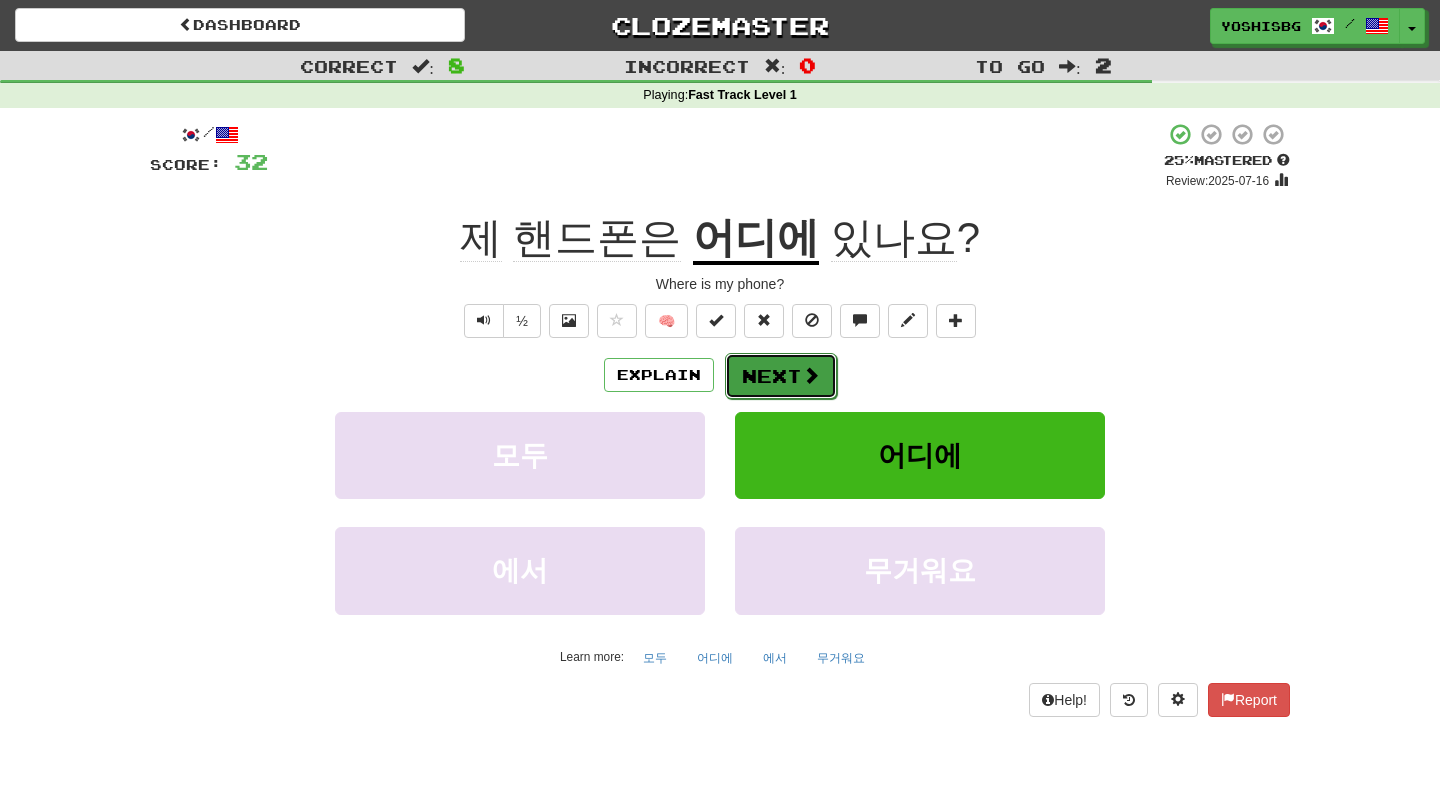 click on "Next" at bounding box center (781, 376) 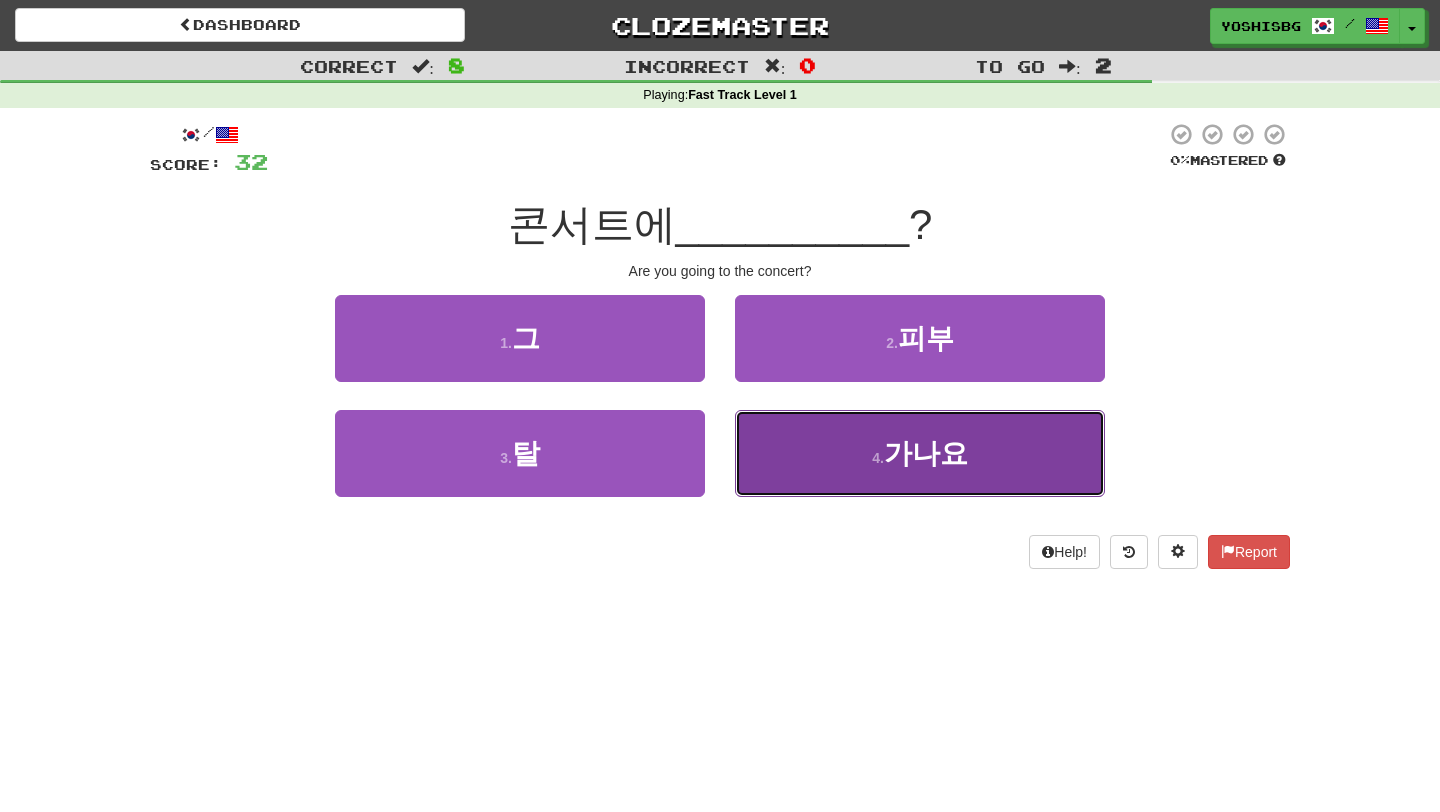 click on "4 .  가나요" at bounding box center (920, 453) 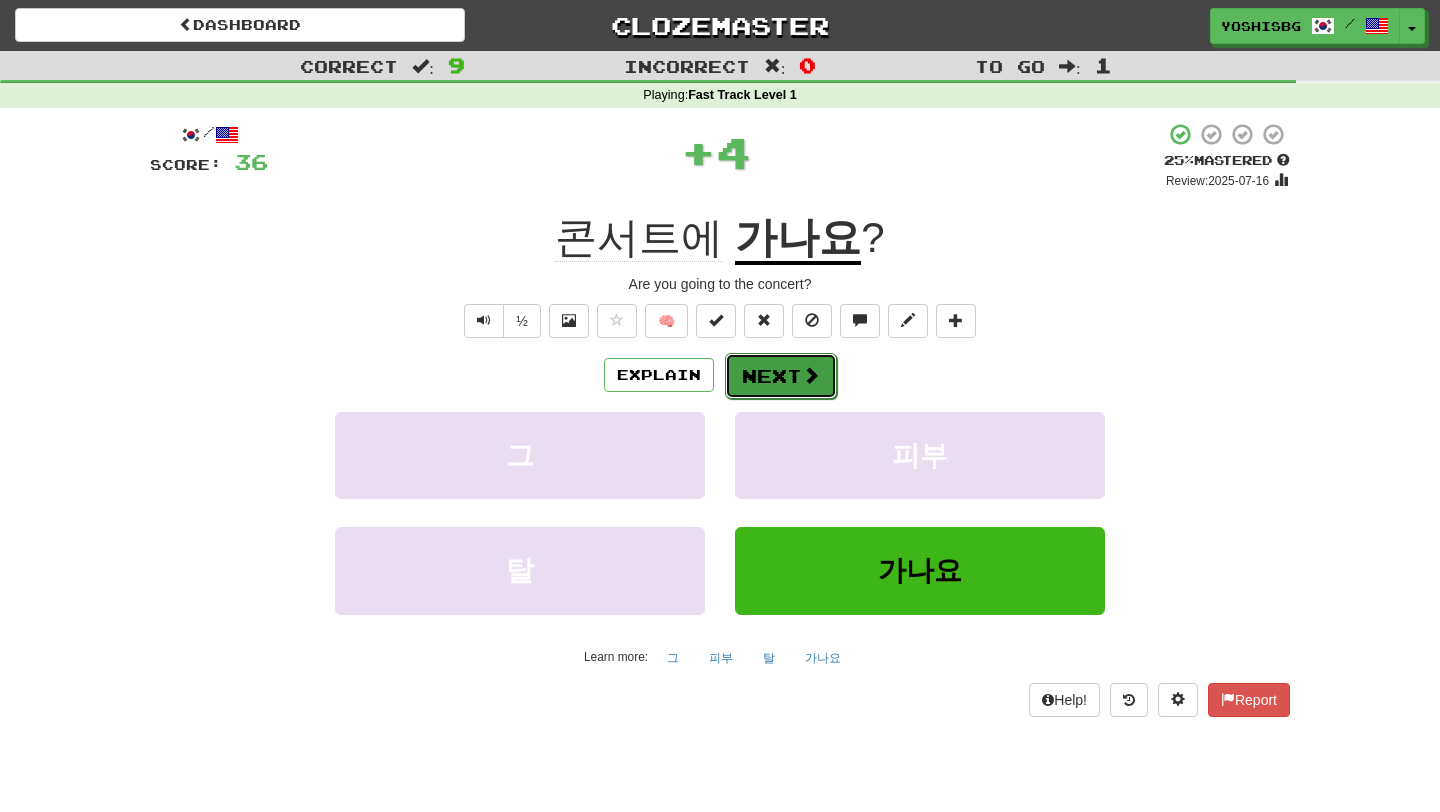 click on "Next" at bounding box center [781, 376] 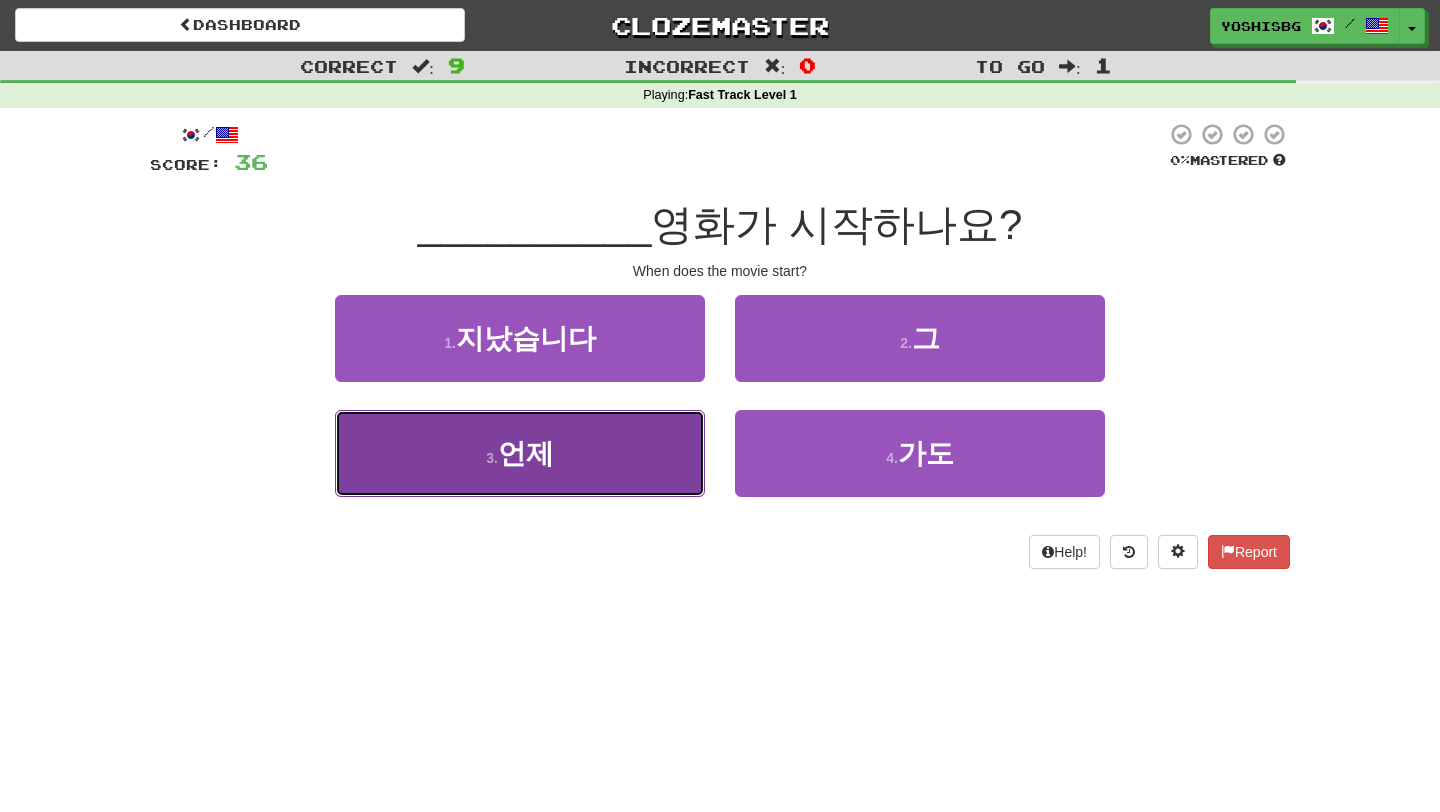 click on "3 .  언제" at bounding box center (520, 453) 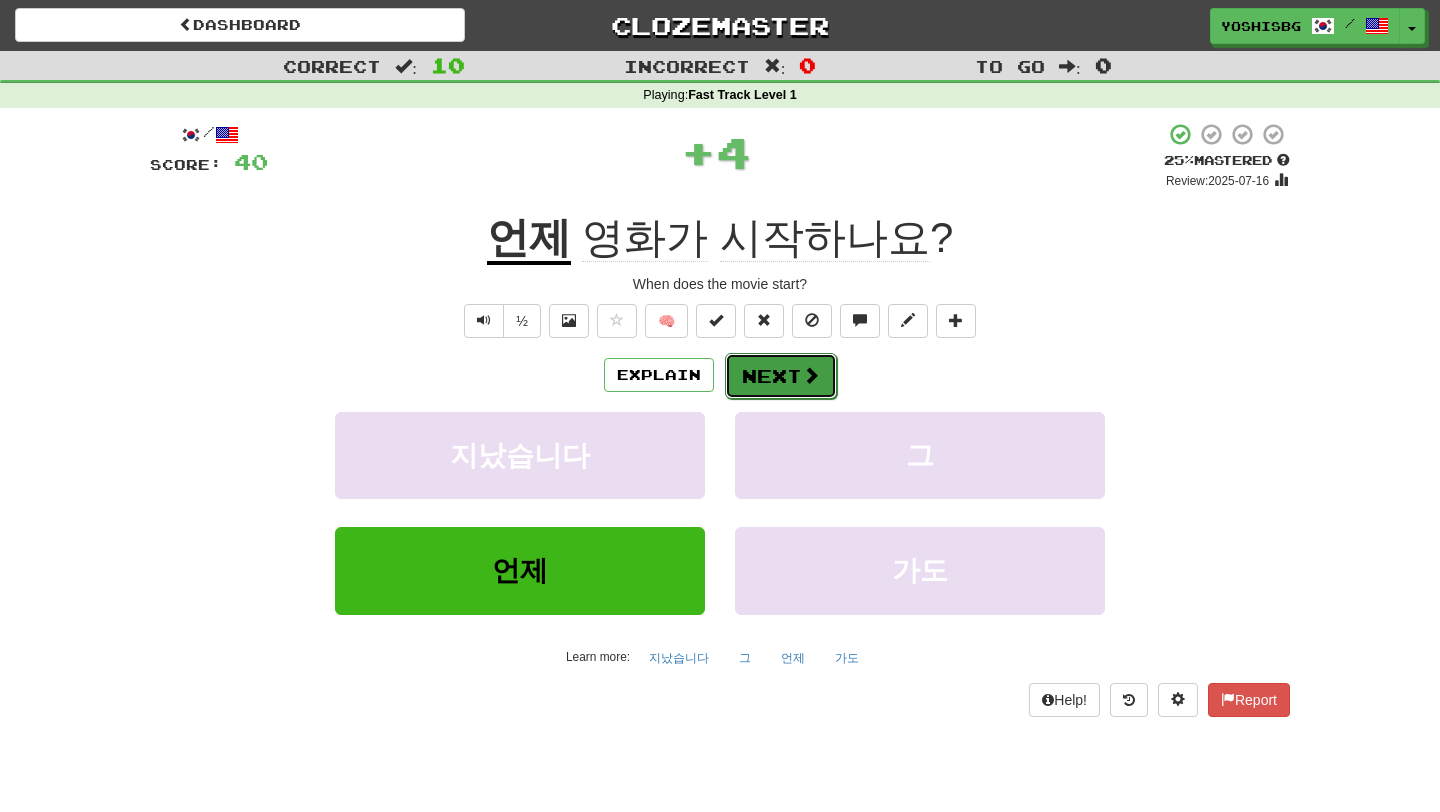 click on "Next" at bounding box center [781, 376] 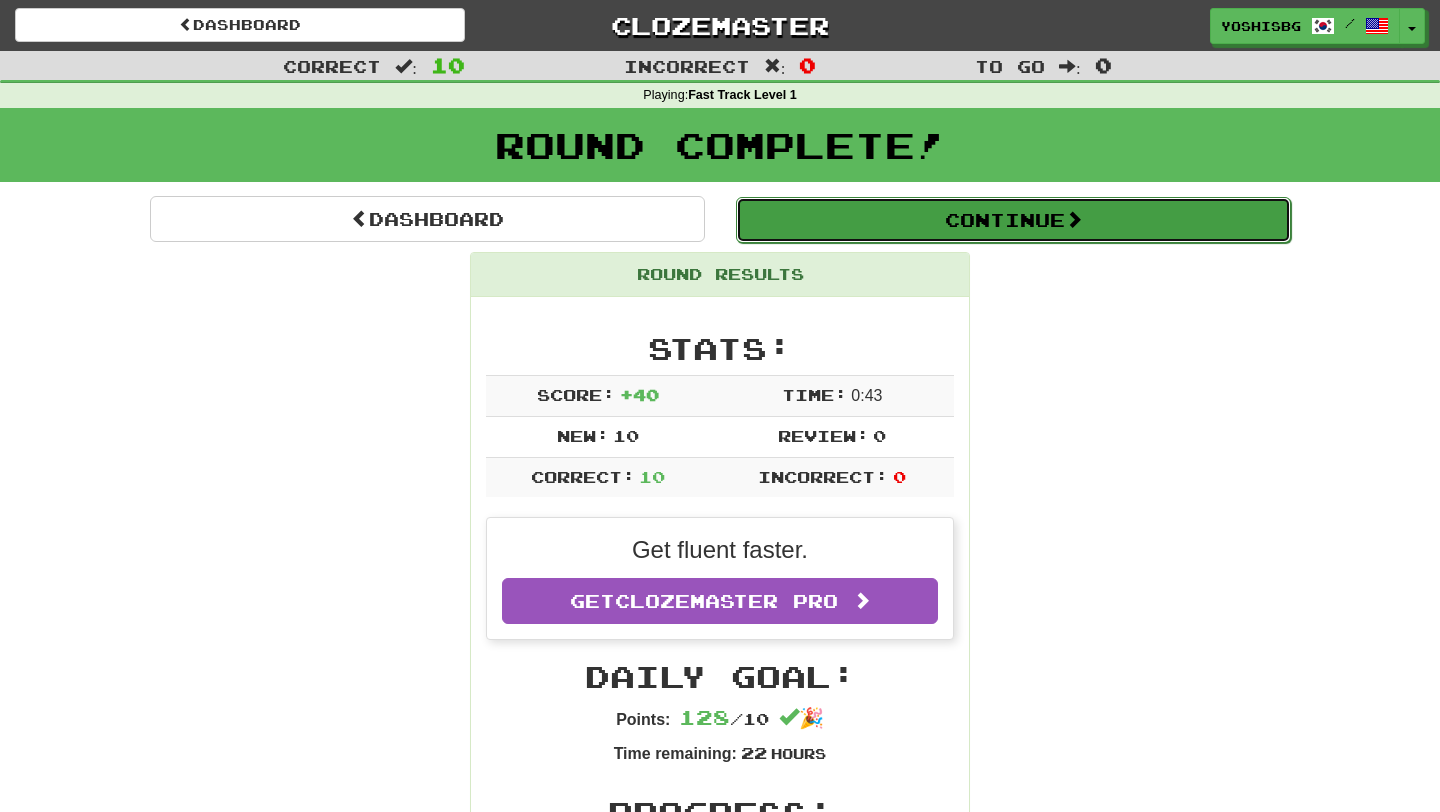 click on "Continue" at bounding box center [1013, 220] 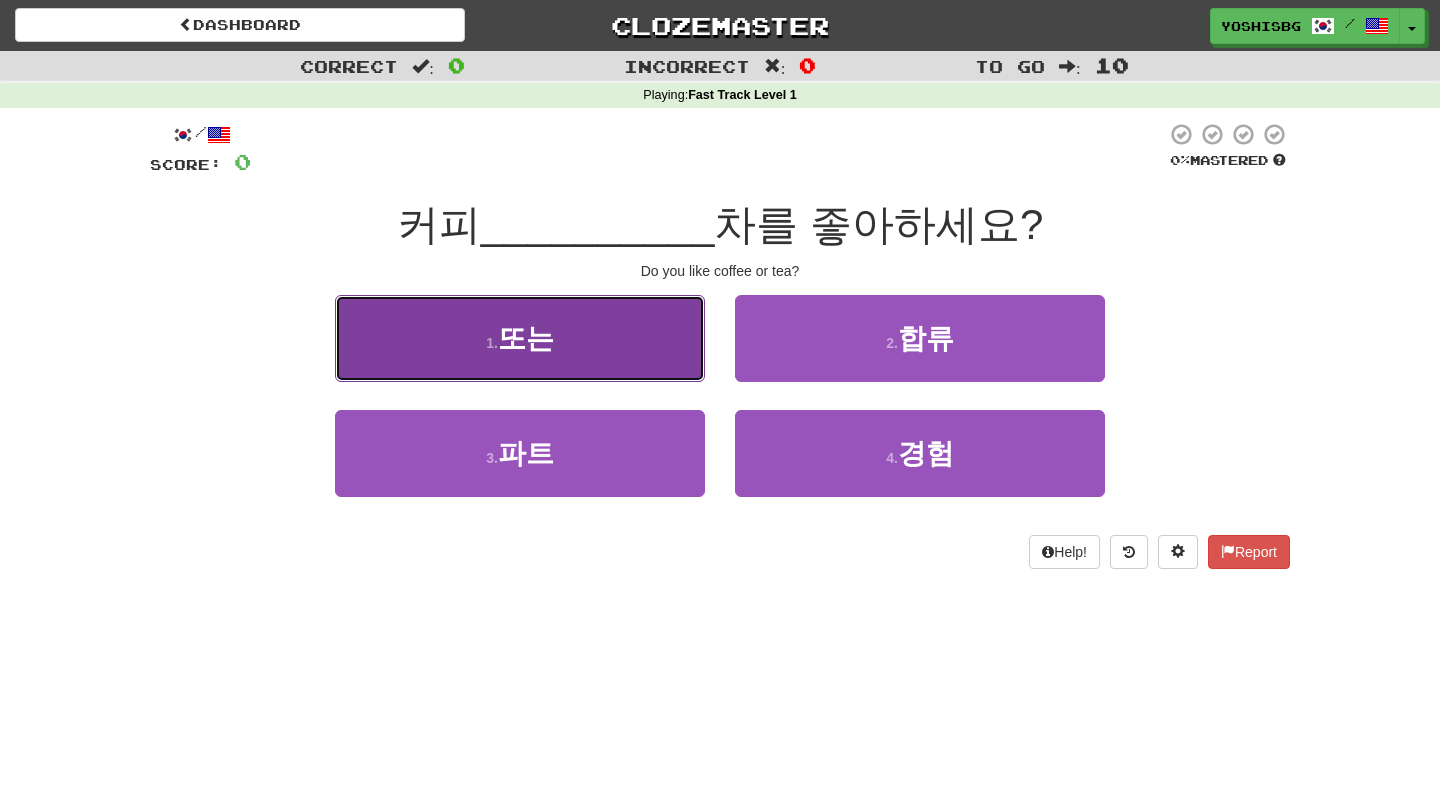 click on "1 .  또는" at bounding box center [520, 338] 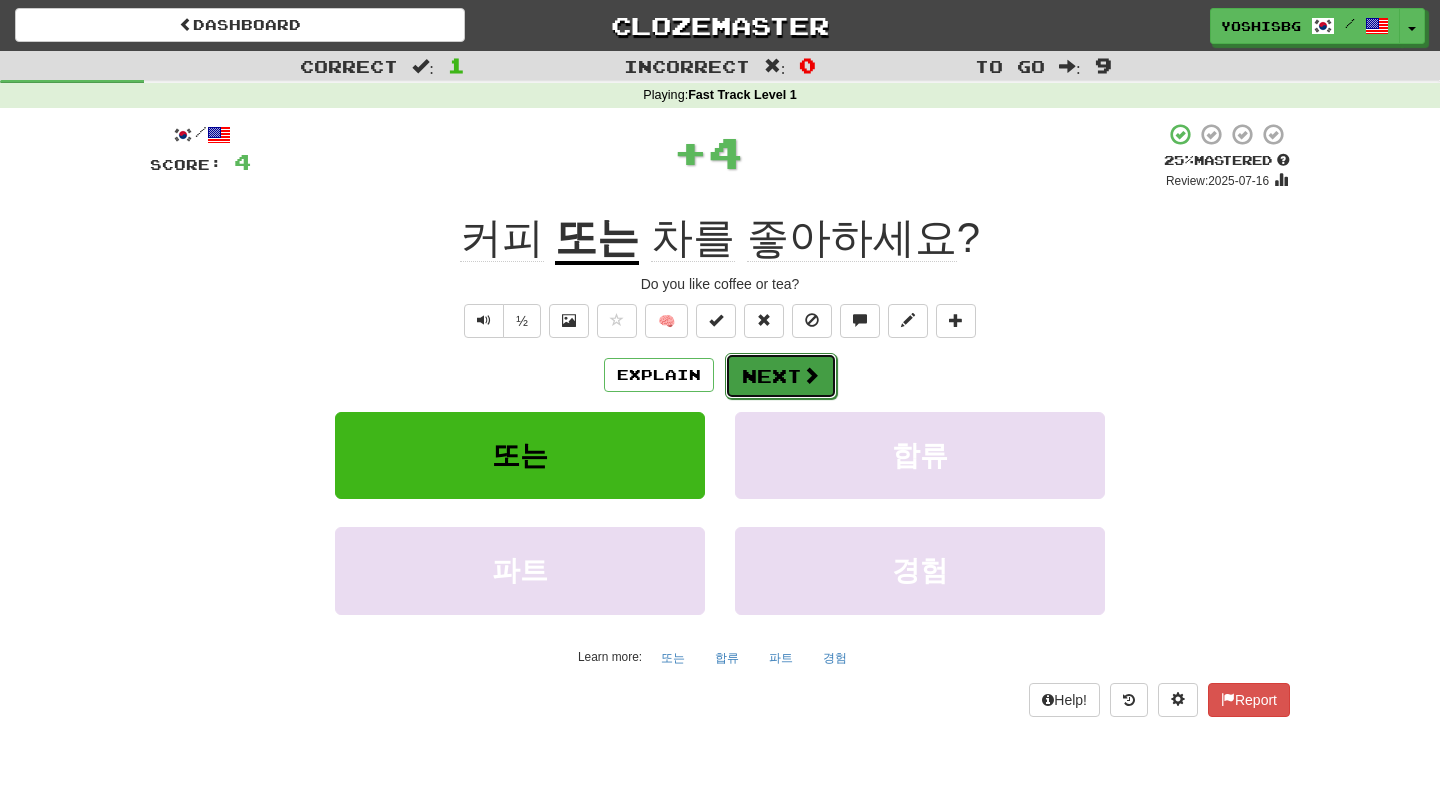 click on "Next" at bounding box center (781, 376) 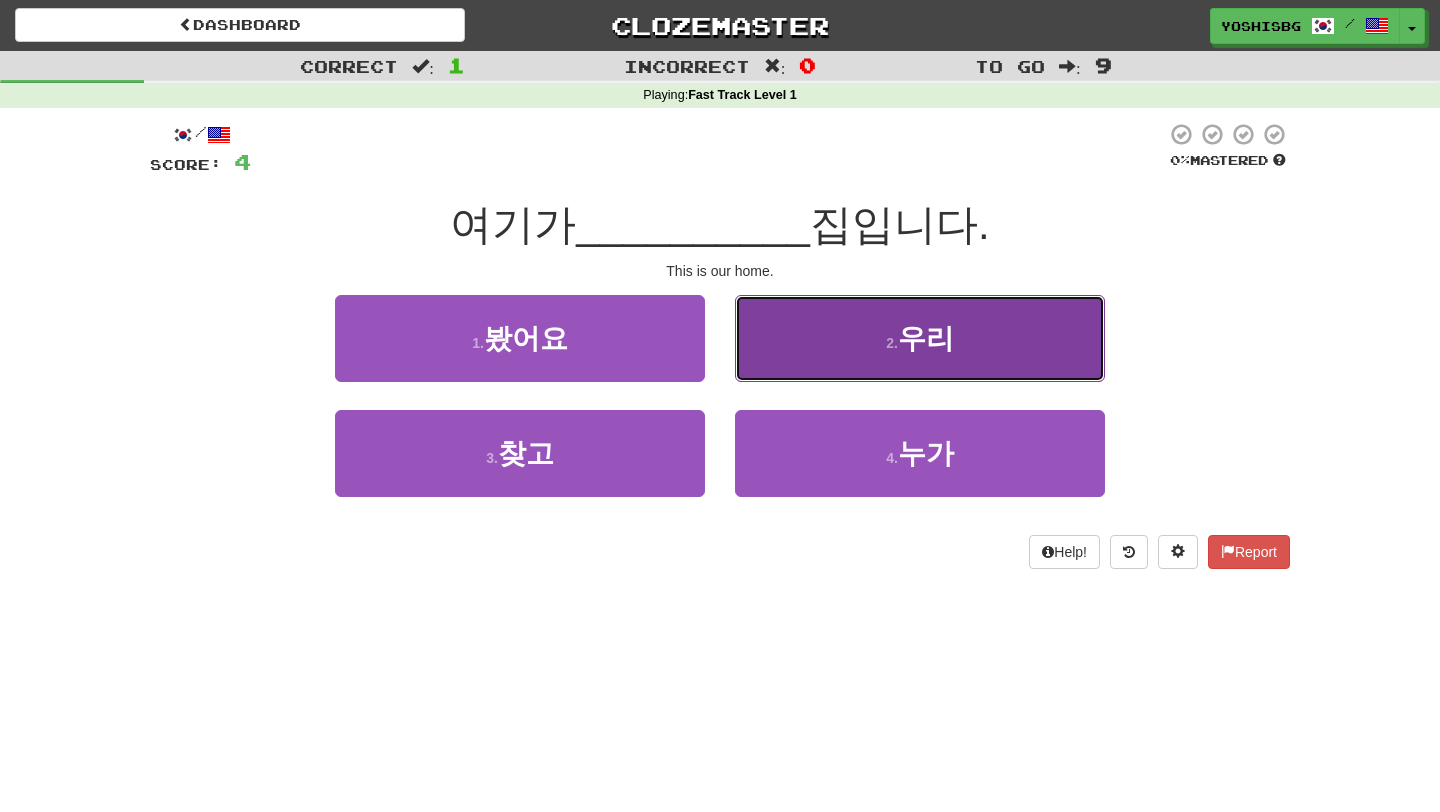 click on "2 .  우리" at bounding box center (920, 338) 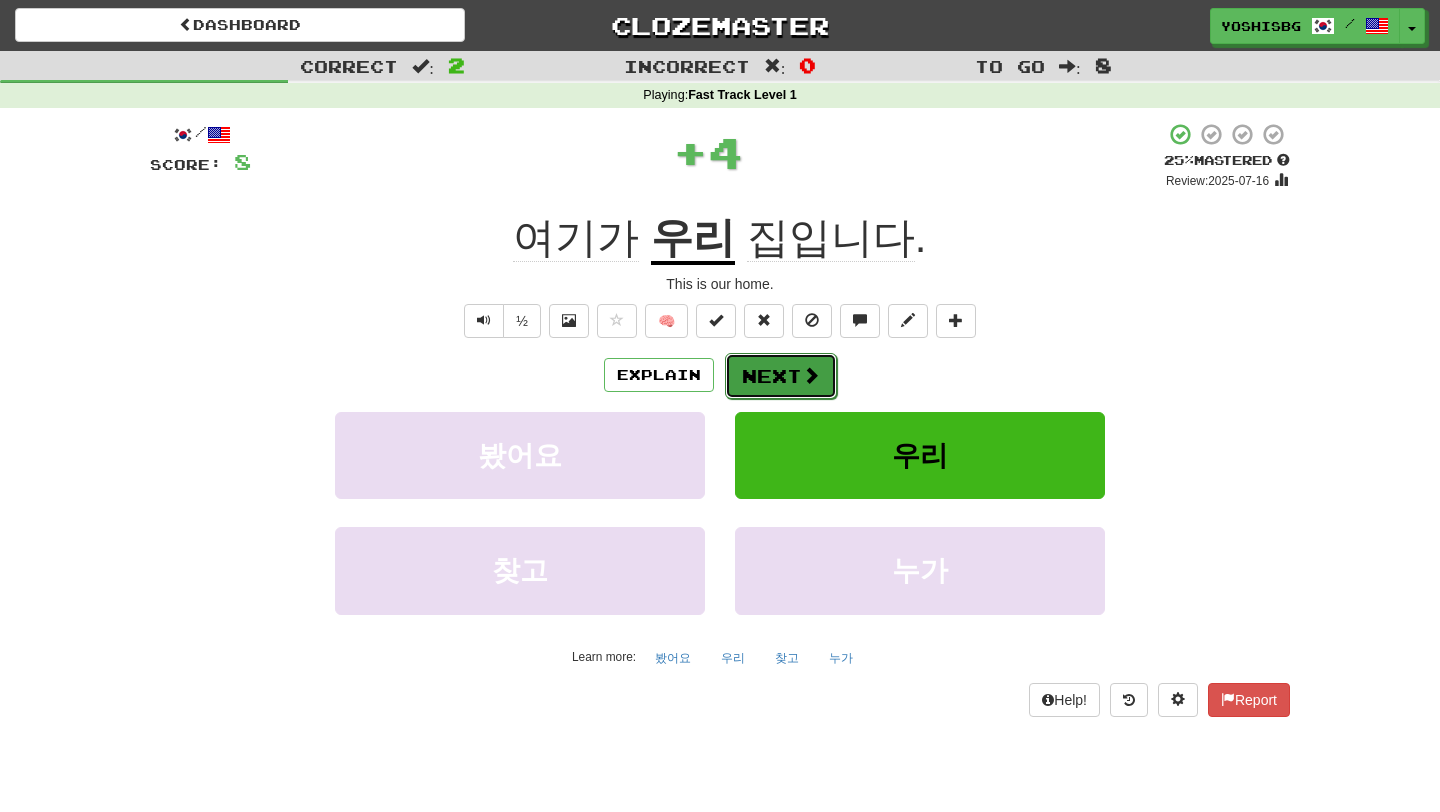 click on "Next" at bounding box center [781, 376] 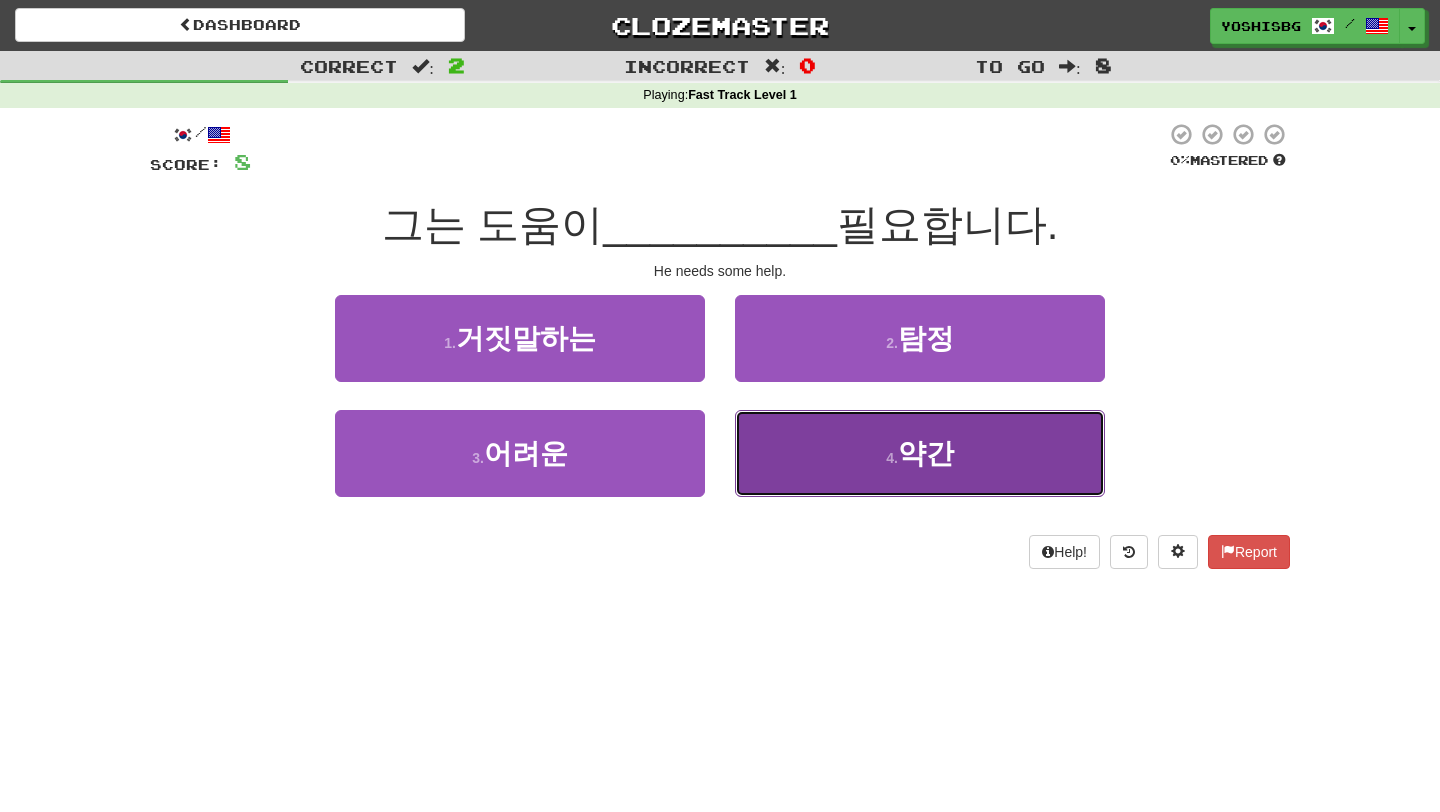 click on "4 .  약간" at bounding box center [920, 453] 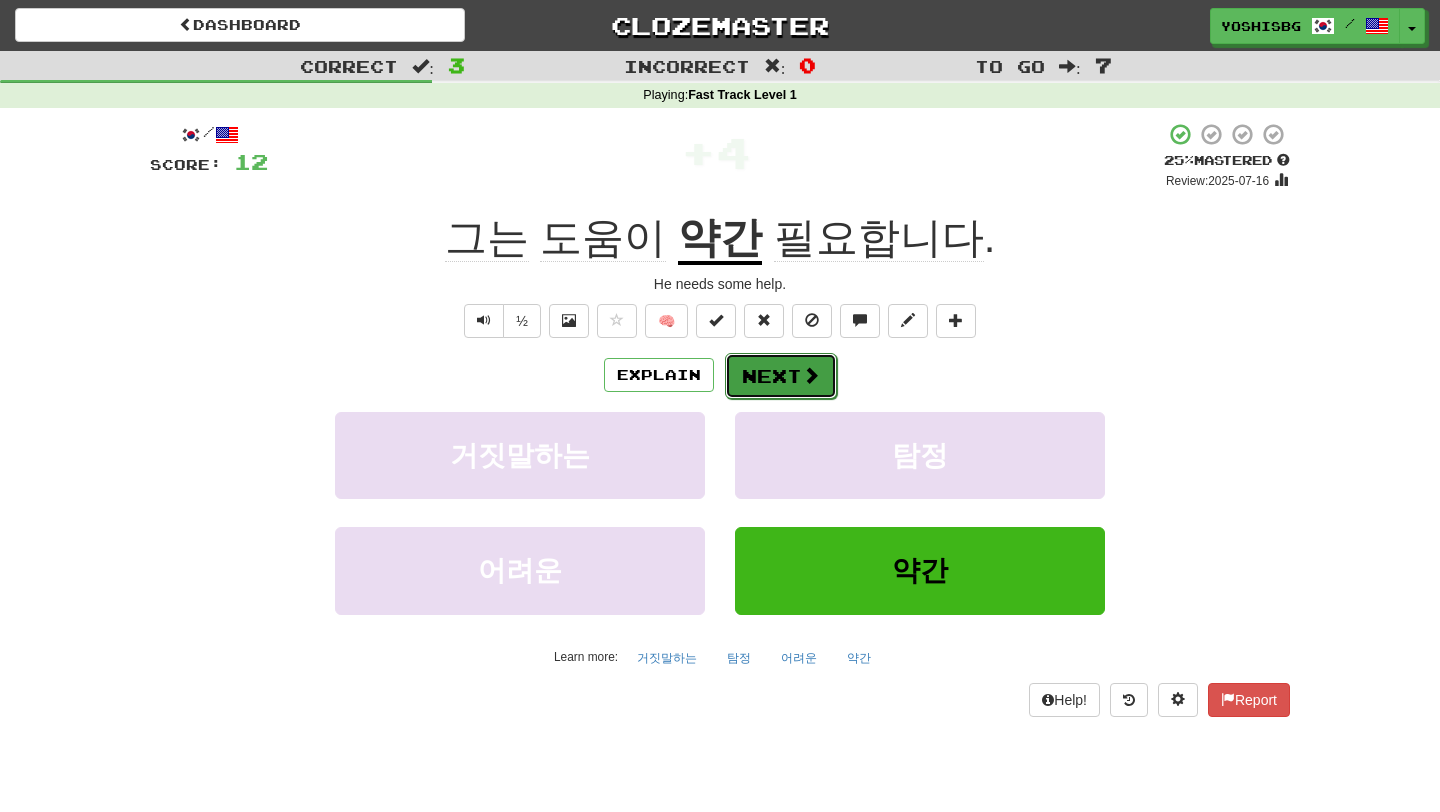 click on "Next" at bounding box center [781, 376] 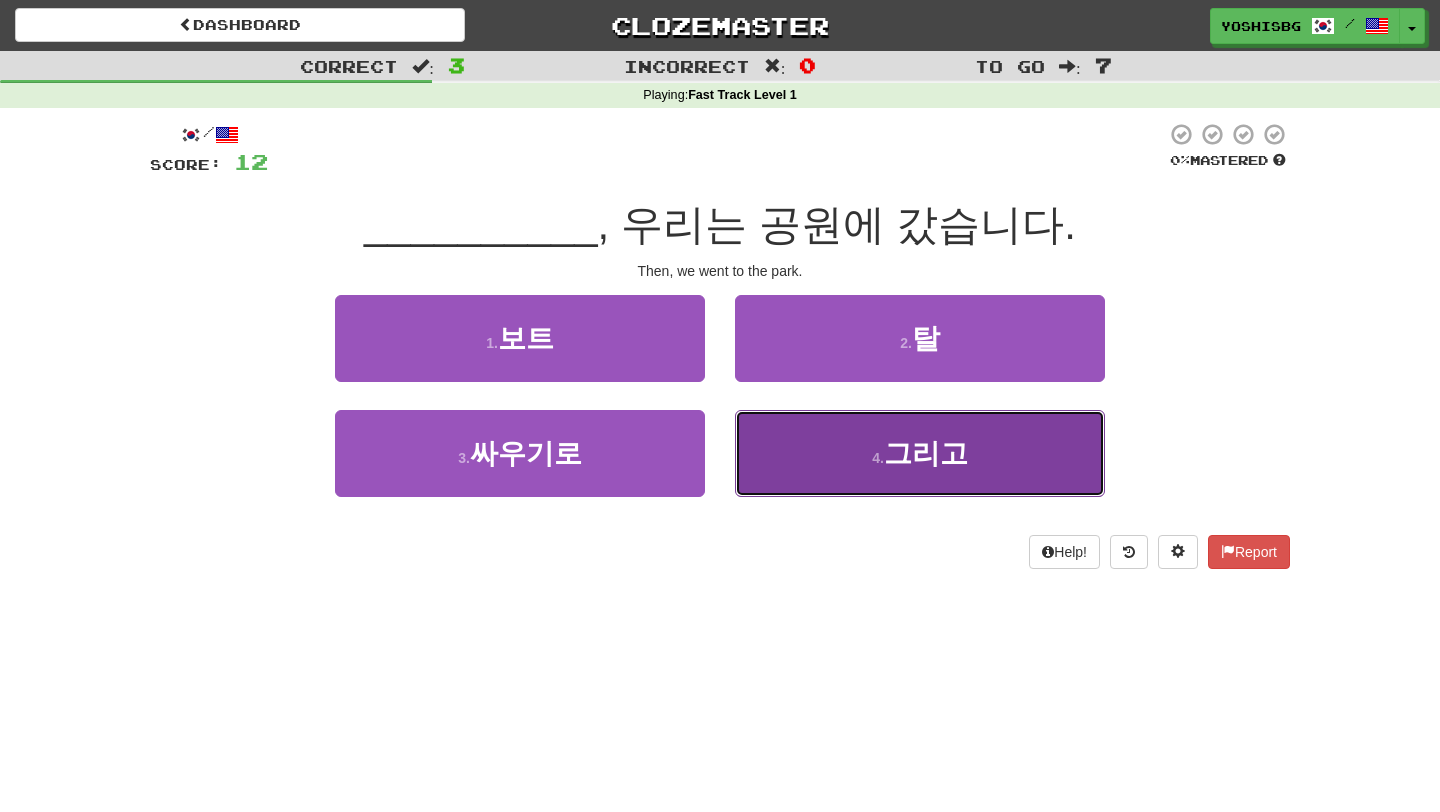 click on "4 .  그리고" at bounding box center [920, 453] 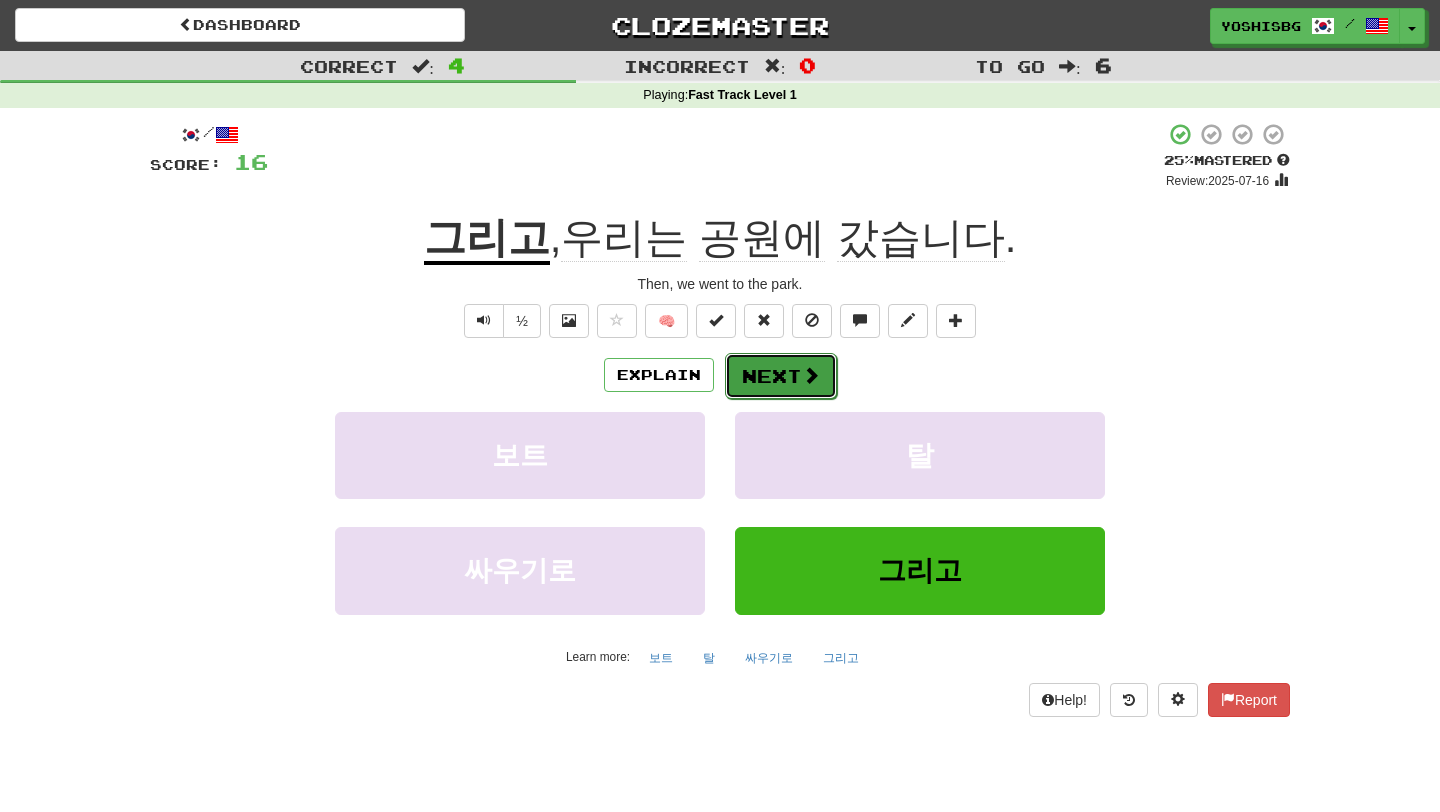 click on "Next" at bounding box center (781, 376) 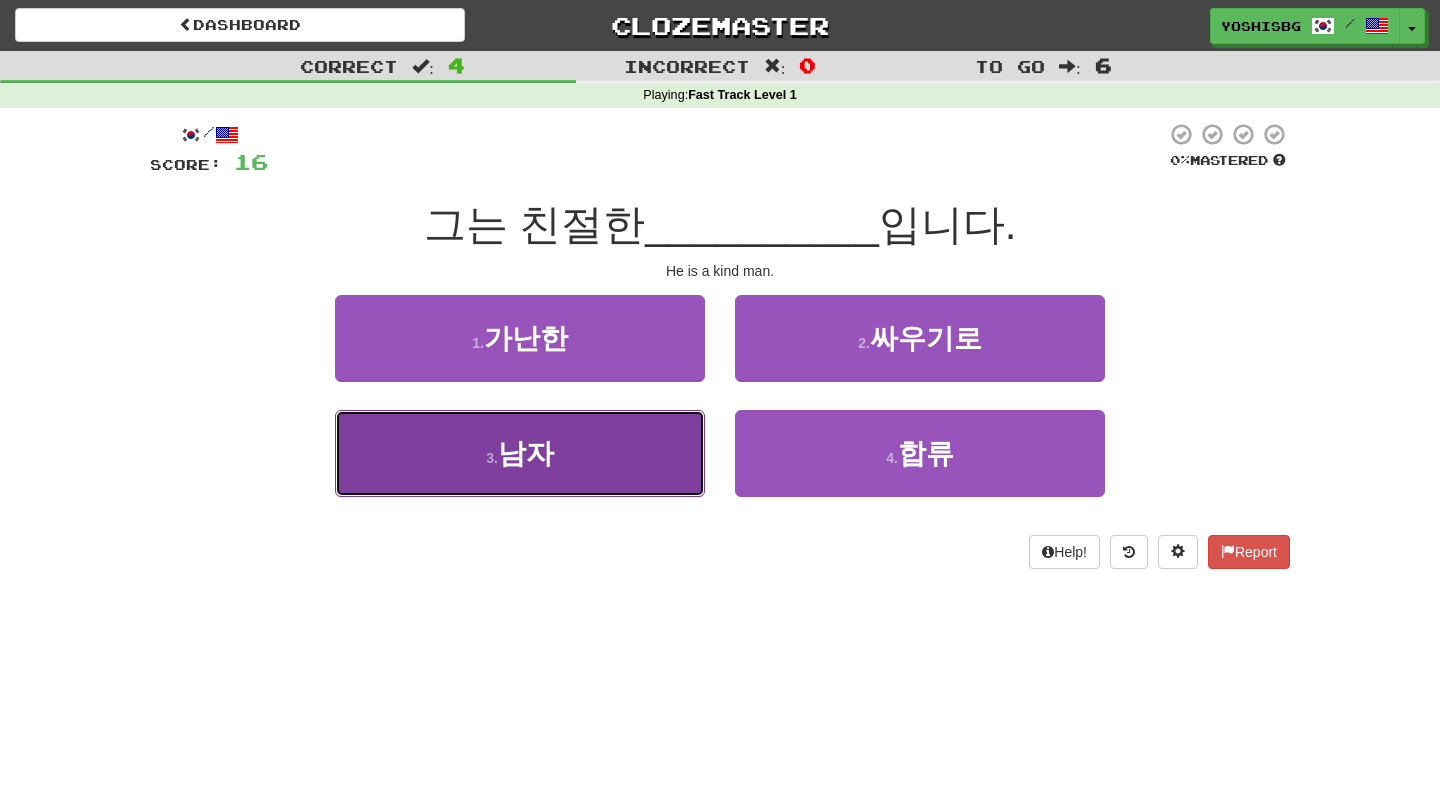 click on "3 .  남자" at bounding box center [520, 453] 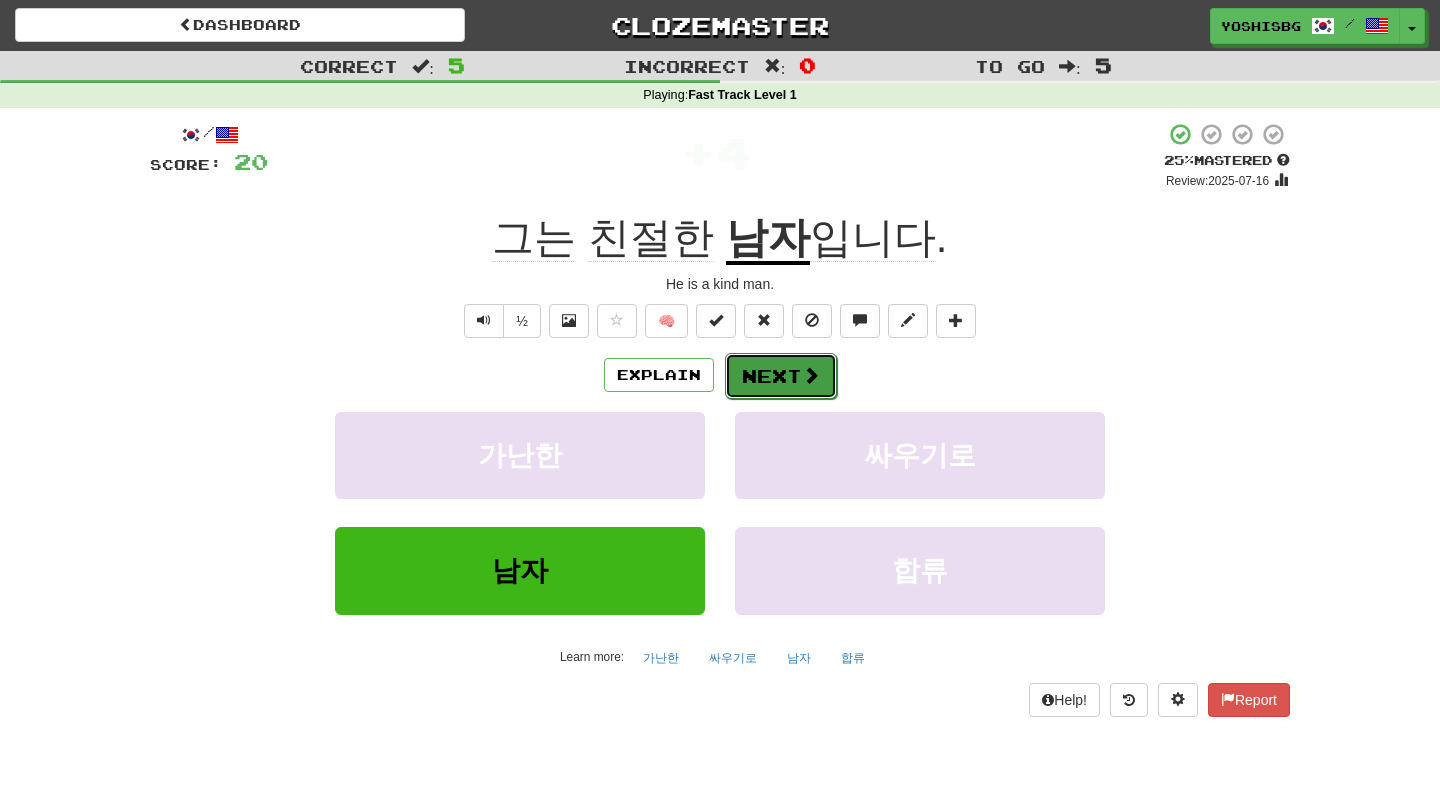 click on "Next" at bounding box center (781, 376) 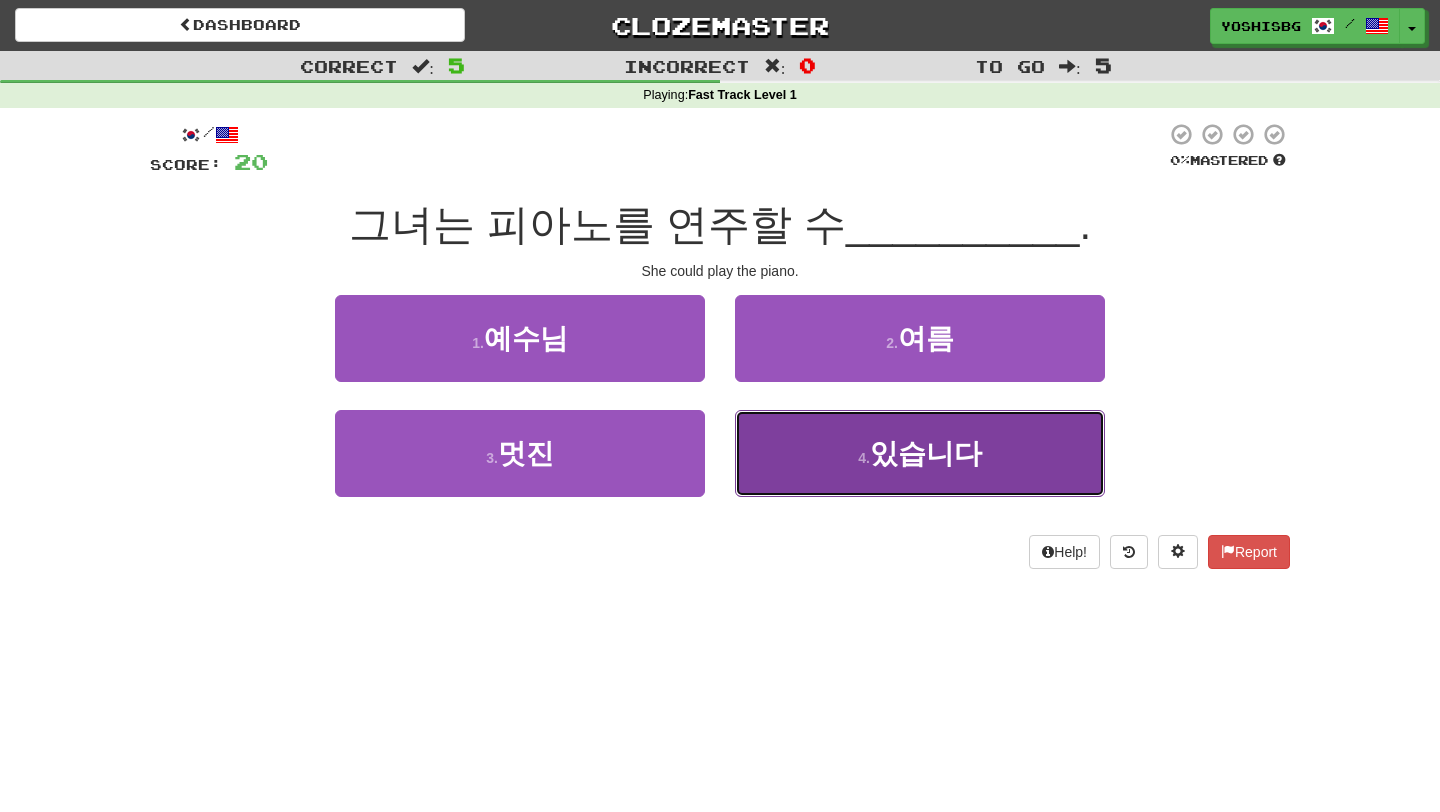 click on "4 ." at bounding box center (864, 458) 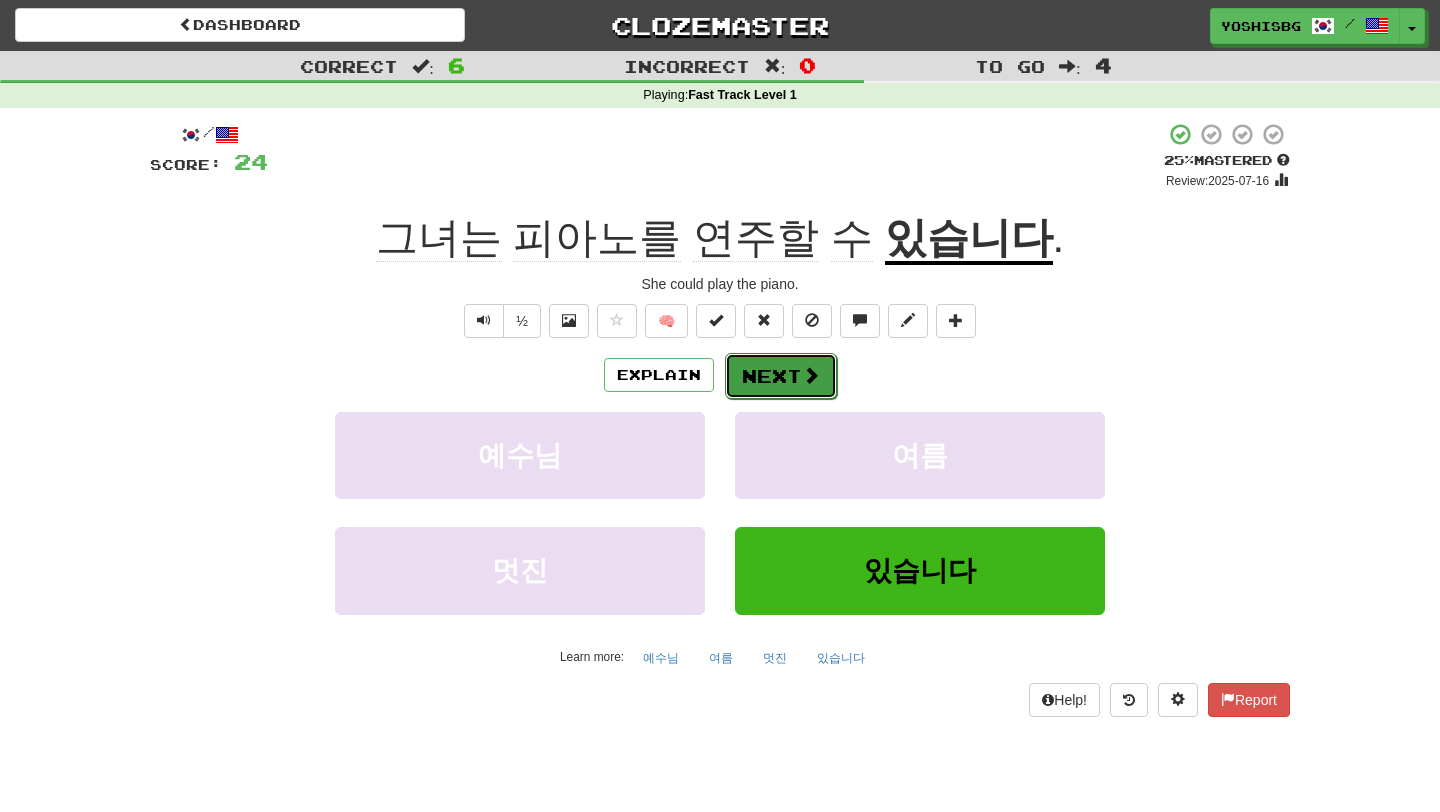 click on "Next" at bounding box center (781, 376) 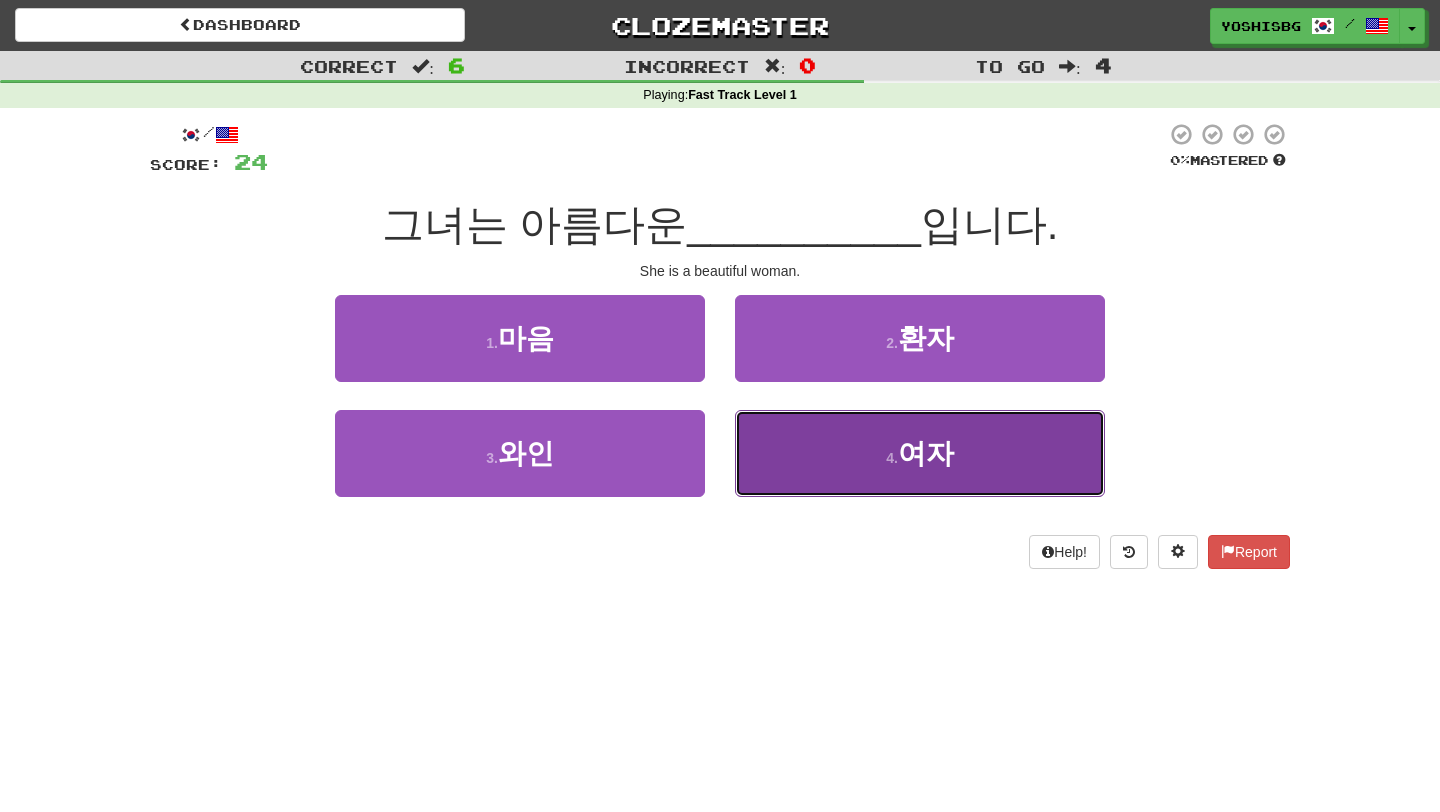 click on "4 .  여자" at bounding box center (920, 453) 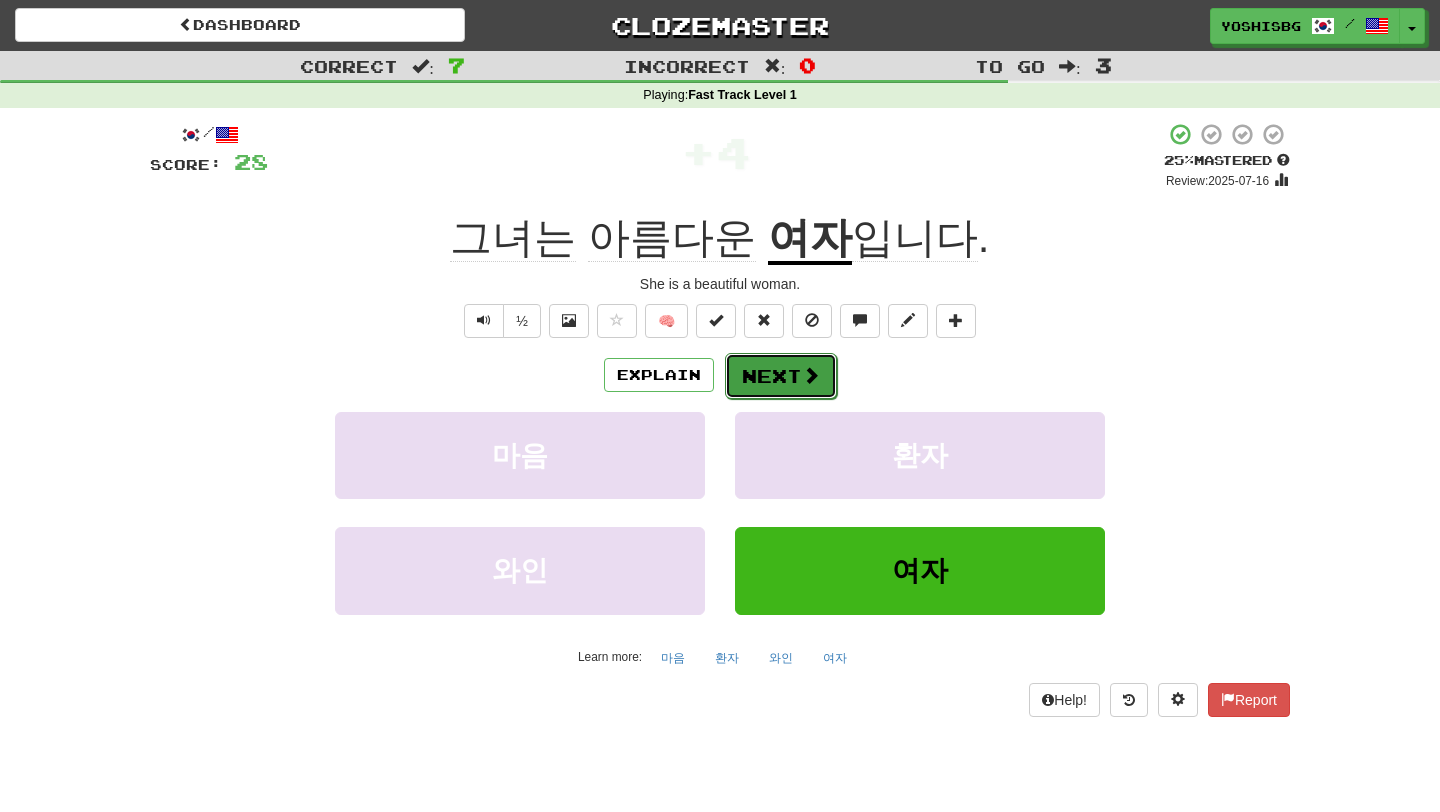 click at bounding box center [811, 375] 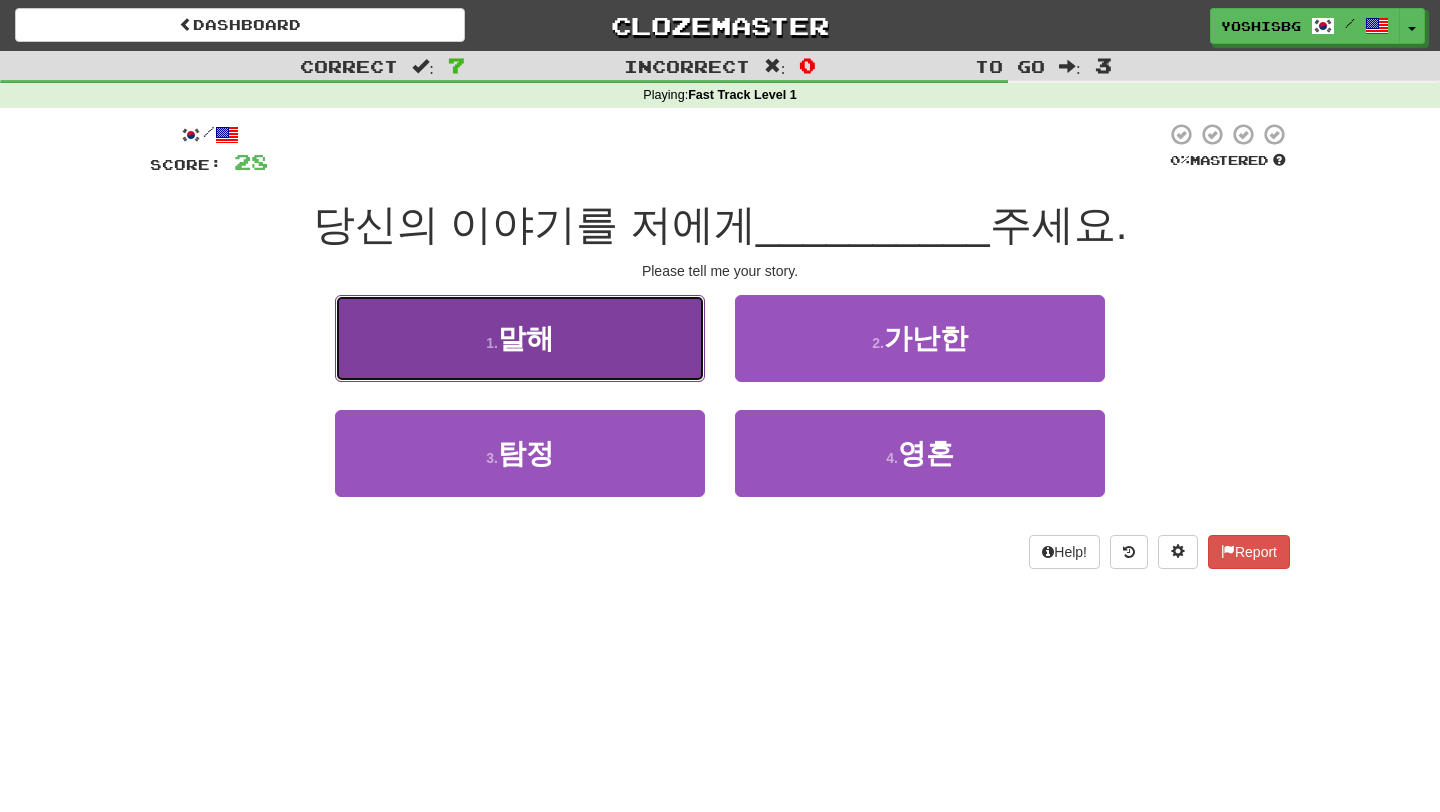 click on "1 .  말해" at bounding box center [520, 338] 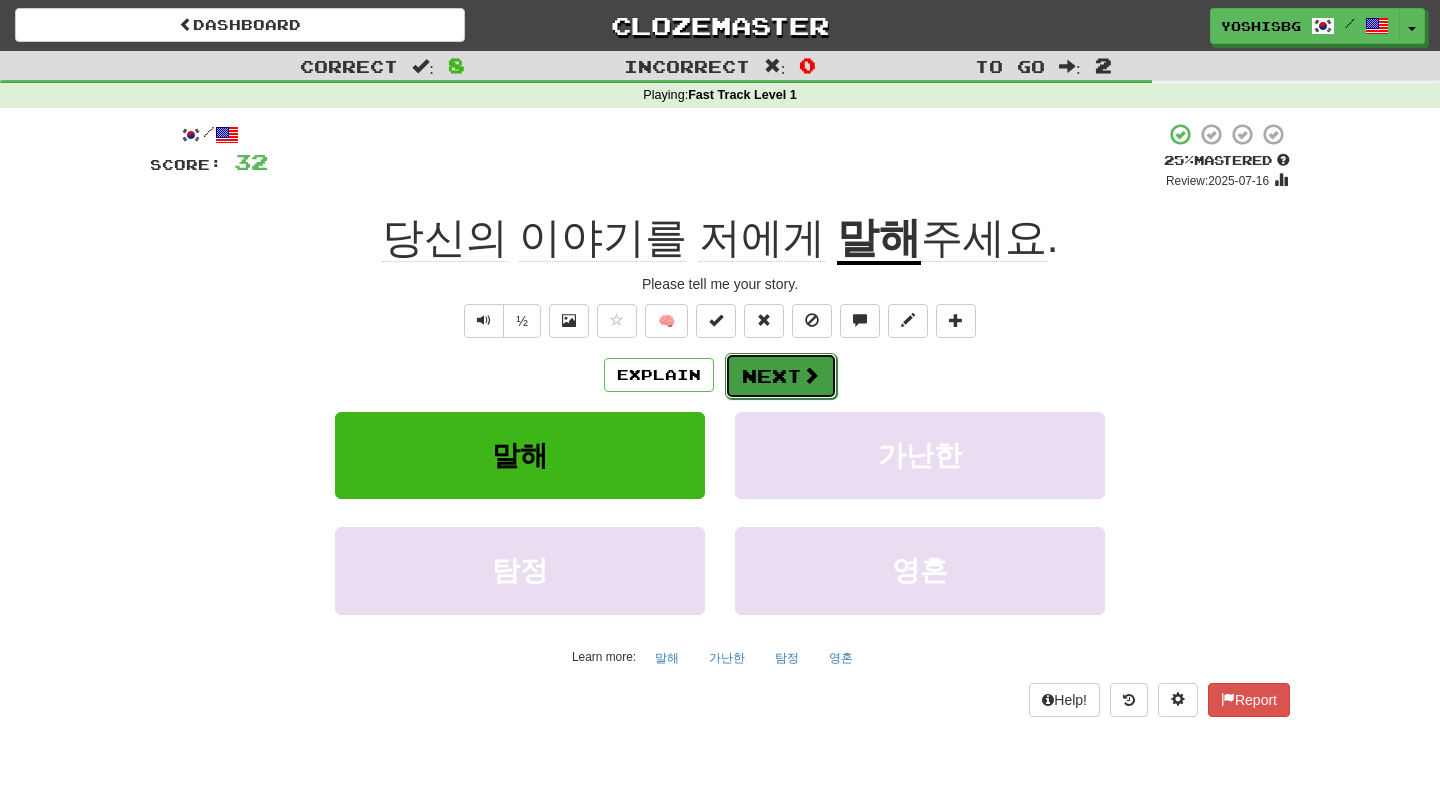 click on "Next" at bounding box center [781, 376] 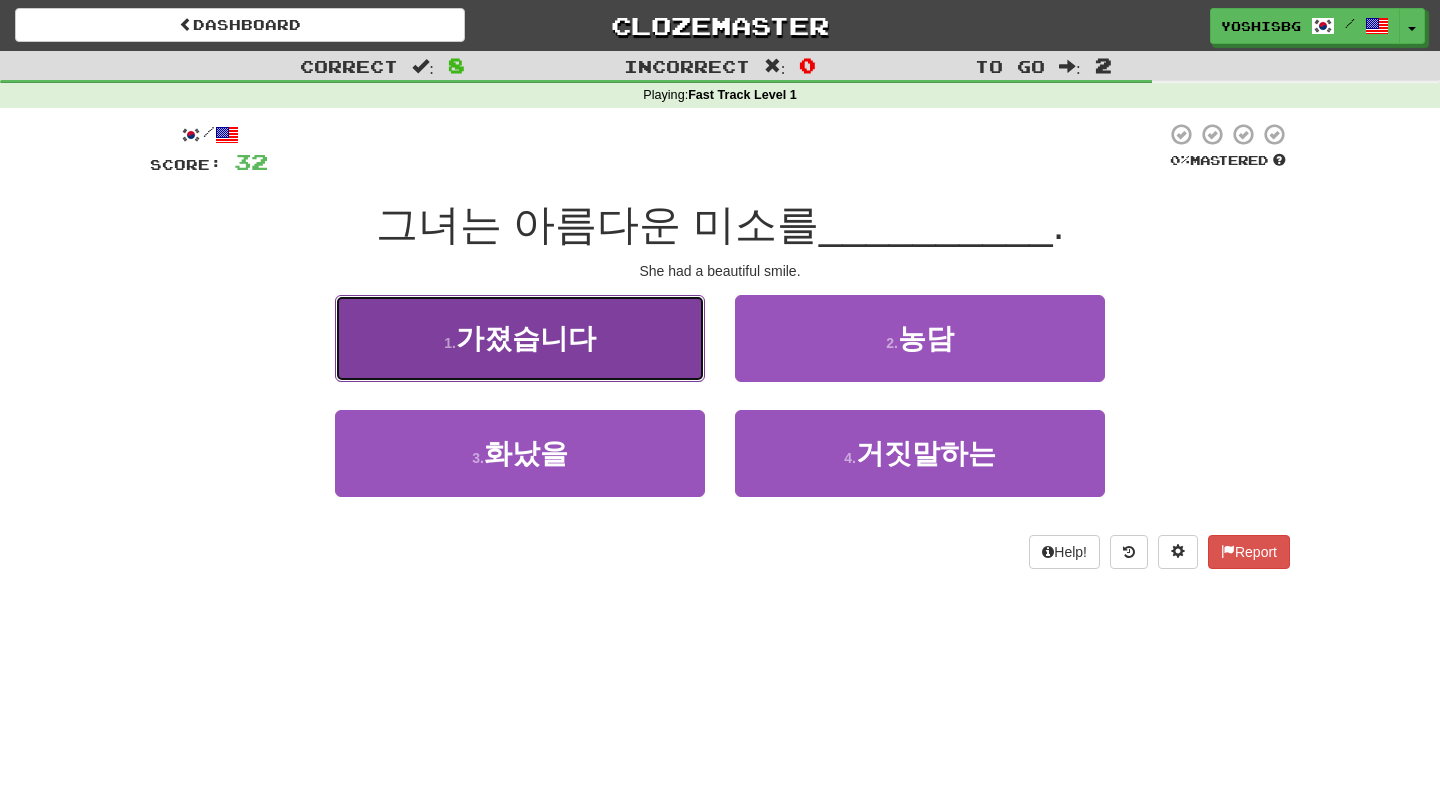 click on "1 .  가졌습니다" at bounding box center (520, 338) 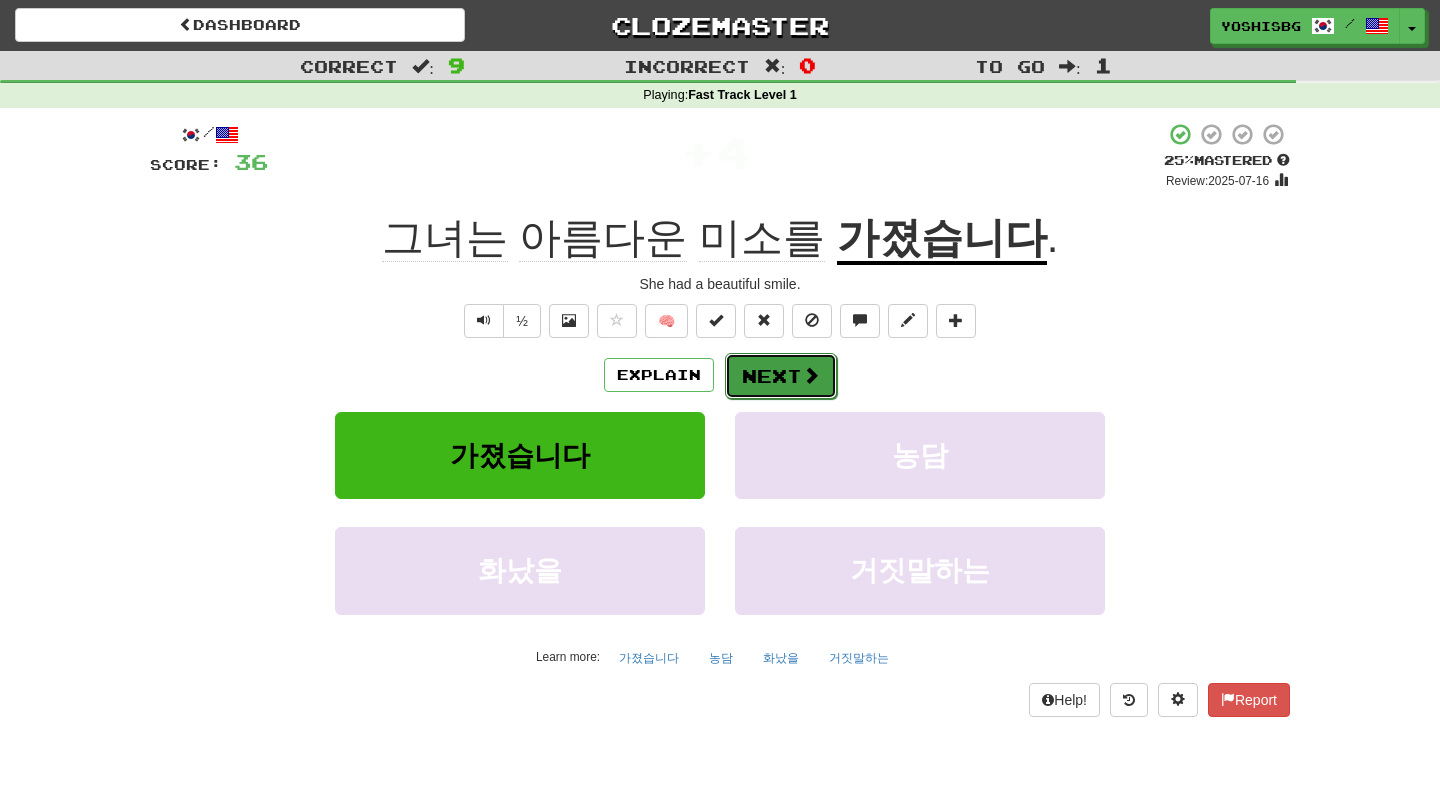 click on "Next" at bounding box center (781, 376) 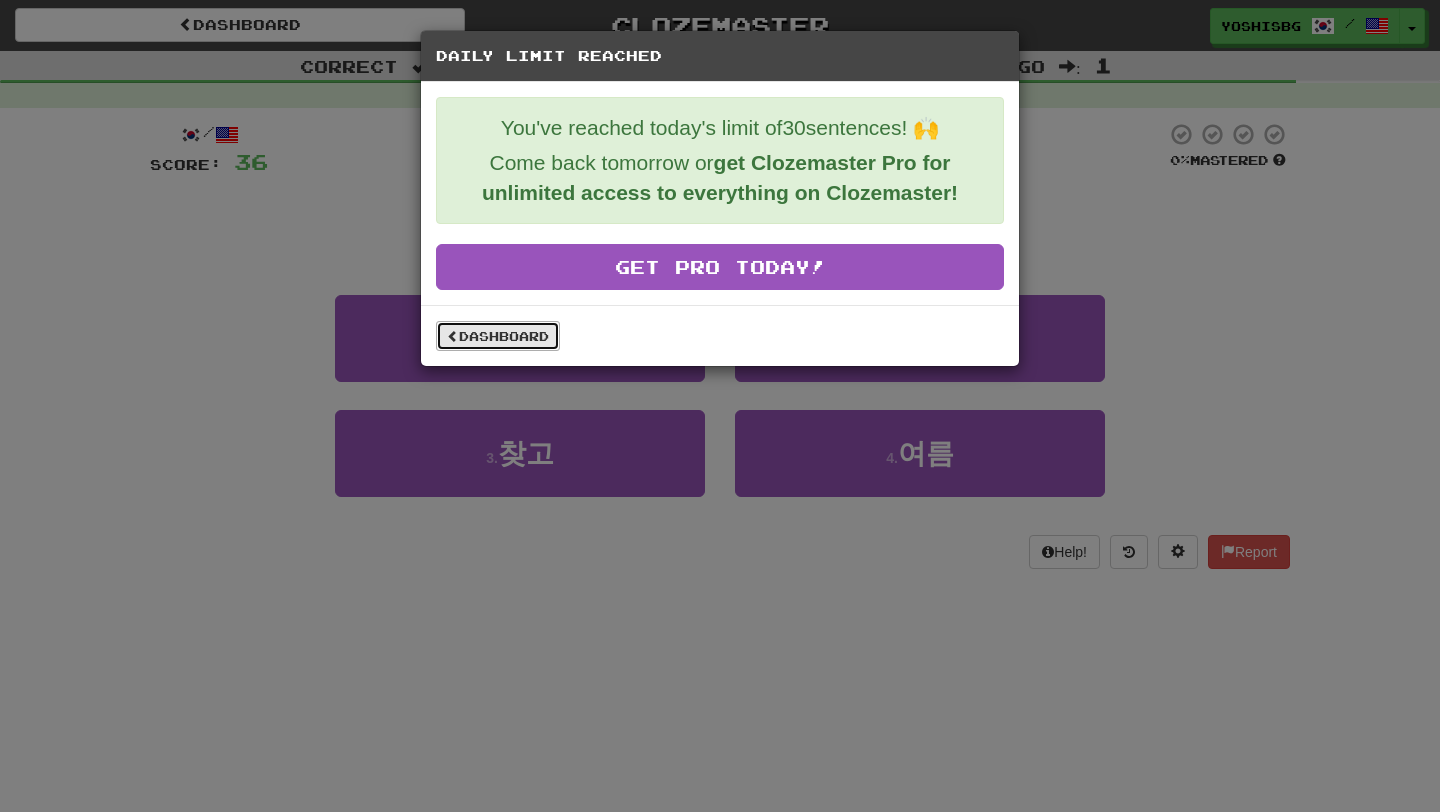 click on "Dashboard" at bounding box center (498, 336) 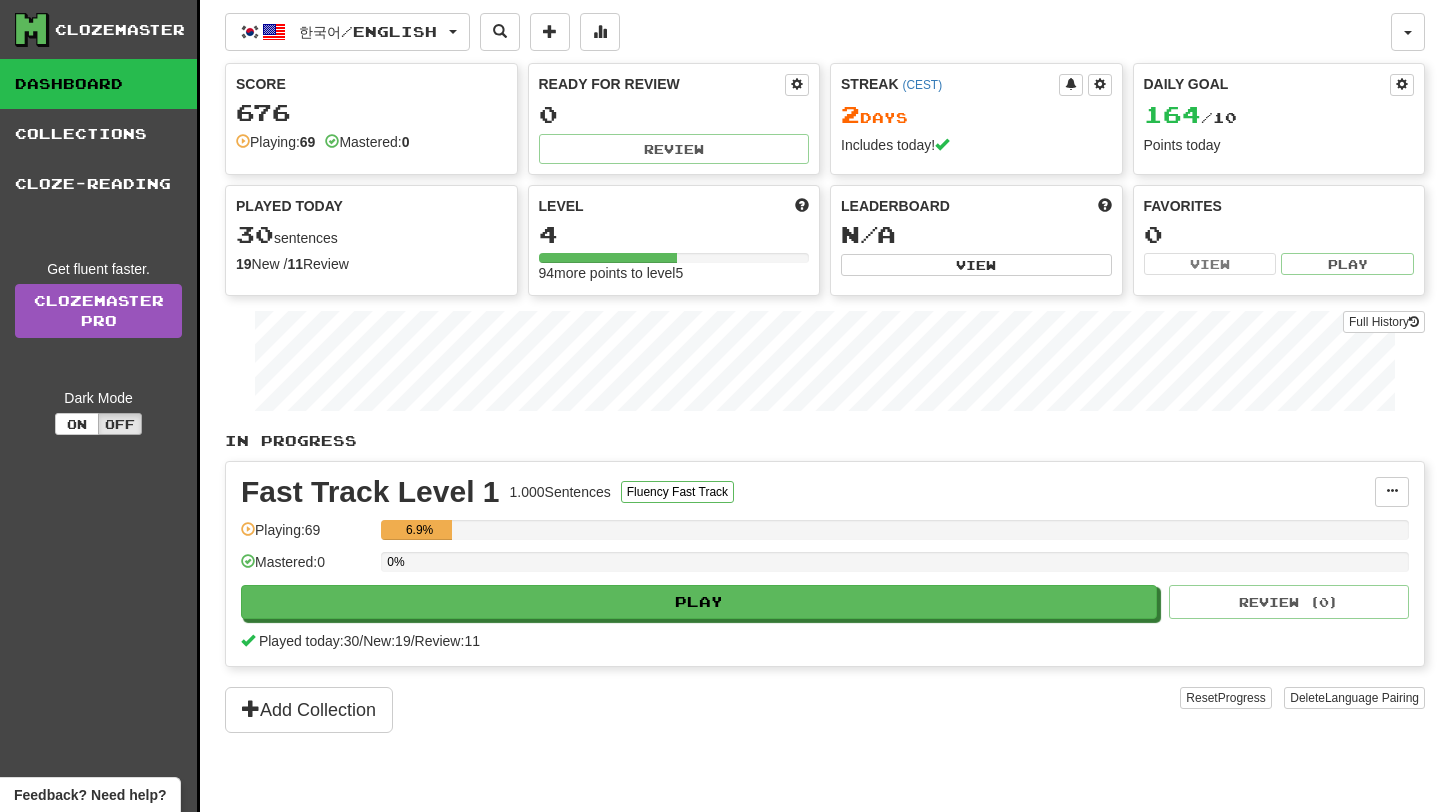 scroll, scrollTop: 0, scrollLeft: 0, axis: both 